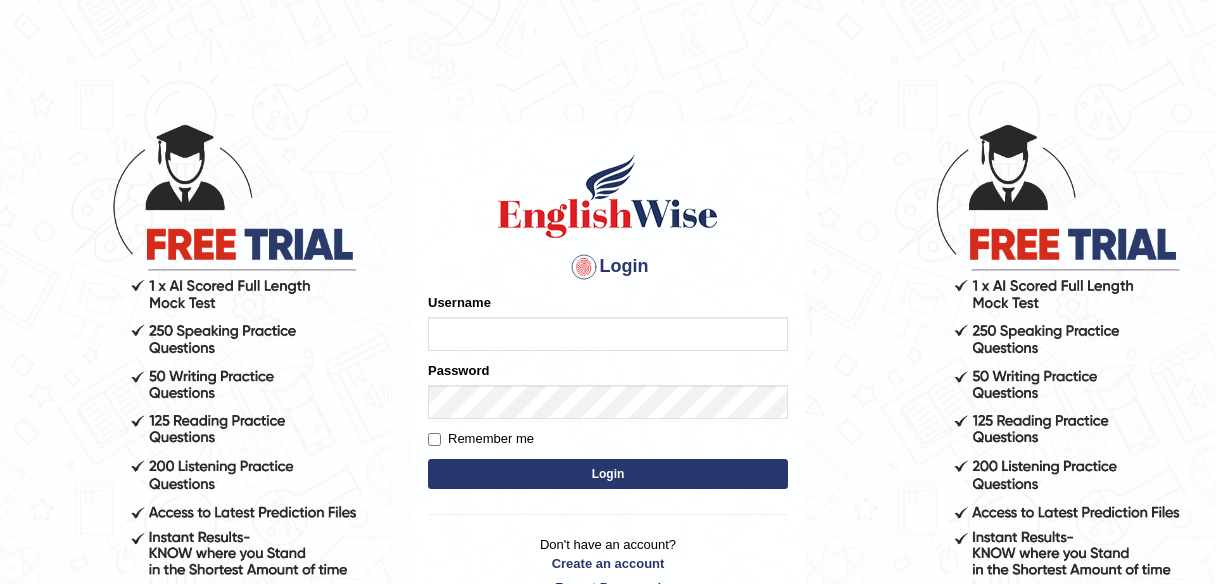 scroll, scrollTop: 0, scrollLeft: 0, axis: both 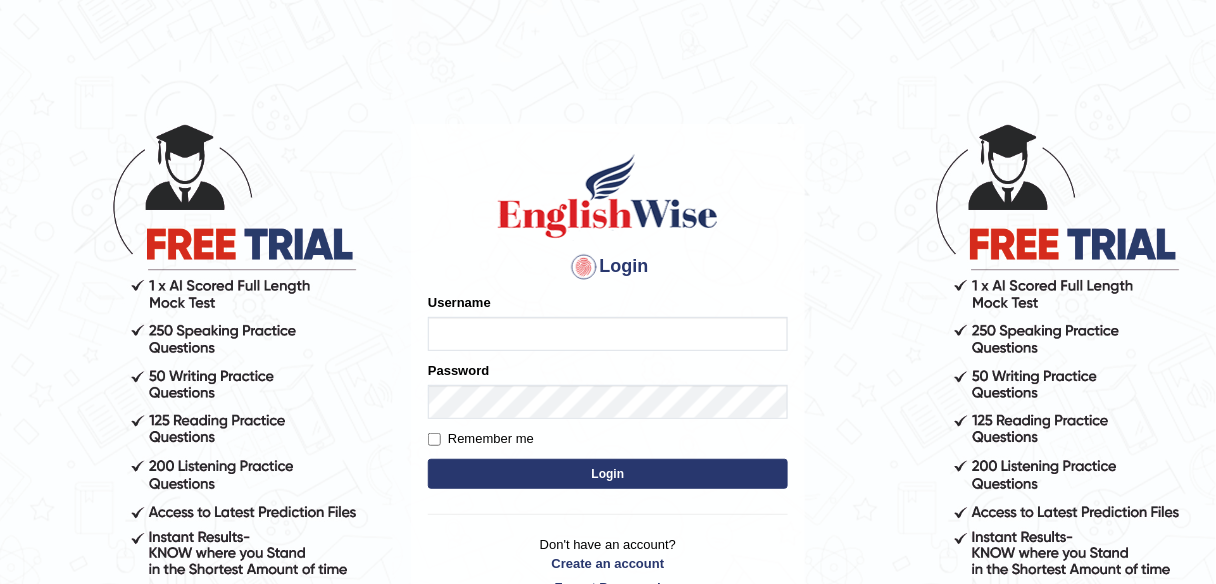 type on "ayush_patel" 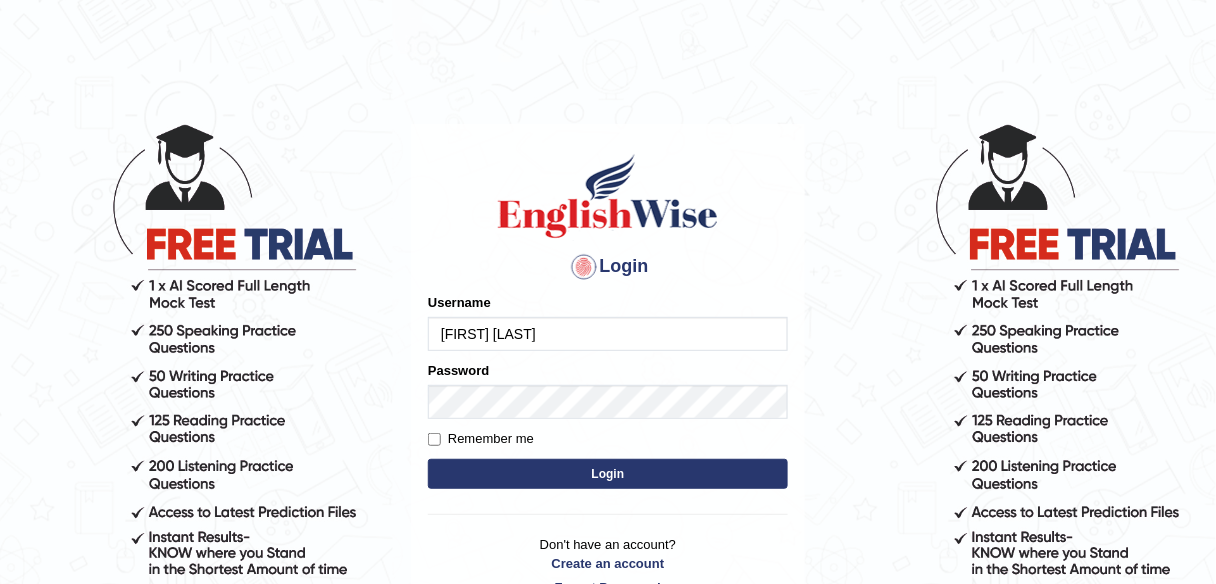 click on "Login" at bounding box center [608, 474] 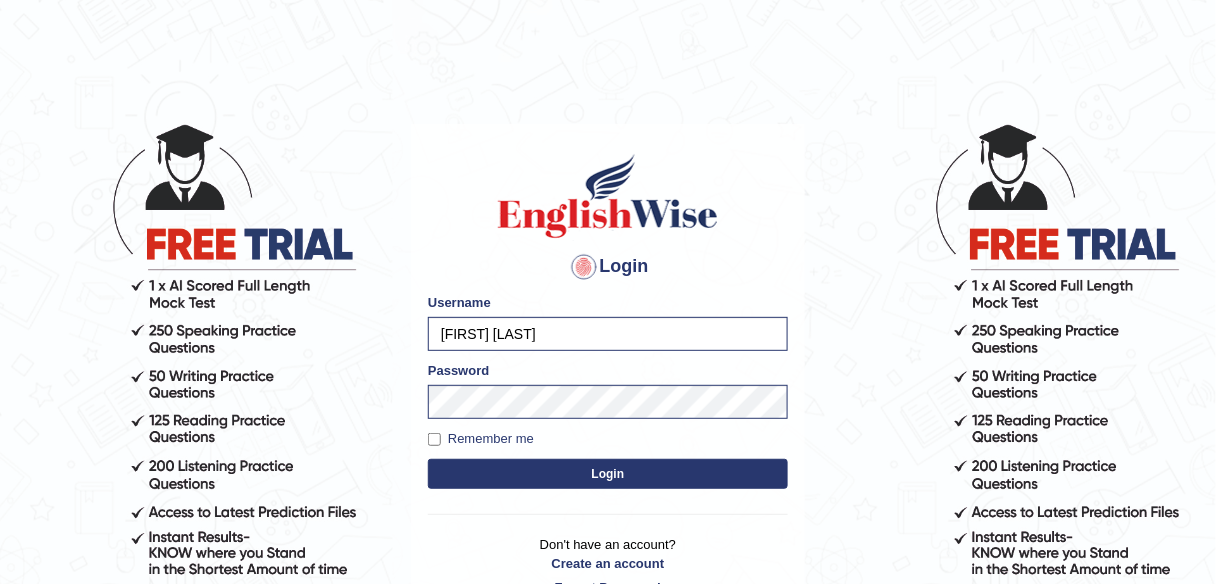 click on "Login" at bounding box center [608, 474] 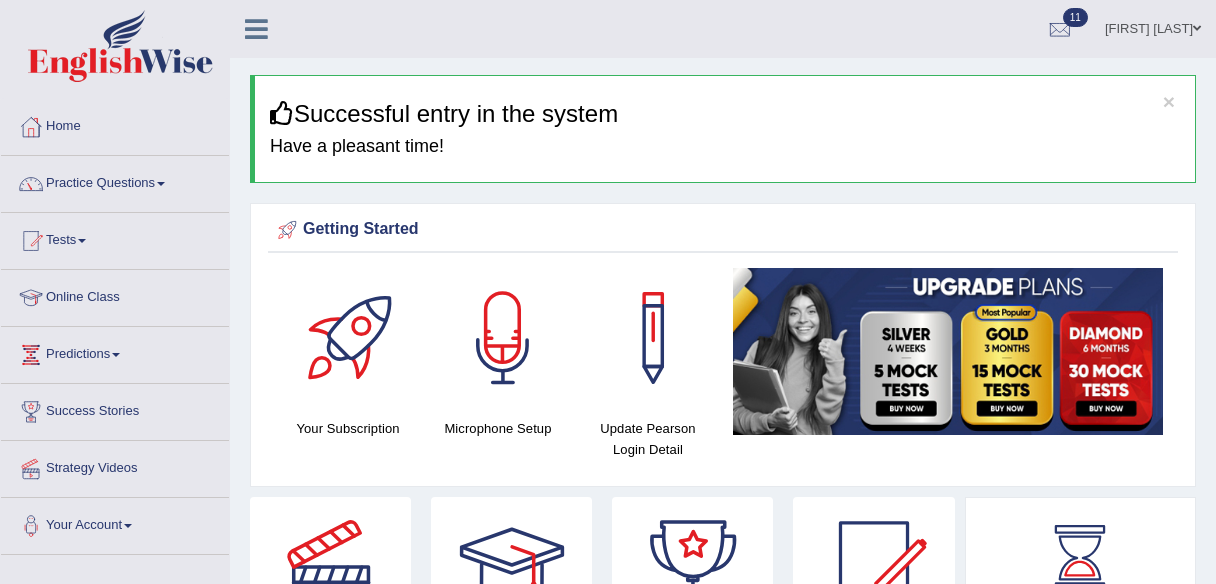 scroll, scrollTop: 0, scrollLeft: 0, axis: both 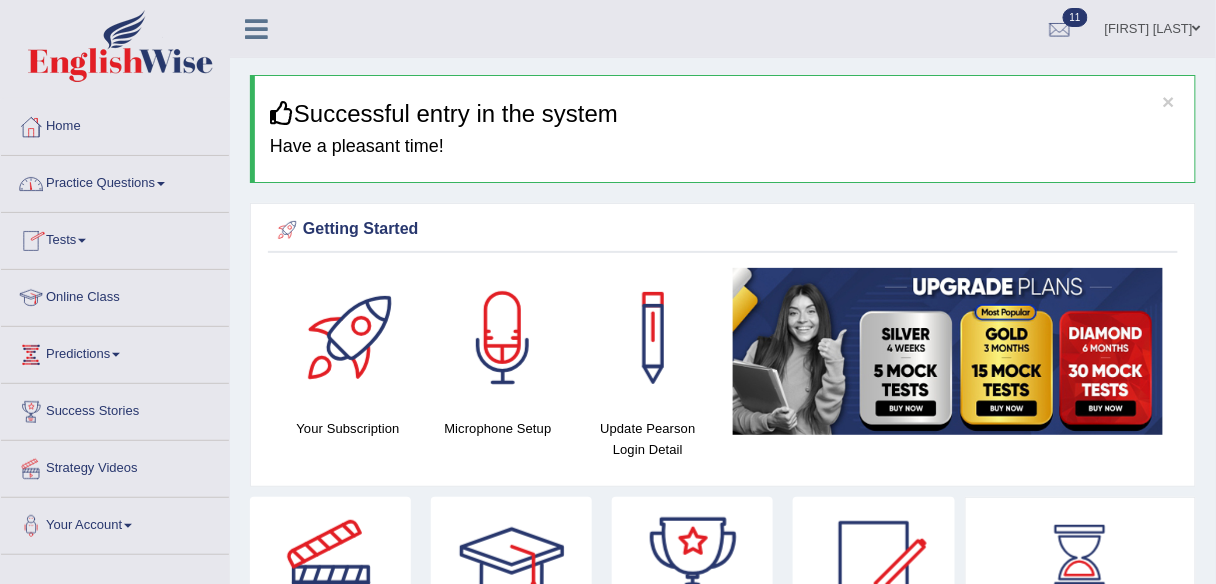 click on "Practice Questions" at bounding box center (115, 181) 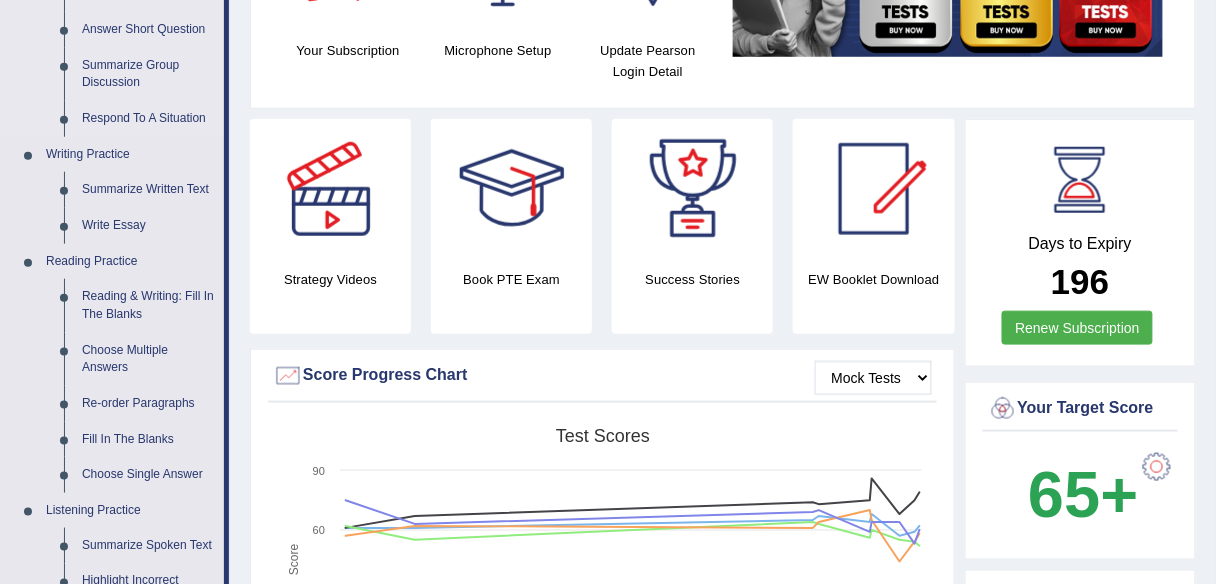 scroll, scrollTop: 410, scrollLeft: 0, axis: vertical 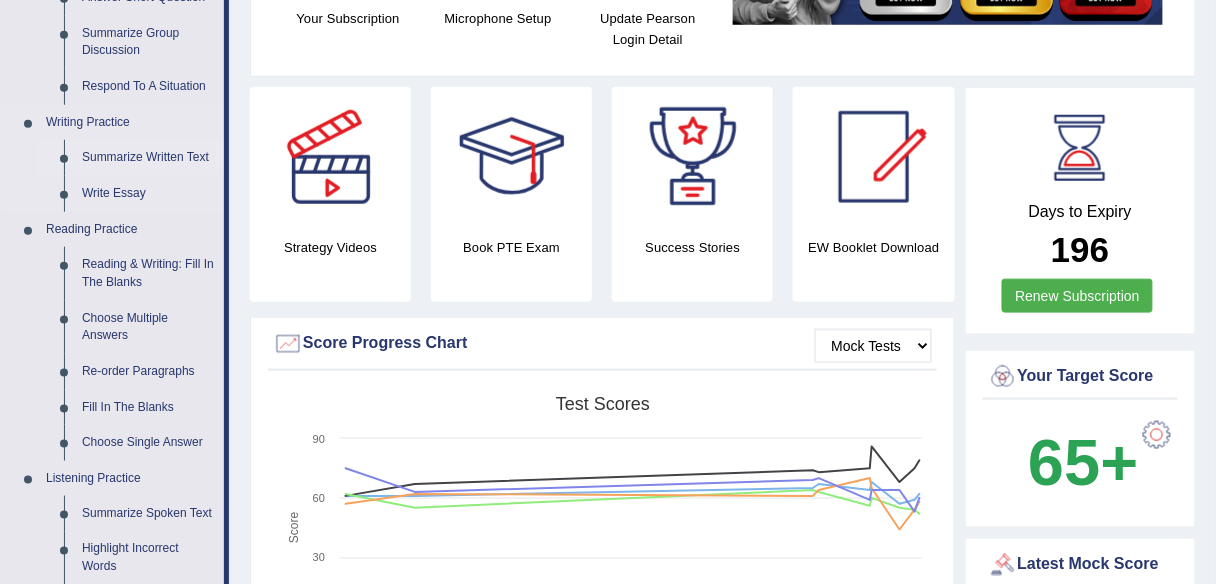 click on "Summarize Written Text" at bounding box center (148, 158) 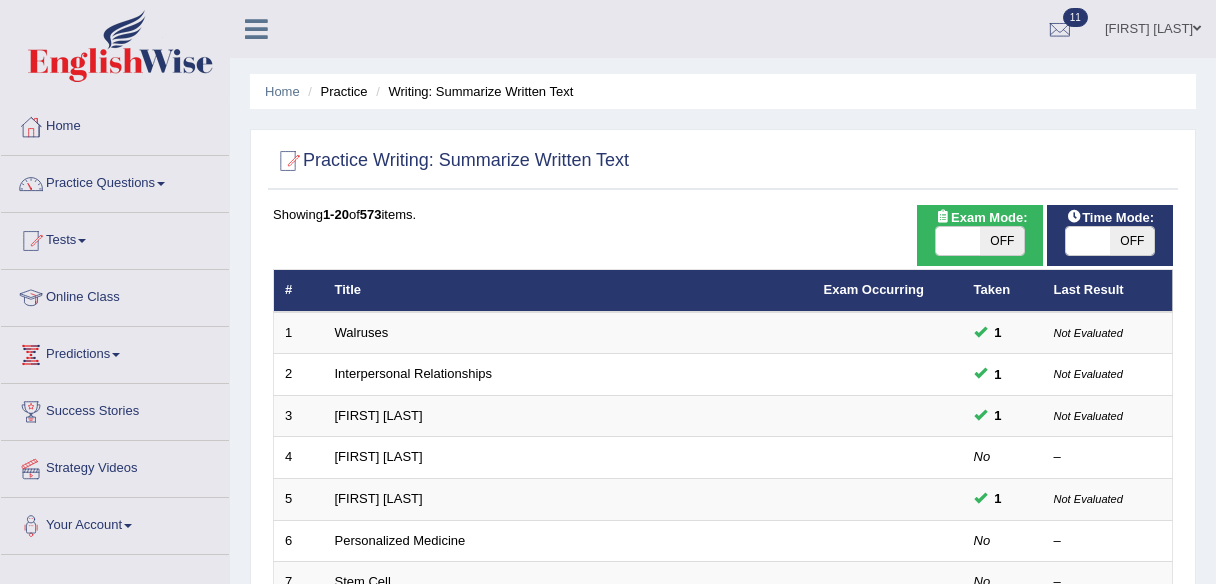 scroll, scrollTop: 0, scrollLeft: 0, axis: both 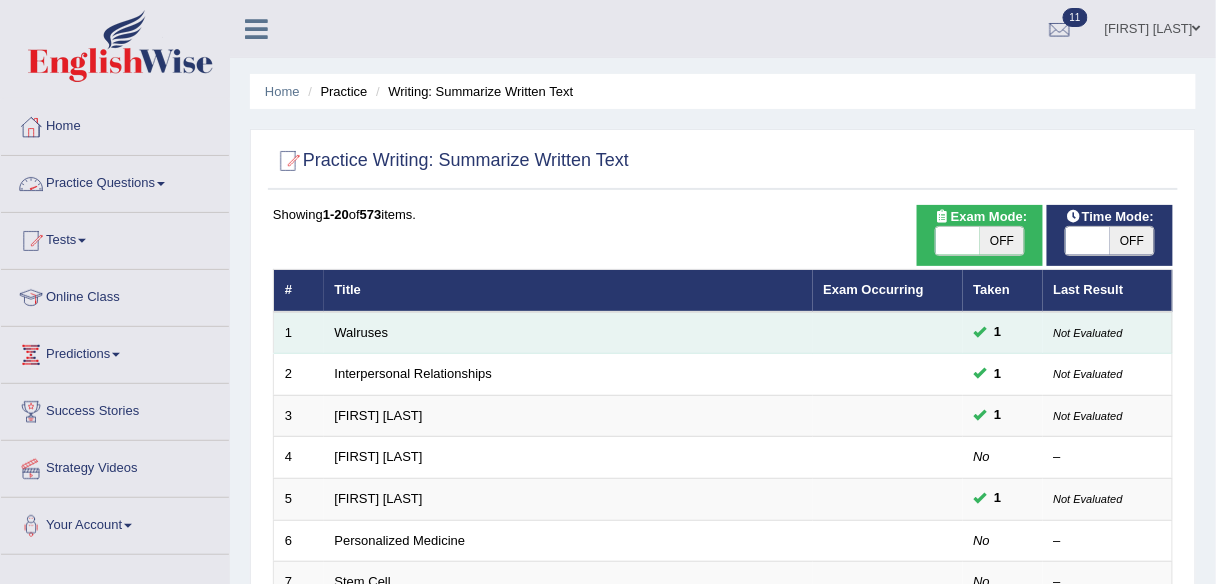 click at bounding box center [888, 333] 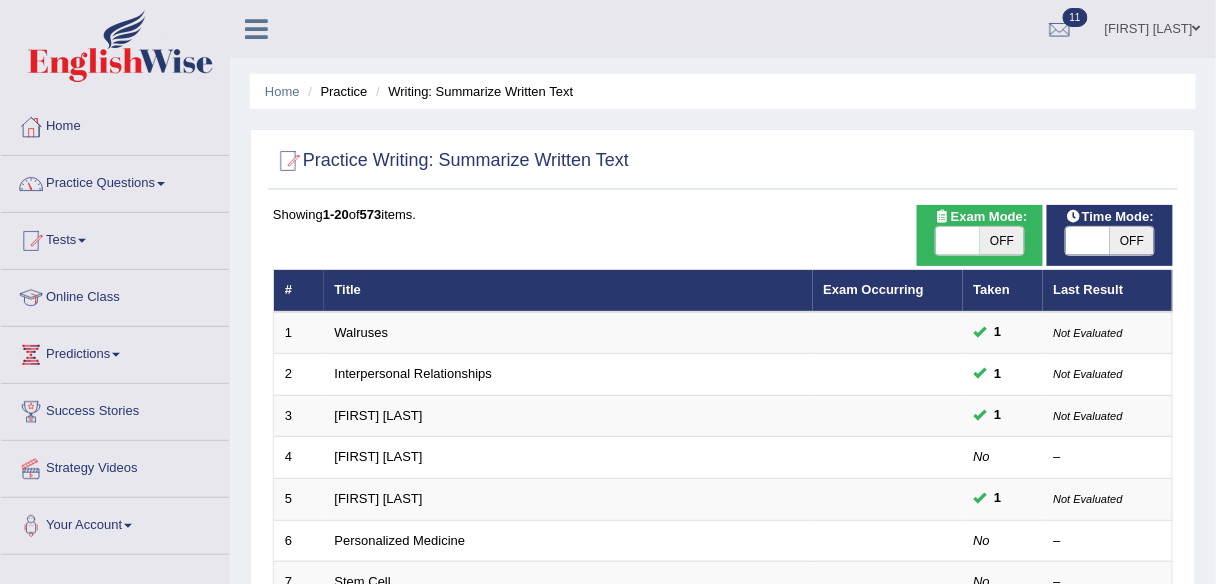 click on "OFF" at bounding box center (1002, 241) 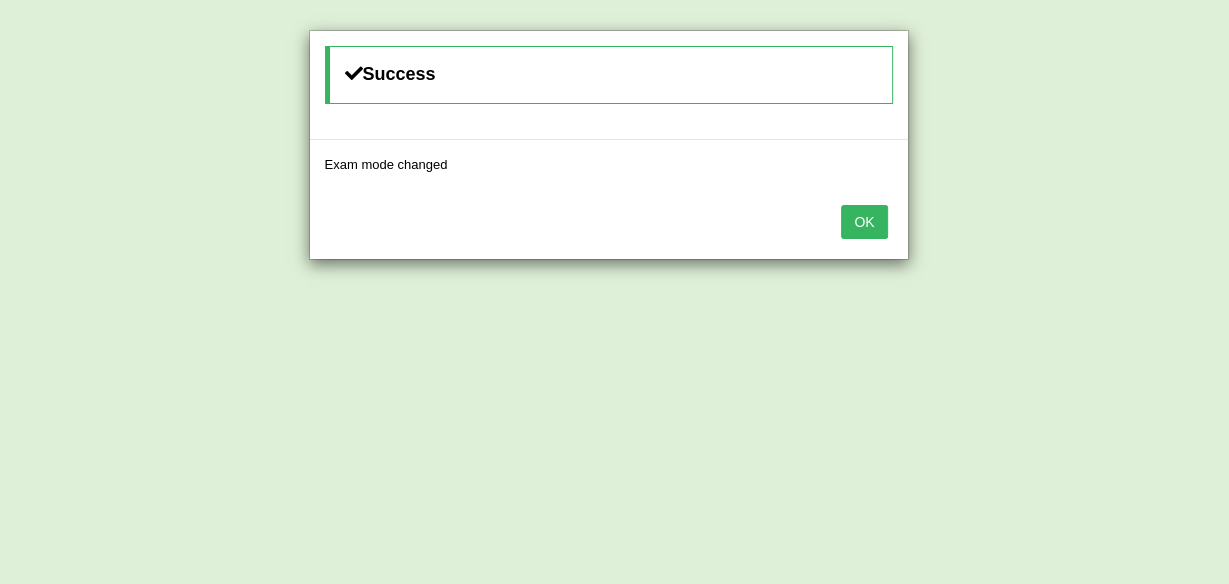 click on "OK" at bounding box center [864, 222] 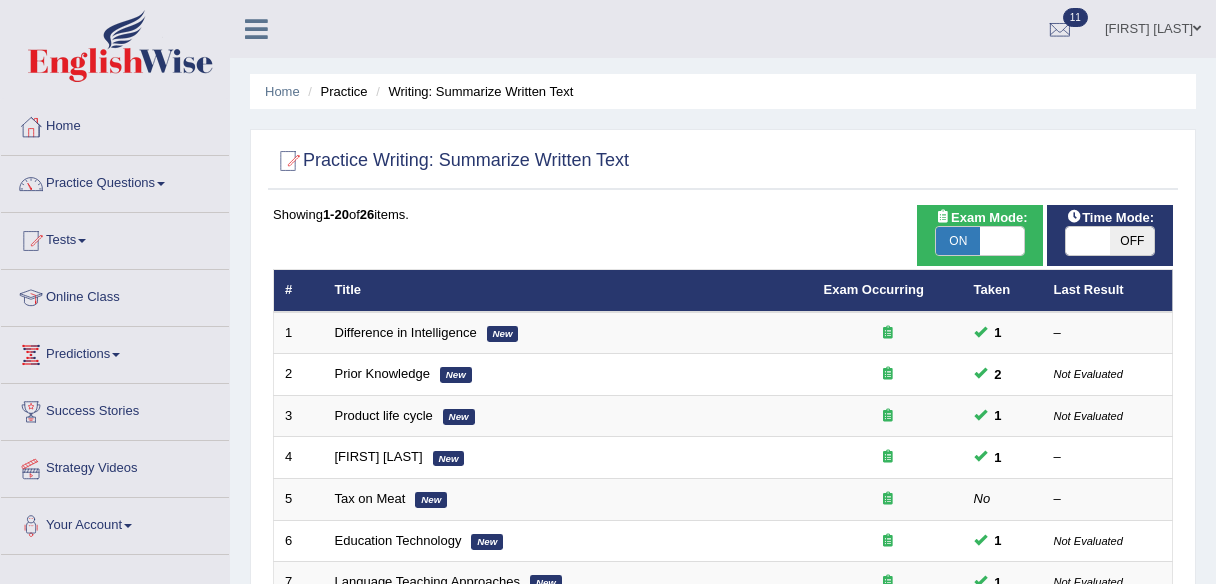 scroll, scrollTop: 0, scrollLeft: 0, axis: both 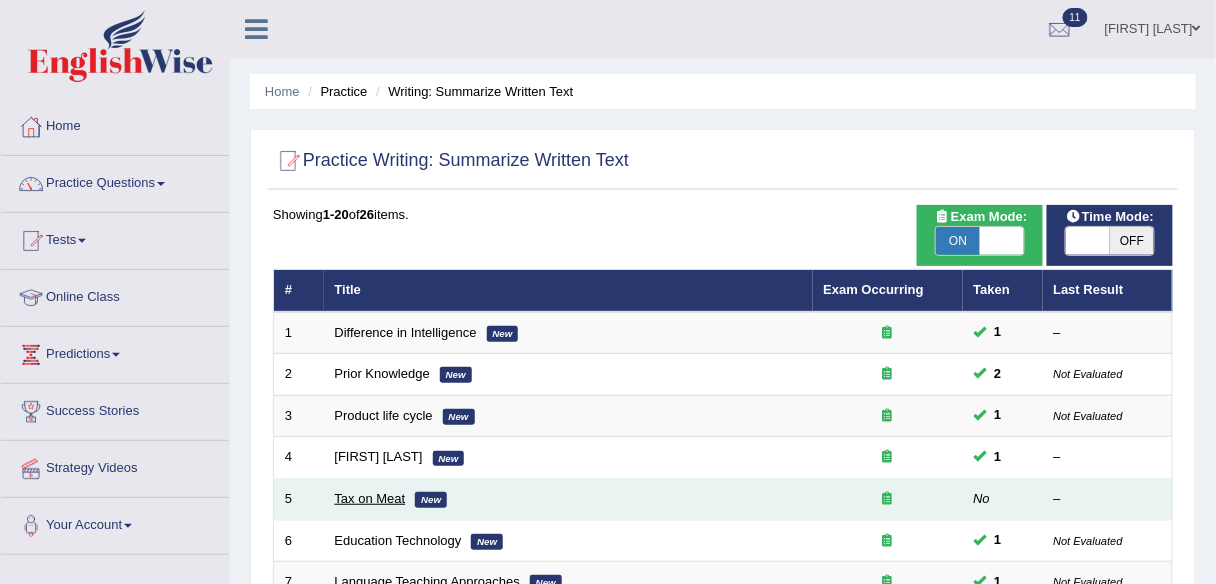 click on "Tax on Meat" at bounding box center (370, 498) 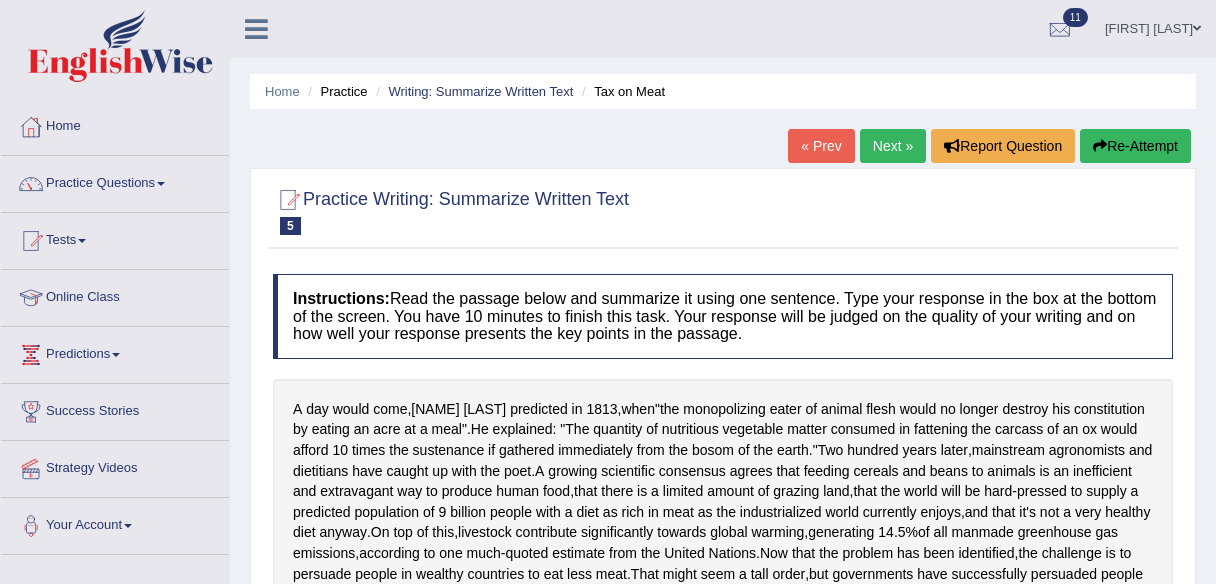 scroll, scrollTop: 0, scrollLeft: 0, axis: both 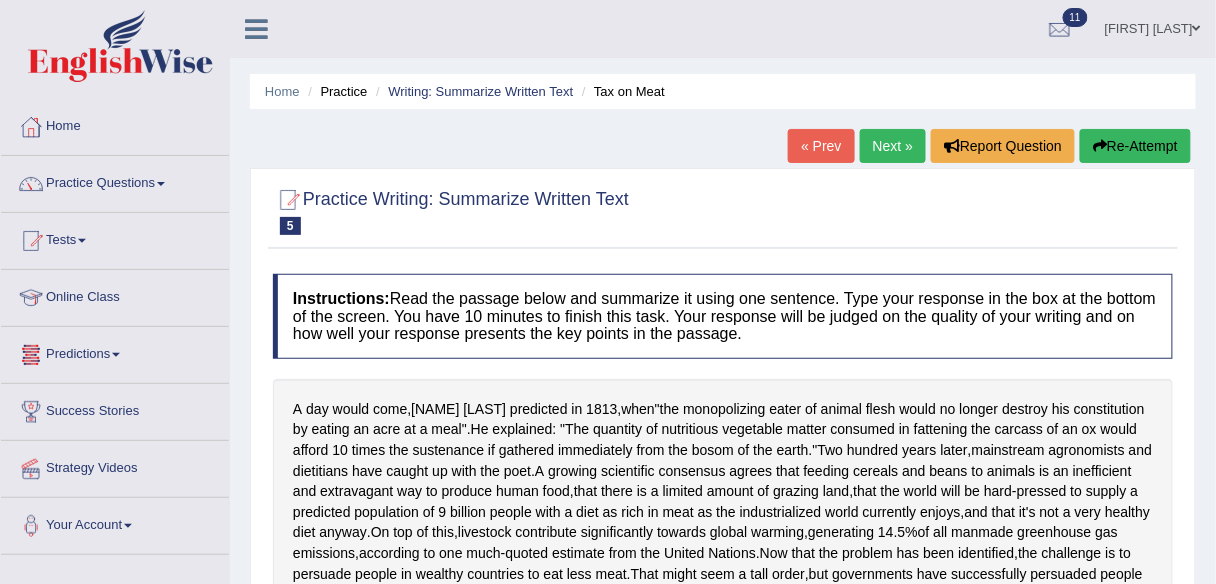 click on "Predictions" at bounding box center (115, 352) 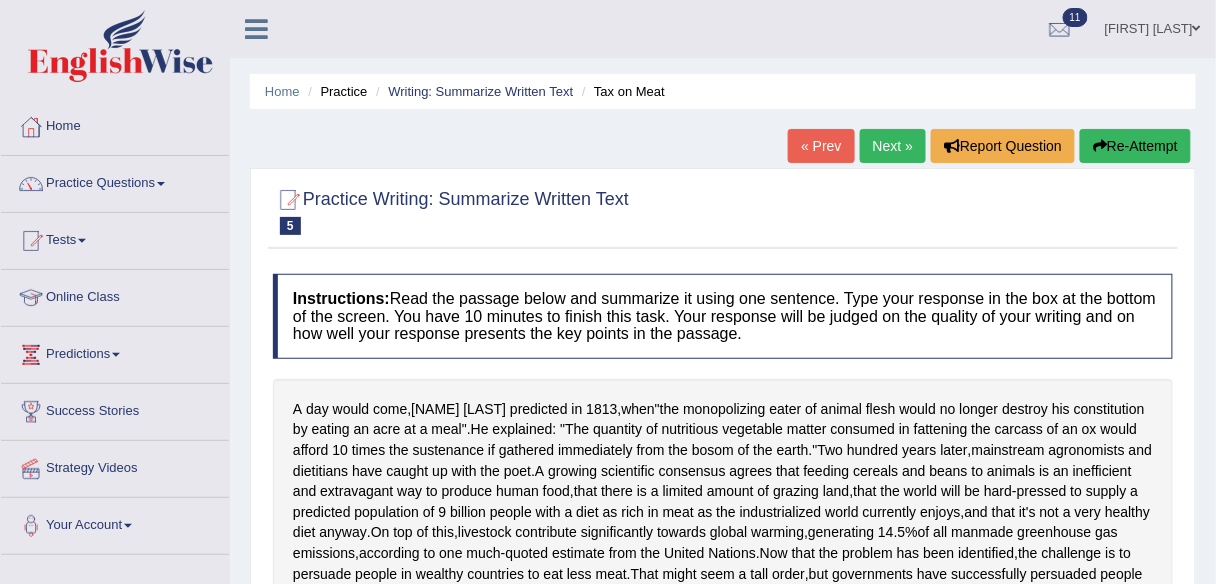 scroll, scrollTop: 2, scrollLeft: 0, axis: vertical 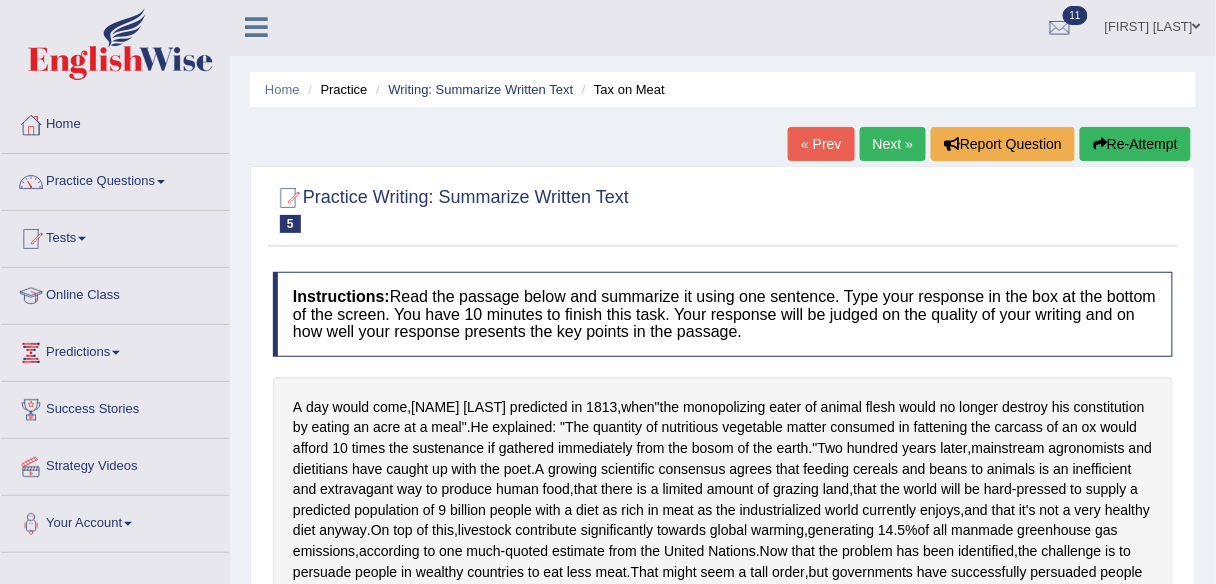 click on "Predictions" at bounding box center [115, 350] 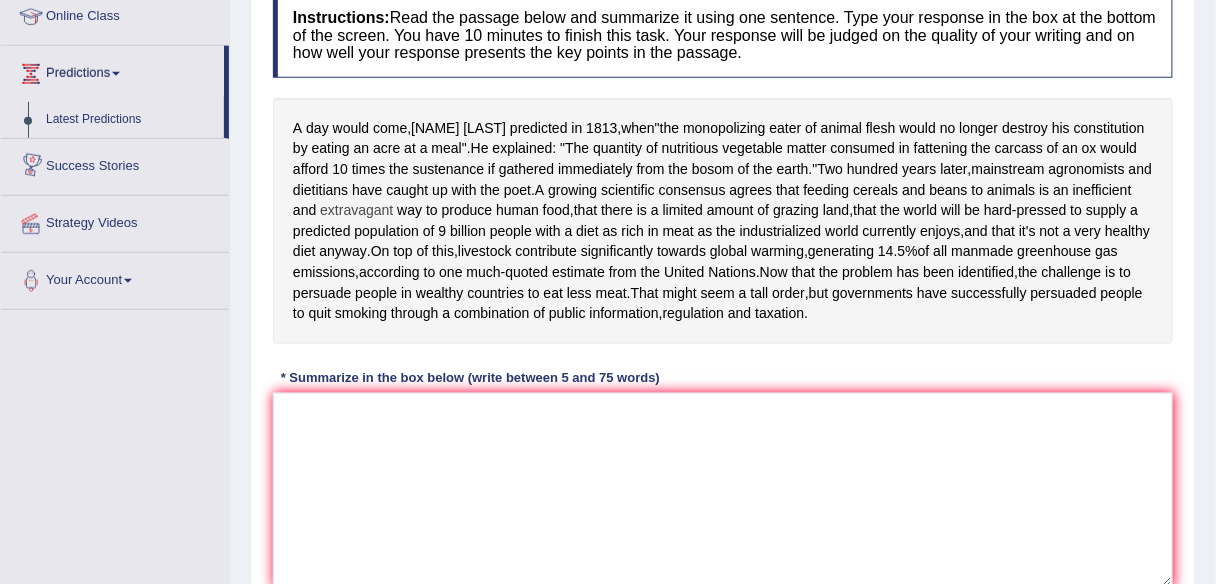 scroll, scrollTop: 309, scrollLeft: 0, axis: vertical 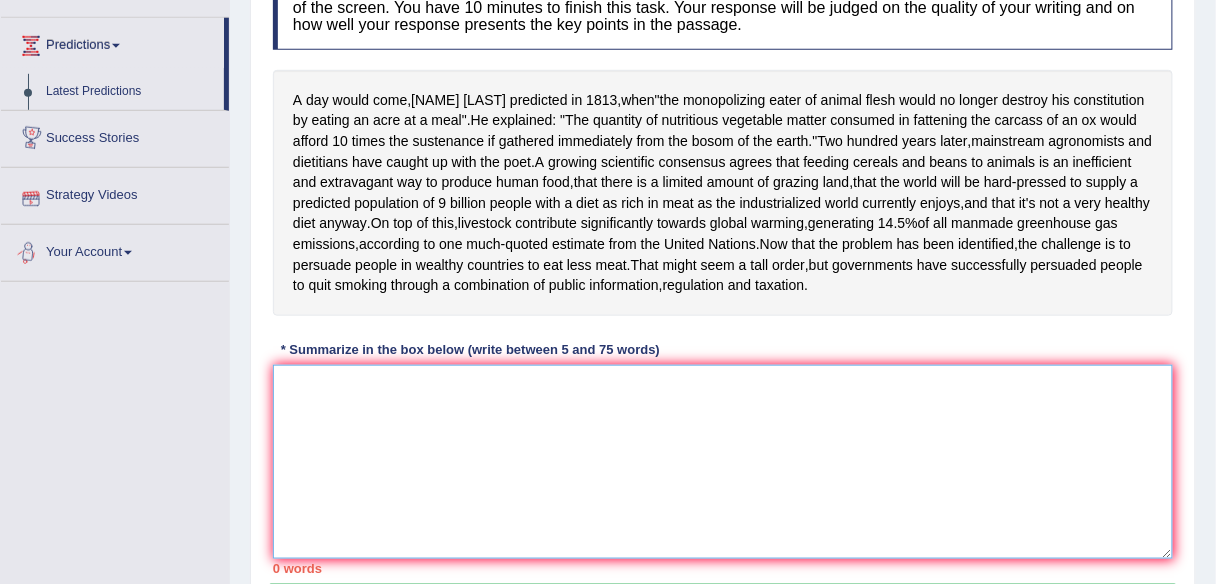 click at bounding box center [723, 462] 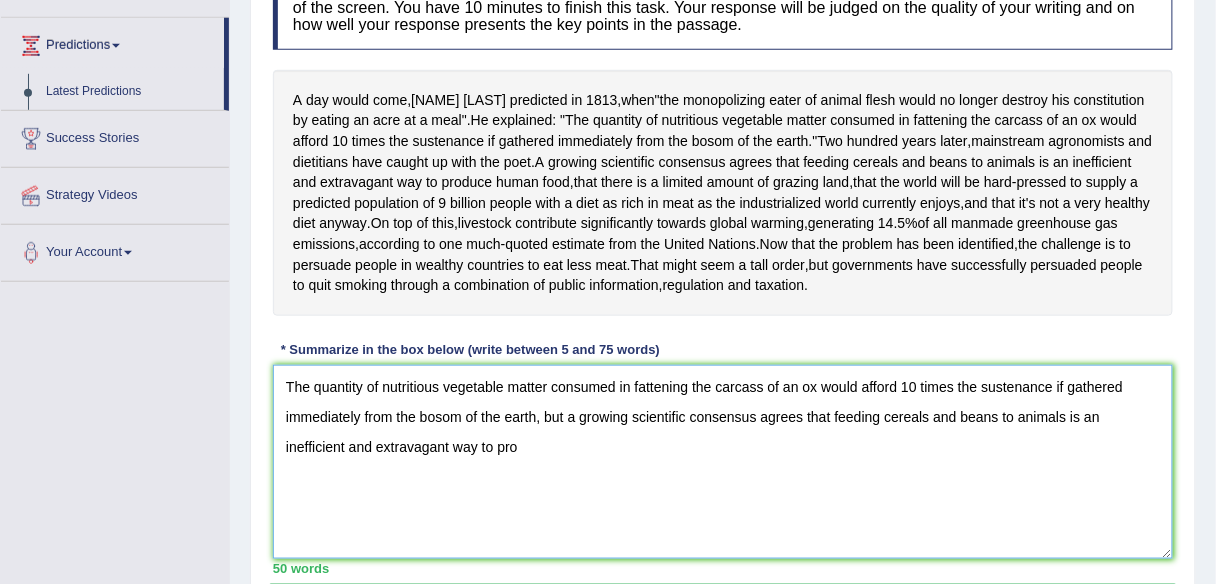 drag, startPoint x: 512, startPoint y: 447, endPoint x: 505, endPoint y: 500, distance: 53.460266 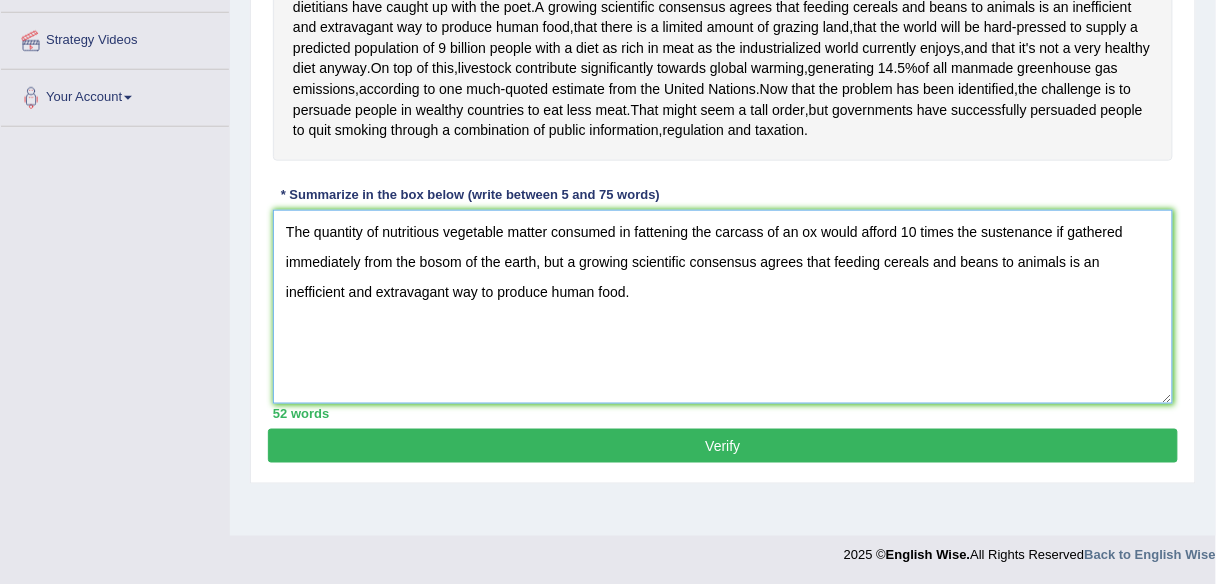 scroll, scrollTop: 466, scrollLeft: 0, axis: vertical 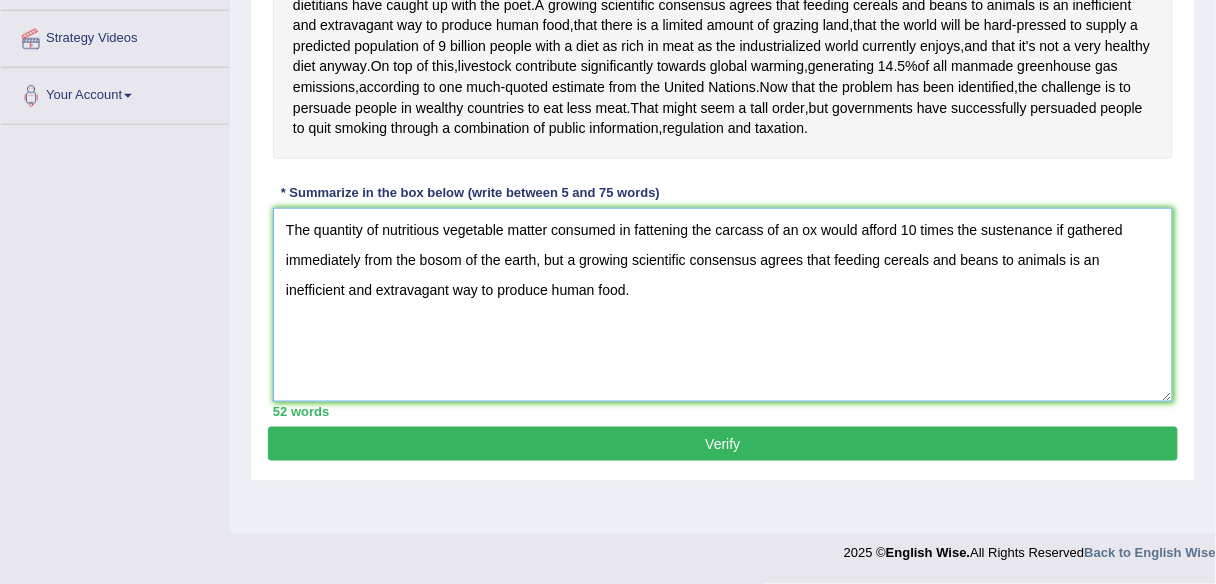 type on "The quantity of nutritious vegetable matter consumed in fattening the carcass of an ox would afford 10 times the sustenance if gathered immediately from the bosom of the earth, but a growing scientific consensus agrees that feeding cereals and beans to animals is an inefficient and extravagant way to produce human food." 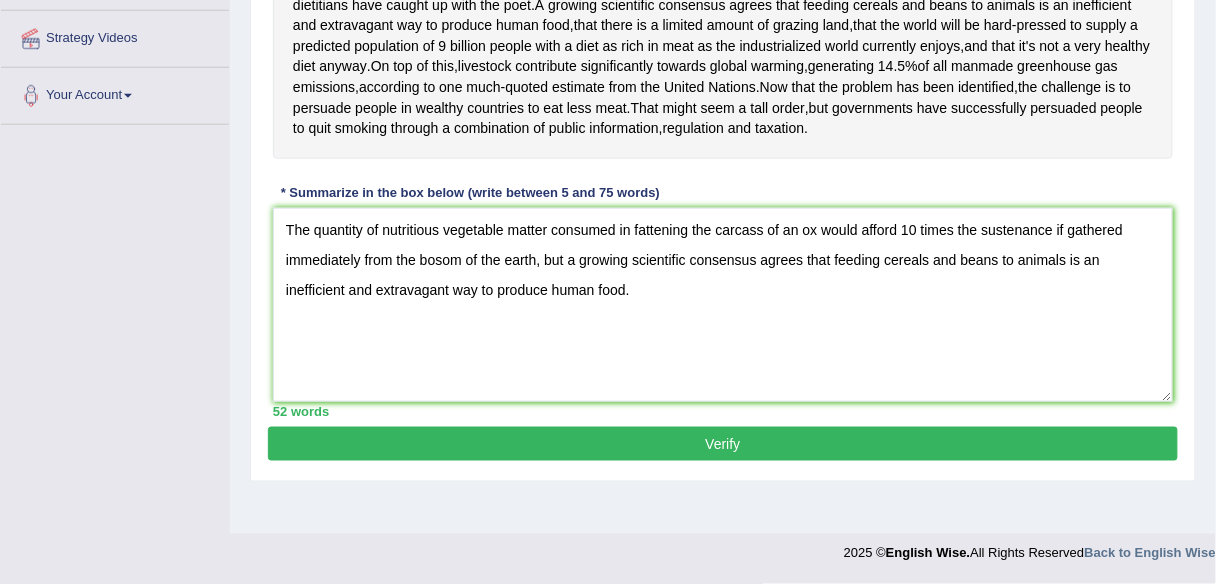 click on "Verify" at bounding box center (723, 444) 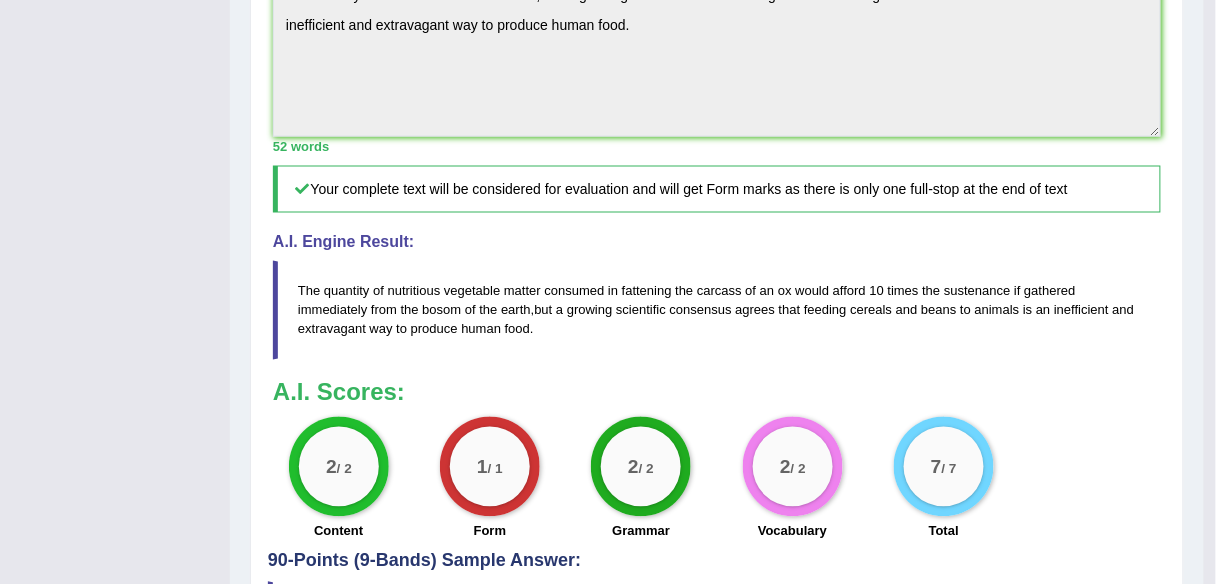 scroll, scrollTop: 910, scrollLeft: 0, axis: vertical 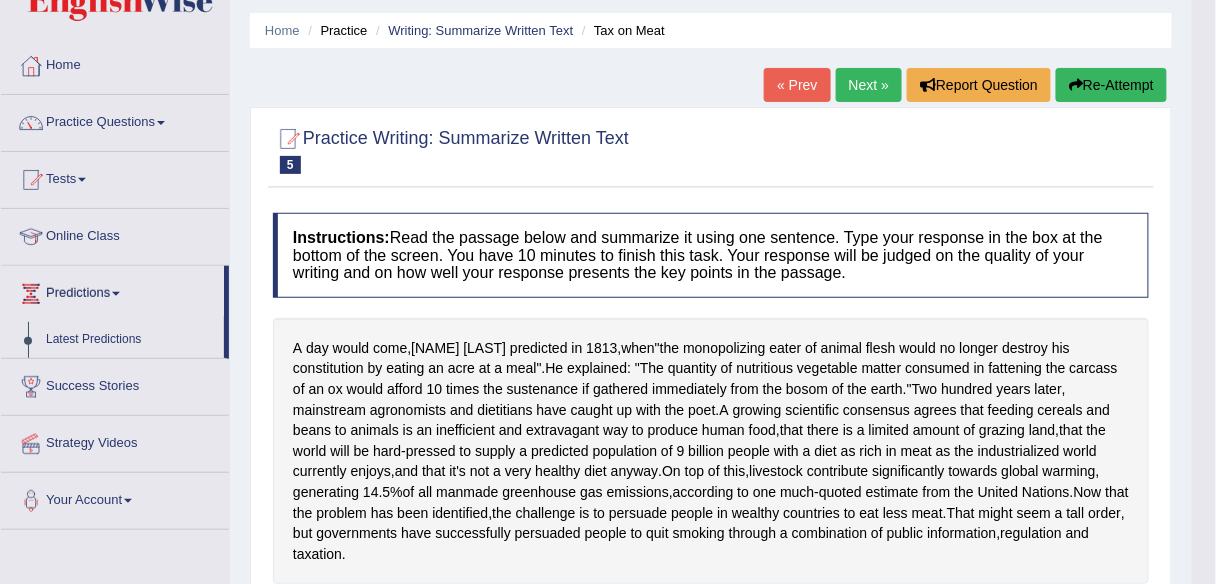click on "Practice Questions" at bounding box center (115, 120) 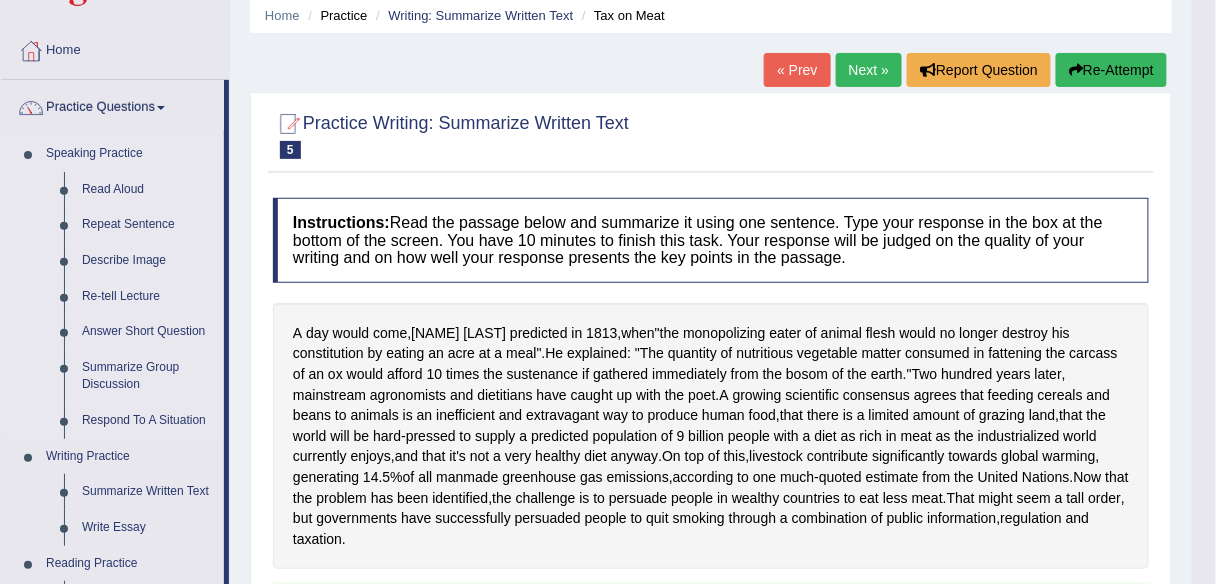scroll, scrollTop: 56, scrollLeft: 0, axis: vertical 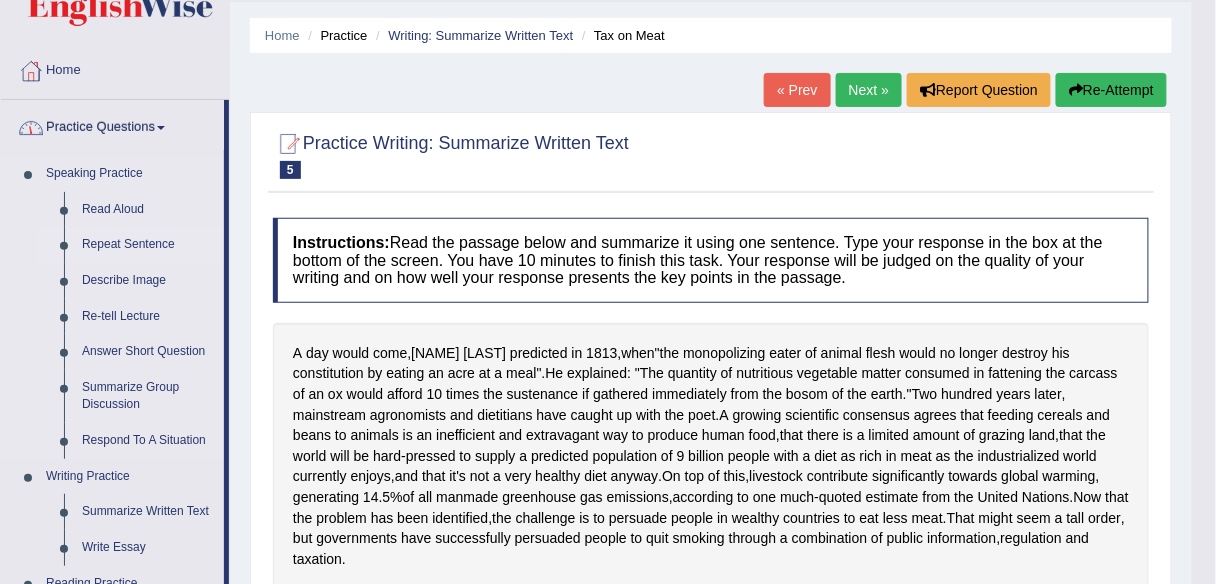 click on "Repeat Sentence" at bounding box center [148, 245] 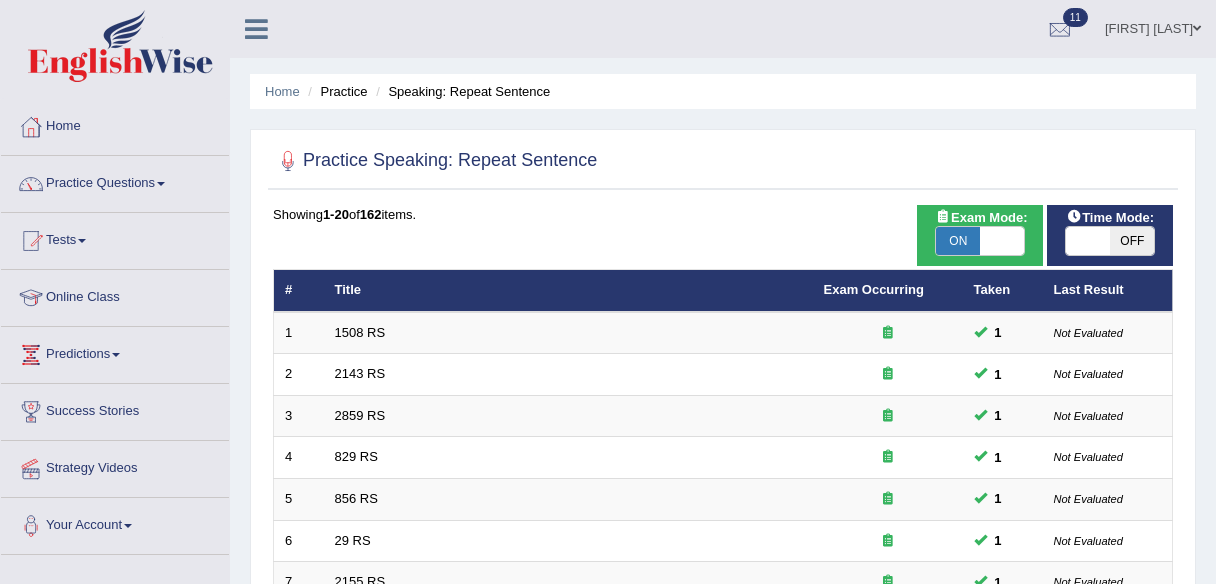 scroll, scrollTop: 0, scrollLeft: 0, axis: both 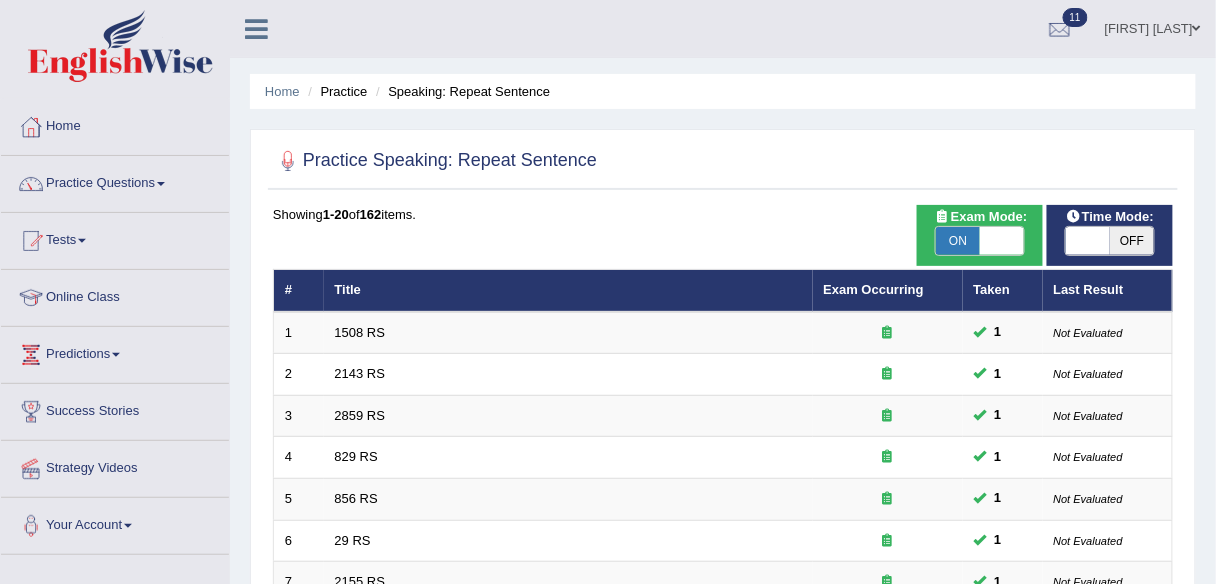 click on "Tests" at bounding box center (115, 238) 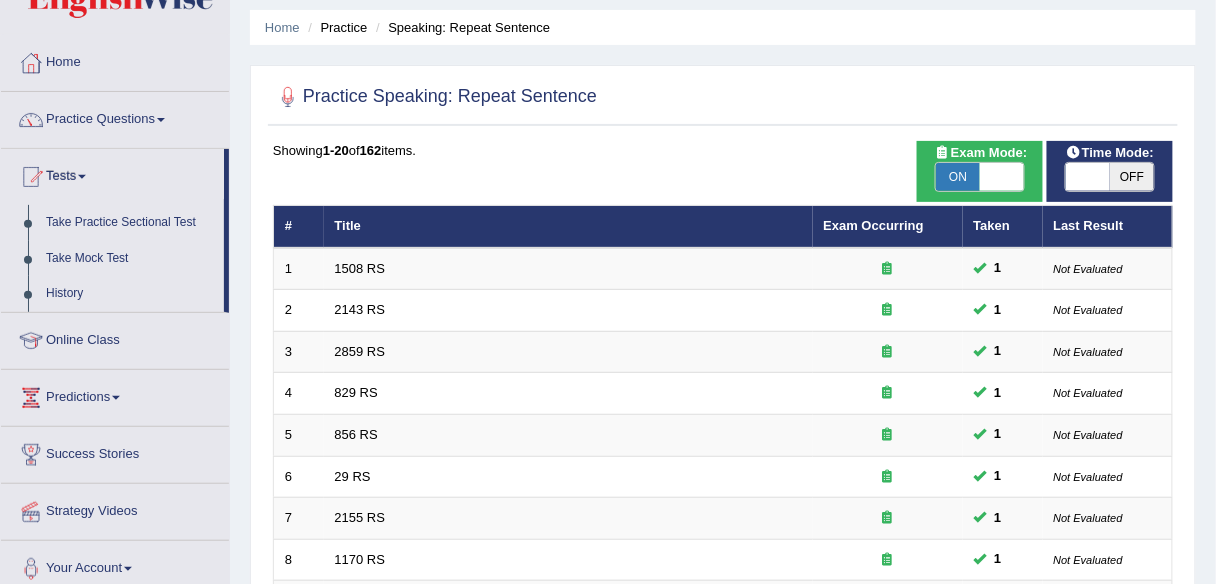 scroll, scrollTop: 66, scrollLeft: 0, axis: vertical 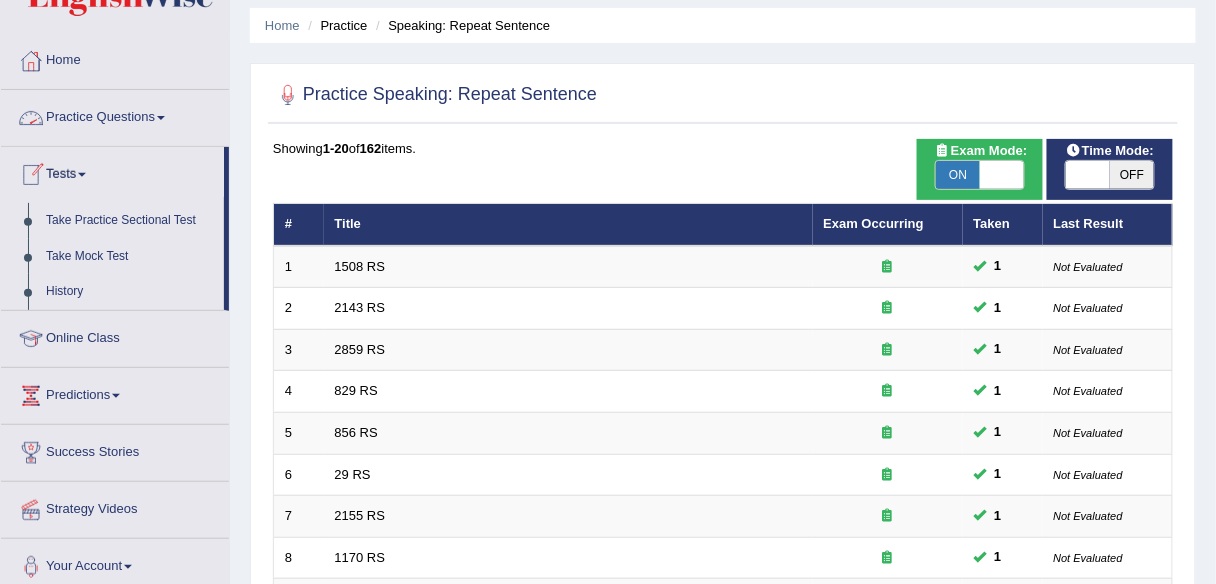 click on "Practice Questions" at bounding box center [115, 115] 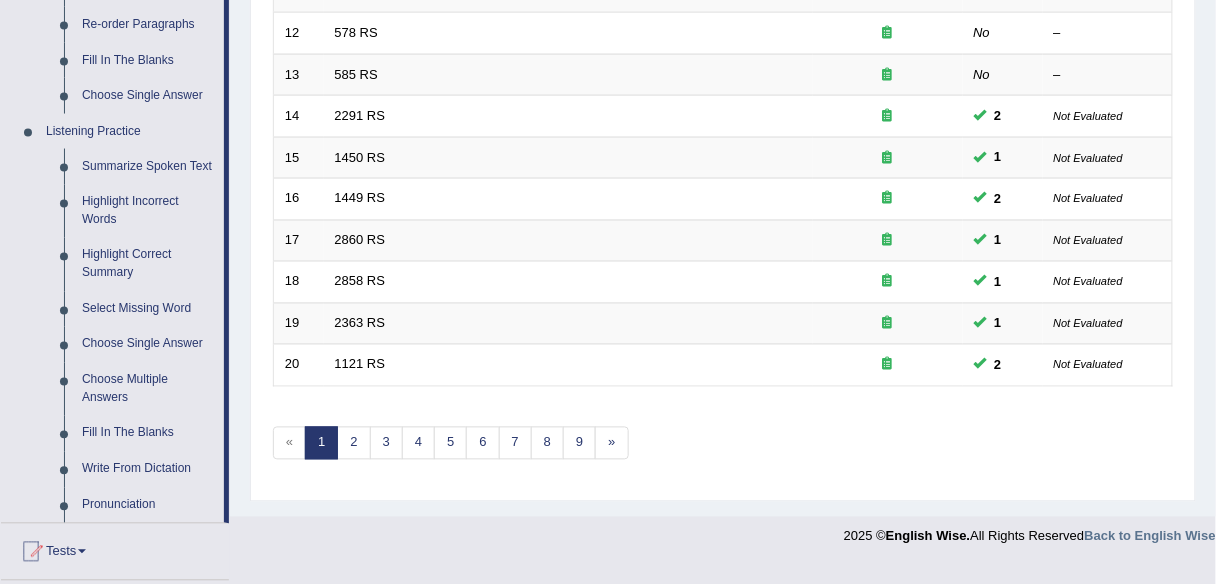 scroll, scrollTop: 746, scrollLeft: 0, axis: vertical 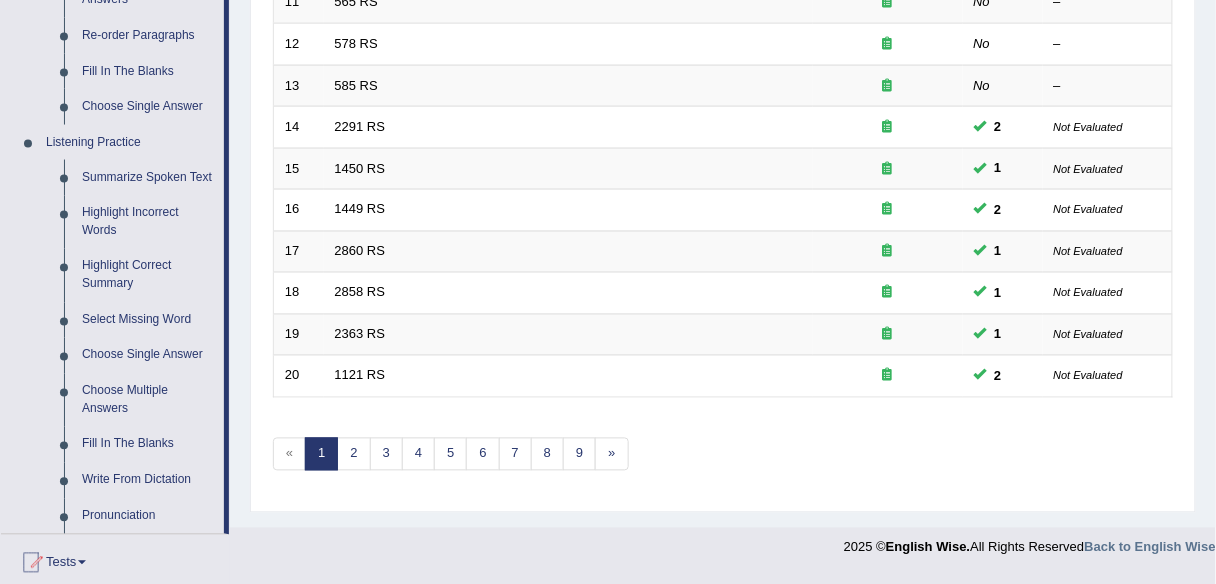 click on "Highlight Correct Summary" at bounding box center [148, 275] 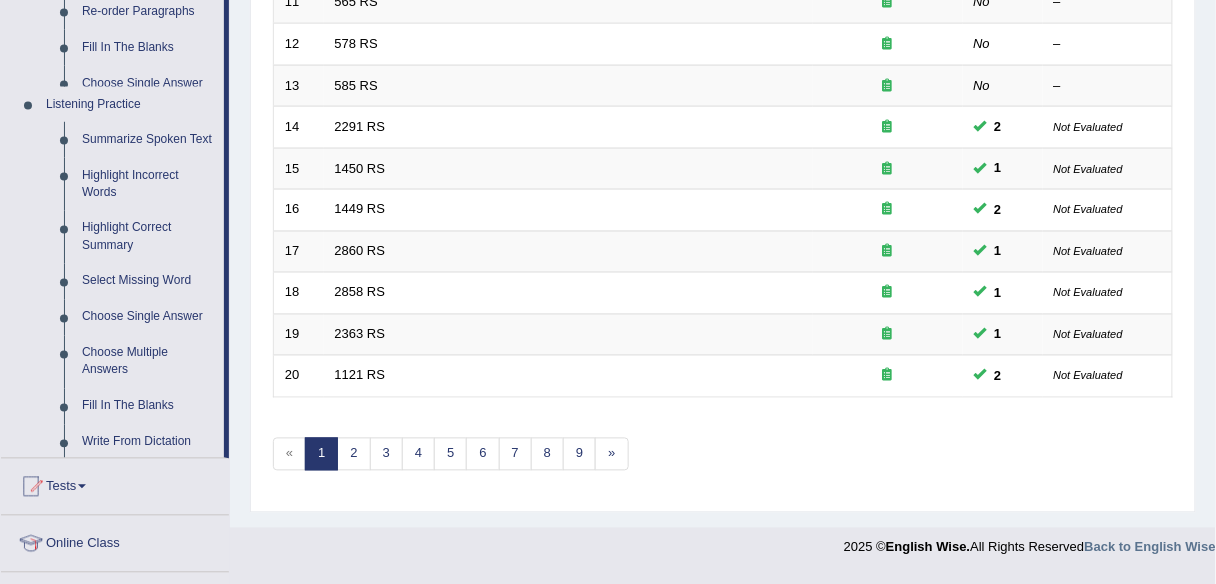 scroll, scrollTop: 537, scrollLeft: 0, axis: vertical 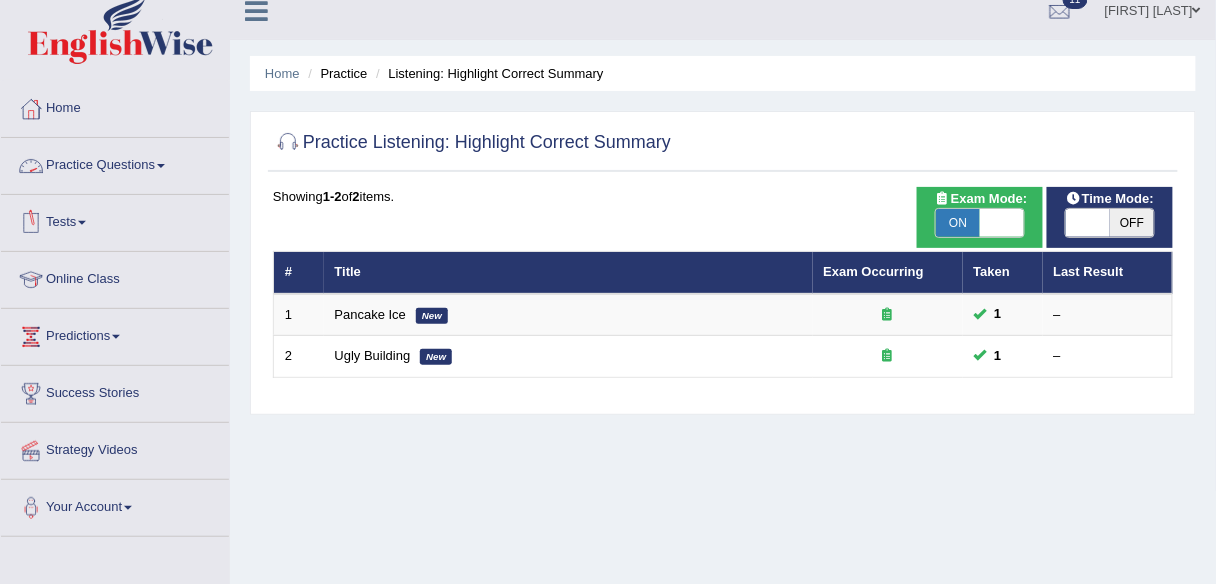 click on "Practice Questions" at bounding box center [115, 163] 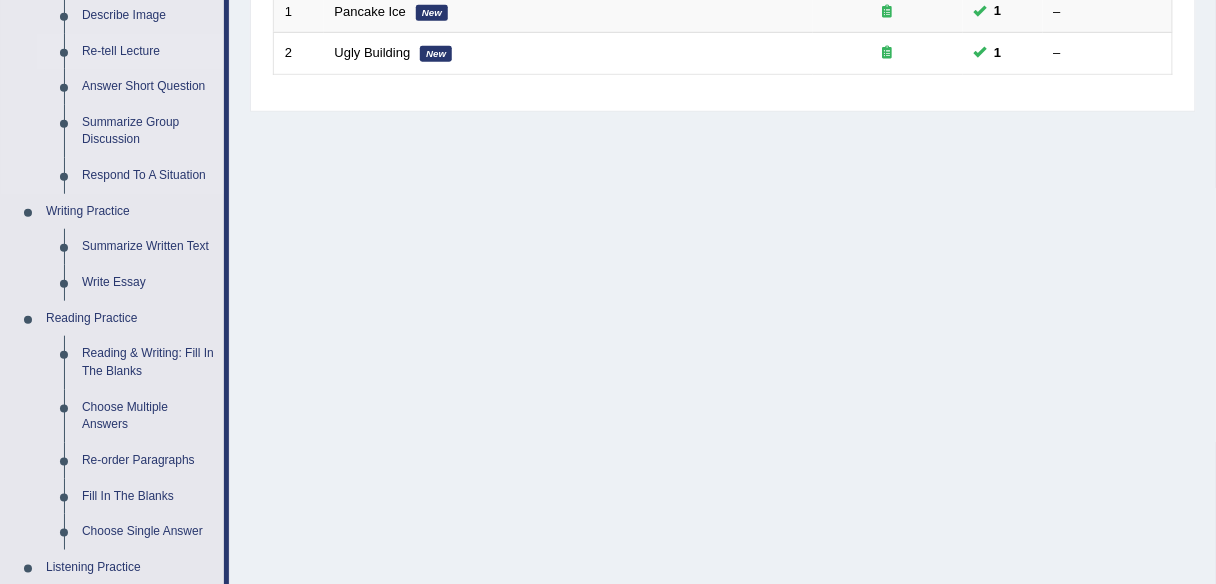 scroll, scrollTop: 320, scrollLeft: 0, axis: vertical 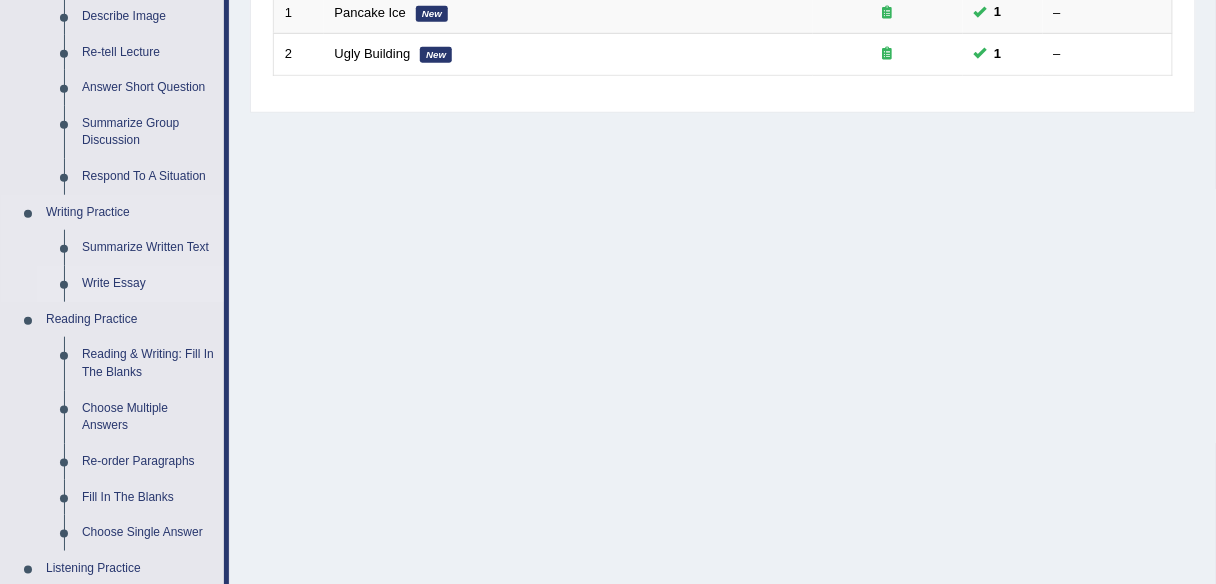 click on "Write Essay" at bounding box center (148, 284) 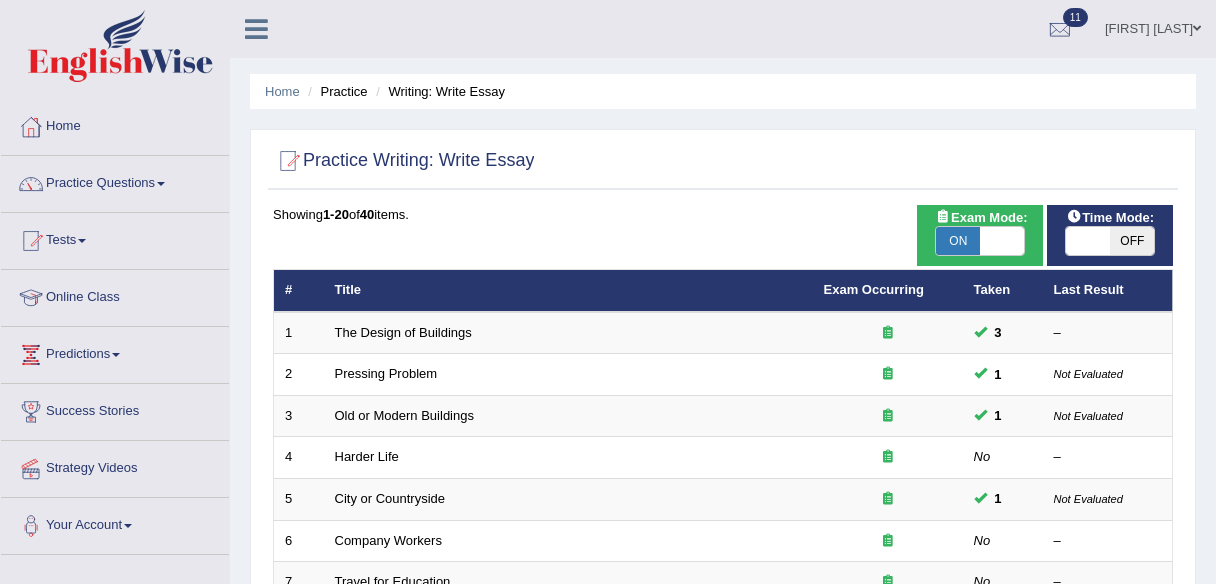 scroll, scrollTop: 0, scrollLeft: 0, axis: both 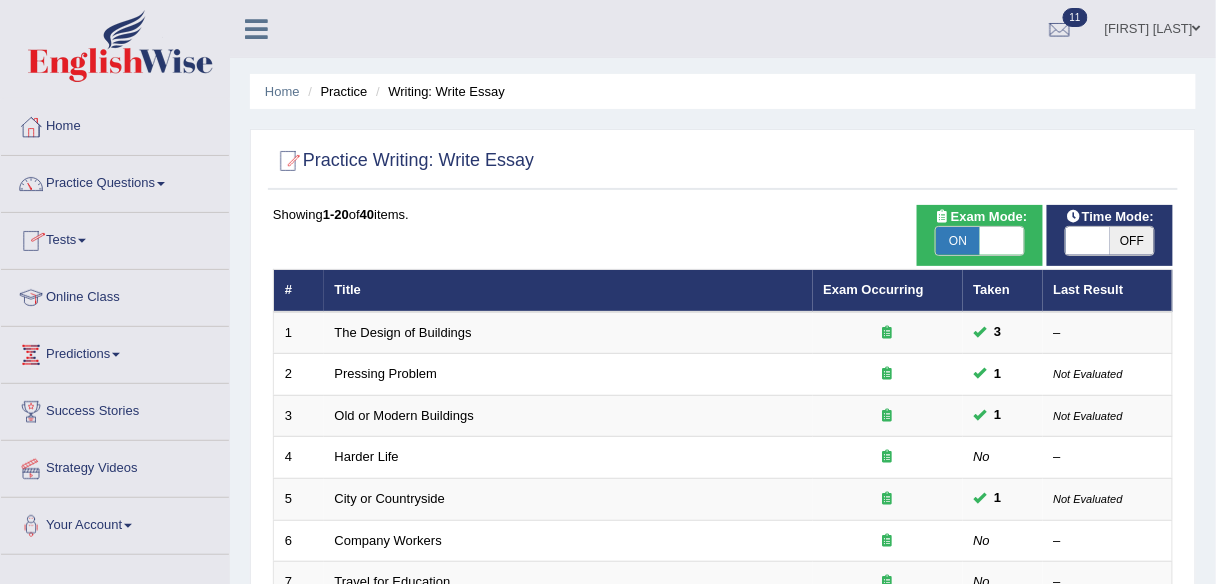 click on "ON   OFF" at bounding box center [979, 241] 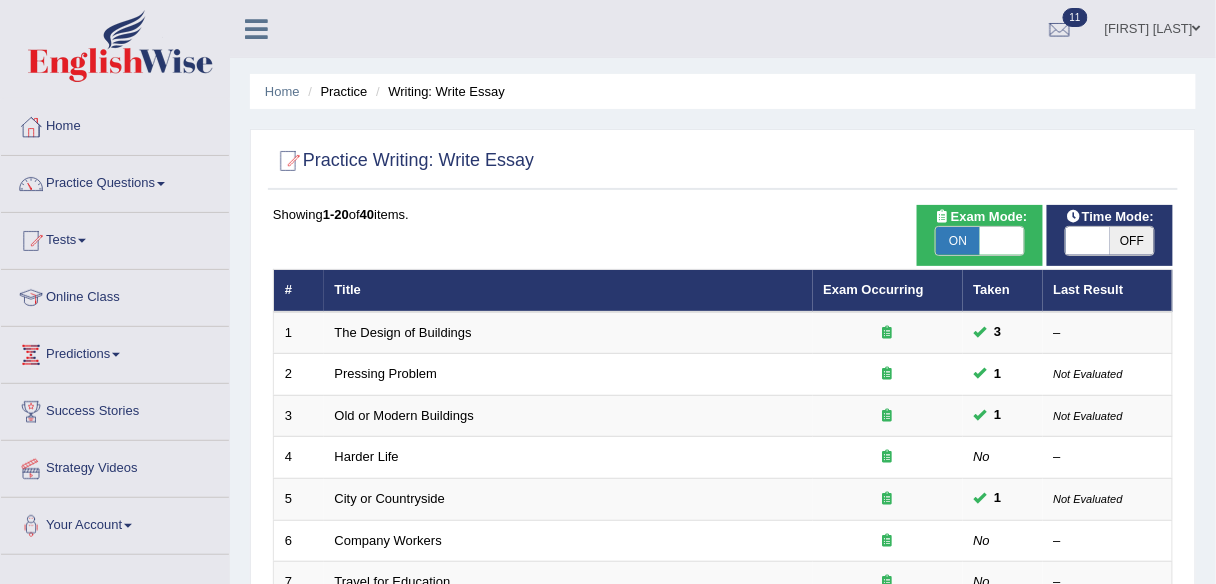 click on "ON" at bounding box center (958, 241) 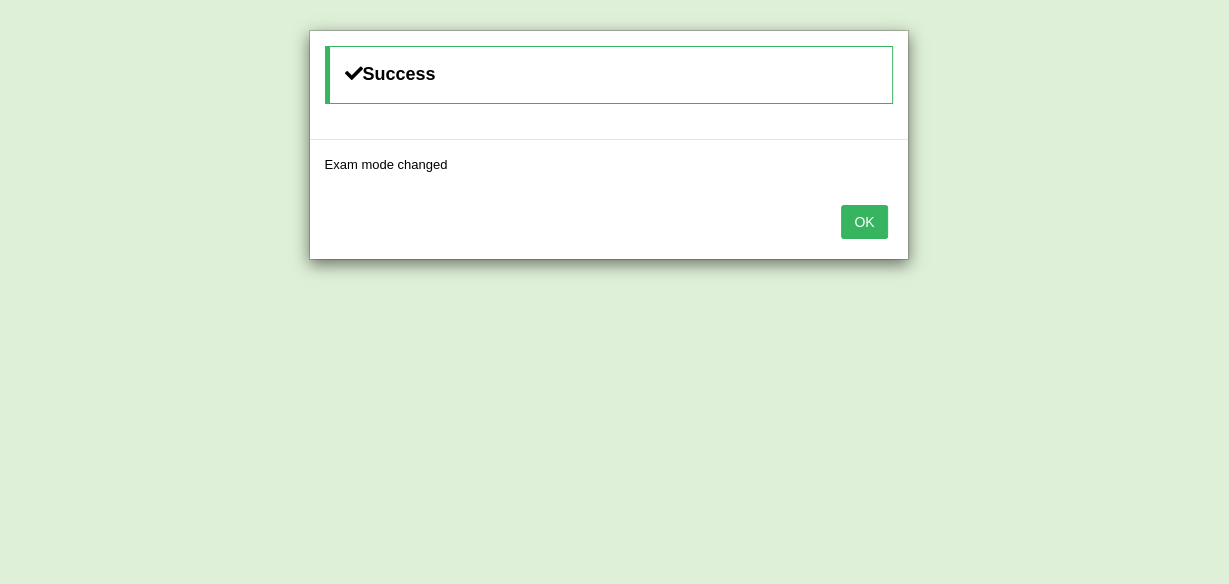 click on "OK" at bounding box center (864, 222) 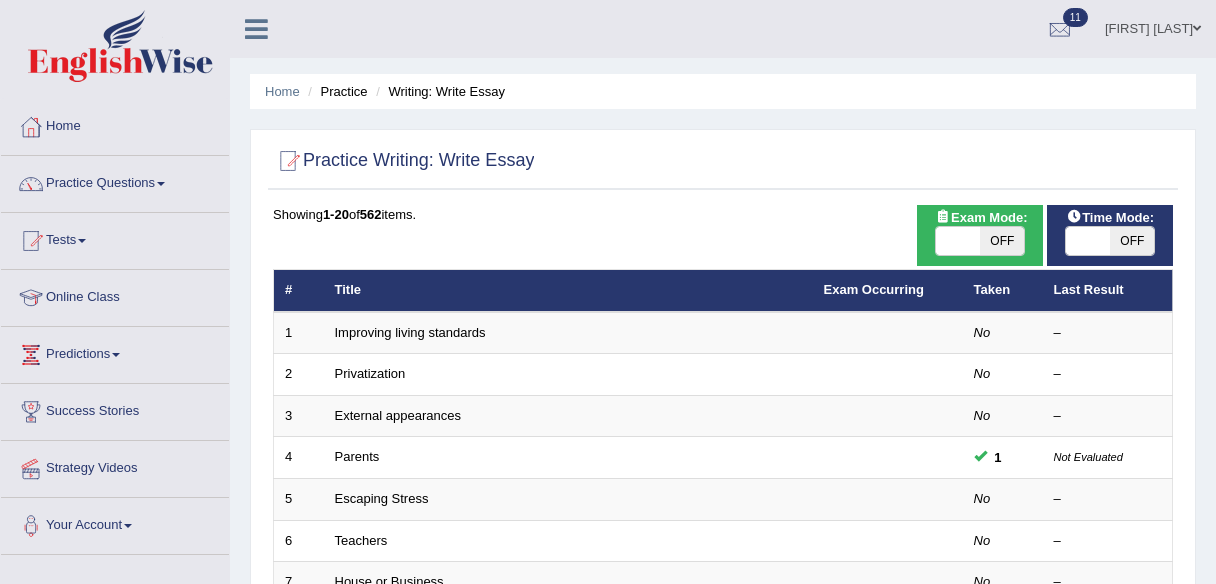scroll, scrollTop: 0, scrollLeft: 0, axis: both 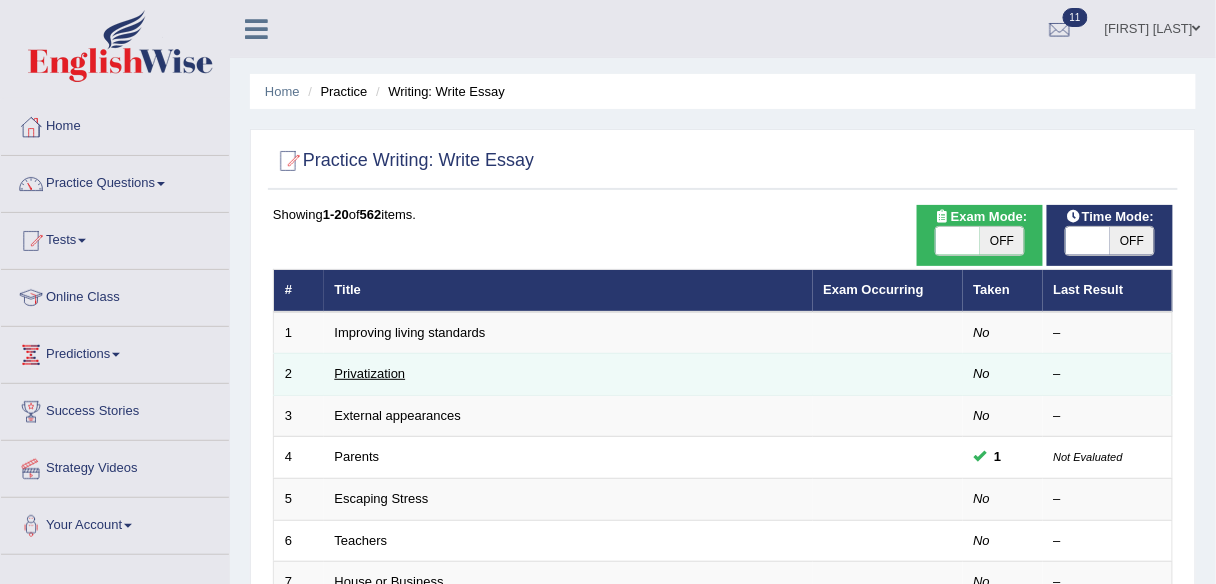 click on "Privatization" at bounding box center [370, 373] 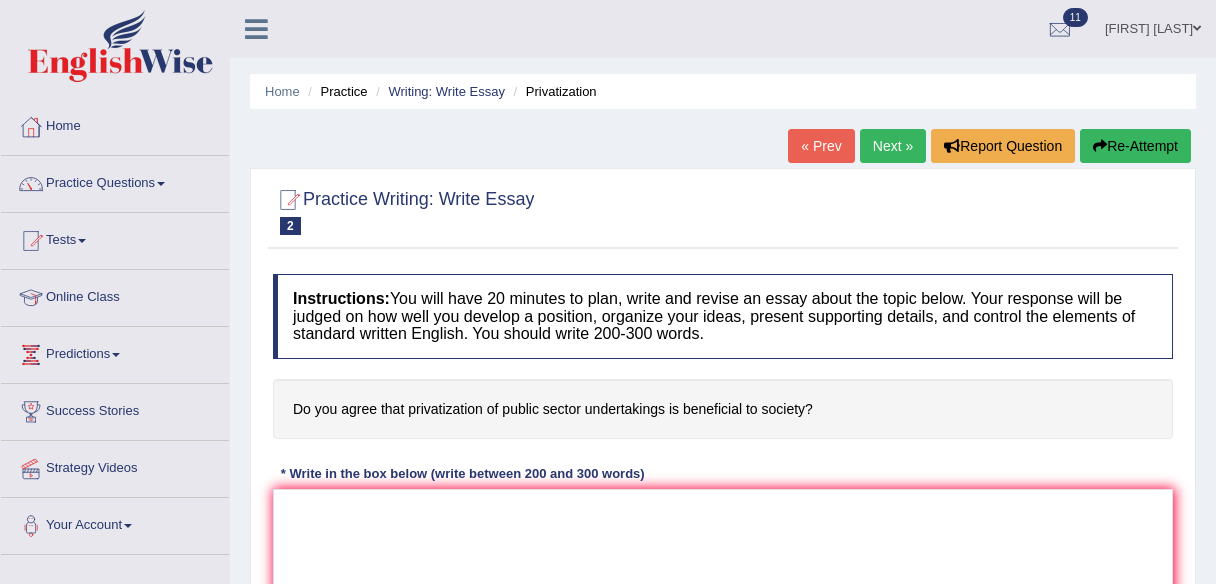 scroll, scrollTop: 0, scrollLeft: 0, axis: both 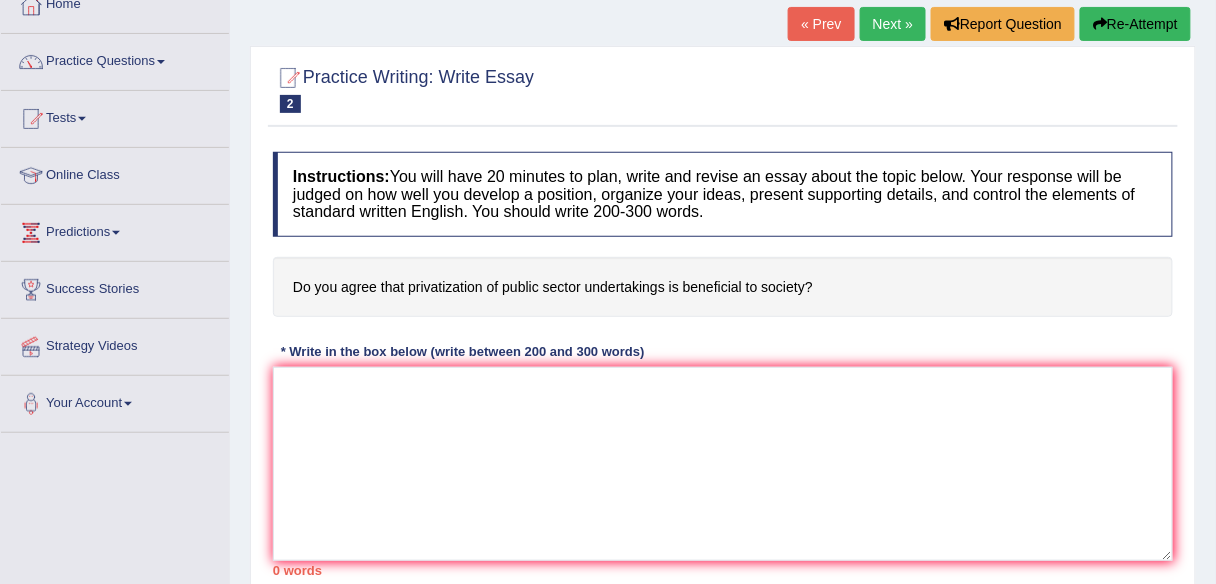click on "Do you agree that privatization of public sector undertakings is beneficial to society?" at bounding box center [723, 287] 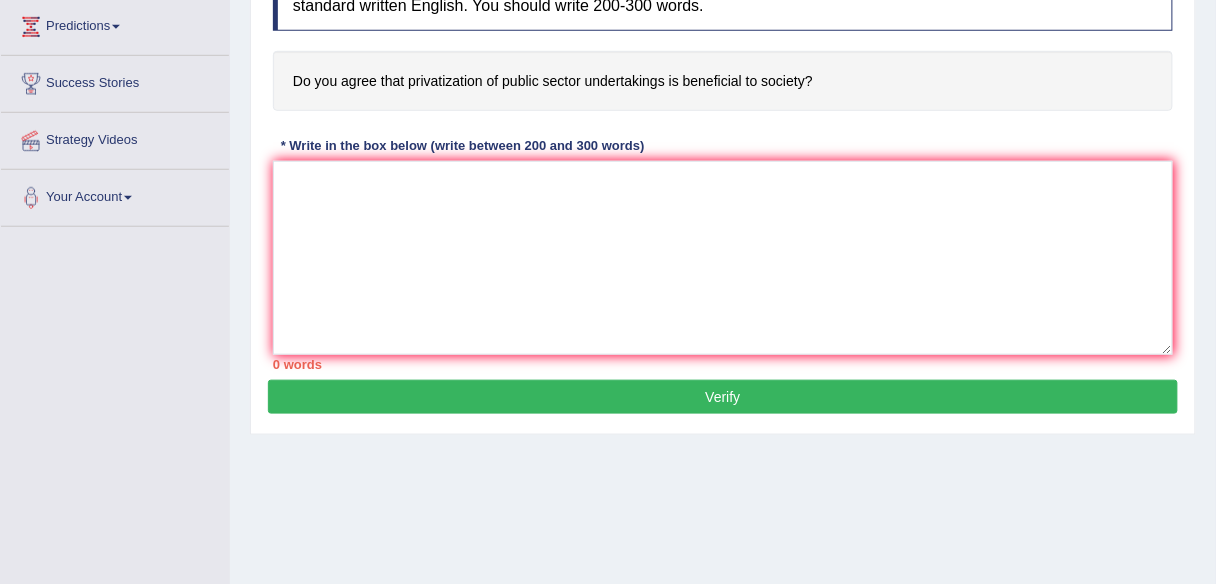scroll, scrollTop: 0, scrollLeft: 0, axis: both 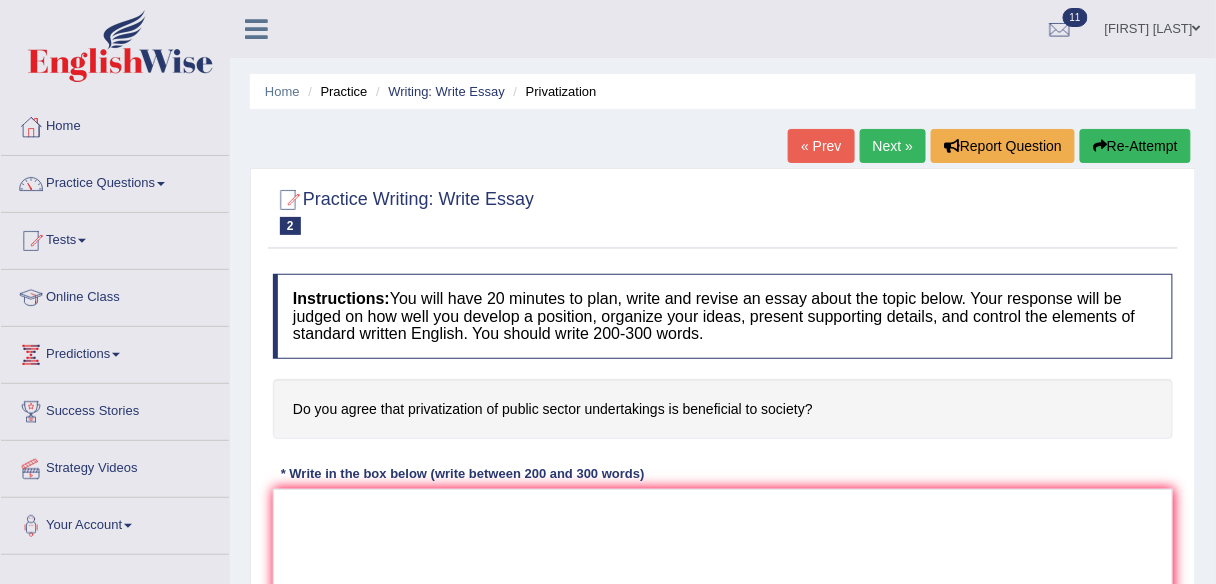 click on "Practice Writing: Write Essay
2
Privatization
Instructions:  You will have 20 minutes to plan, write and revise an essay about the topic below. Your response will be judged on how well you develop a position, organize your ideas, present supporting details, and control the elements of standard written English. You should write 200-300 words.
Do you agree that privatization of public sector undertakings is beneficial to society? * Write in the box below (write between 200 and 300 words) 0 words Written Keywords: A.I. Engine Result: Processing... 90-Points (9-Bands) Sample Answer: . Verify" at bounding box center (723, 465) 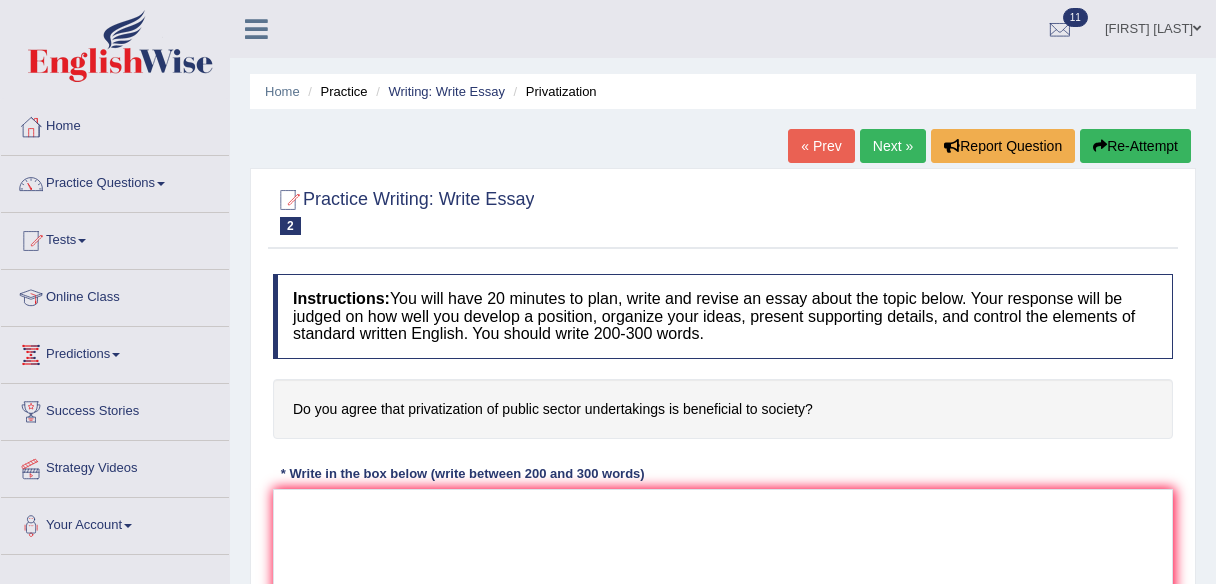 scroll, scrollTop: 293, scrollLeft: 0, axis: vertical 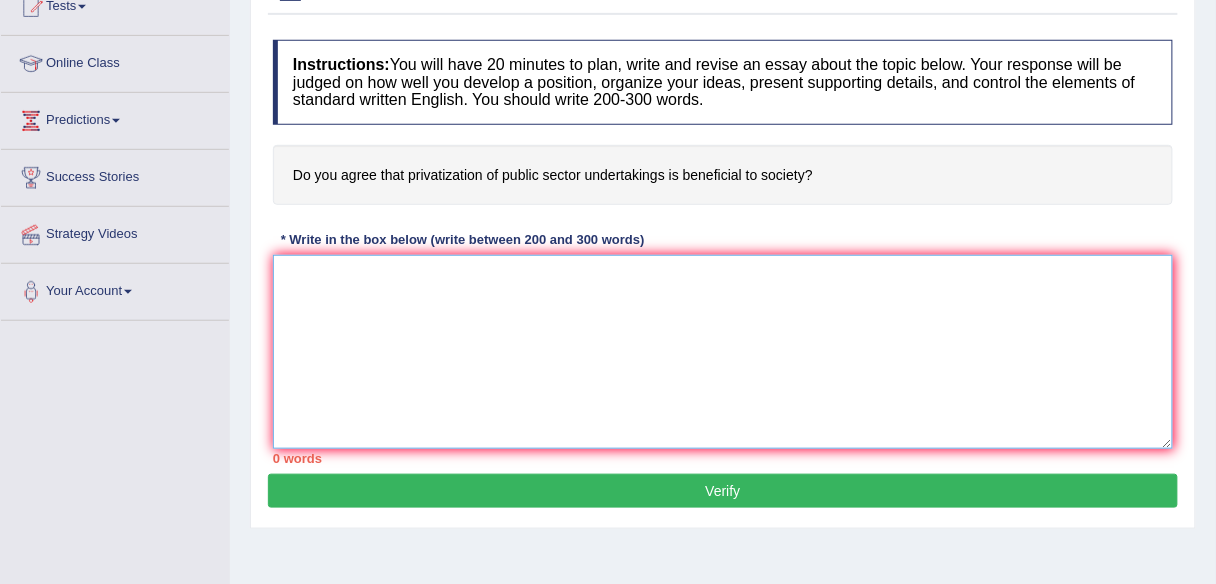 click at bounding box center (723, 352) 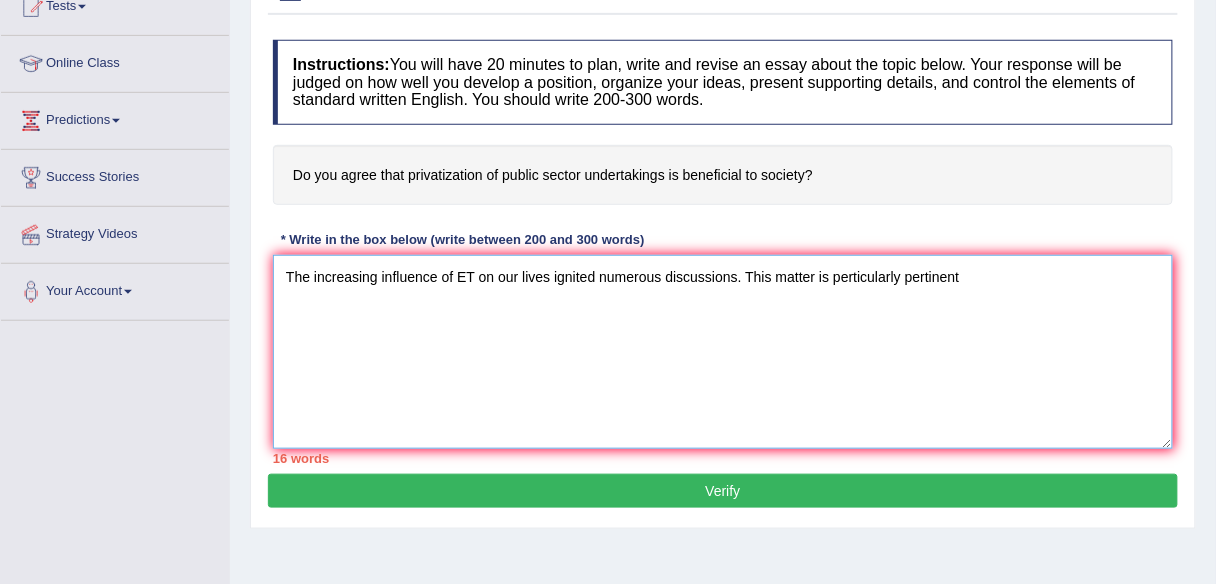 click on "The increasing influence of ET on our lives ignited numerous discussions. This matter is perticularly pertinent" at bounding box center (723, 352) 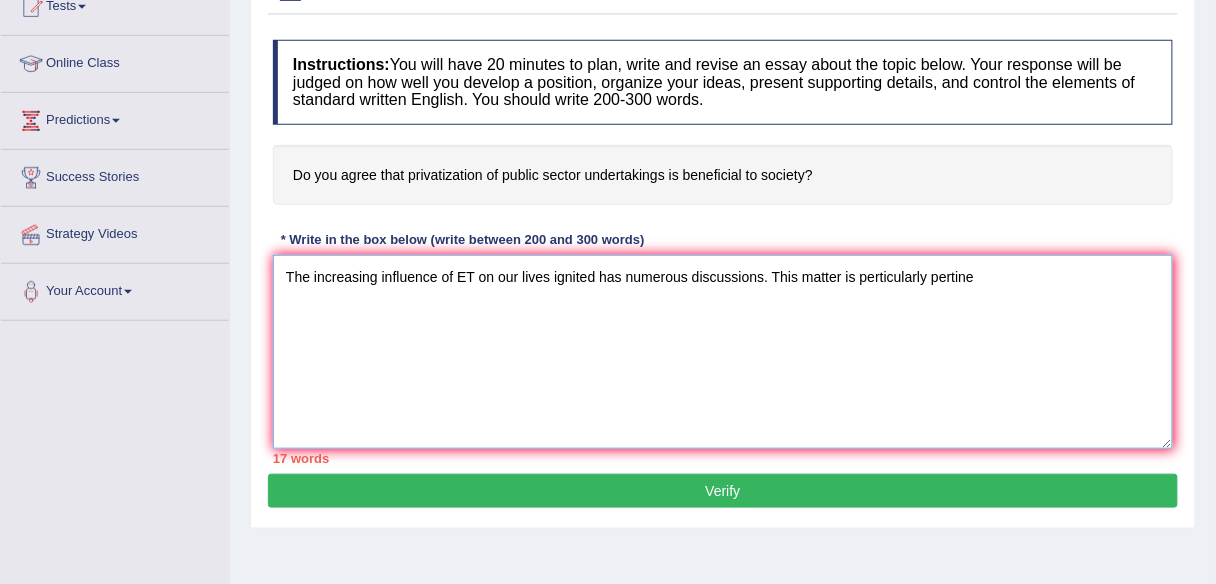 click on "The increasing influence of ET on our lives ignited has numerous discussions. This matter is perticularly pertinent" at bounding box center [723, 352] 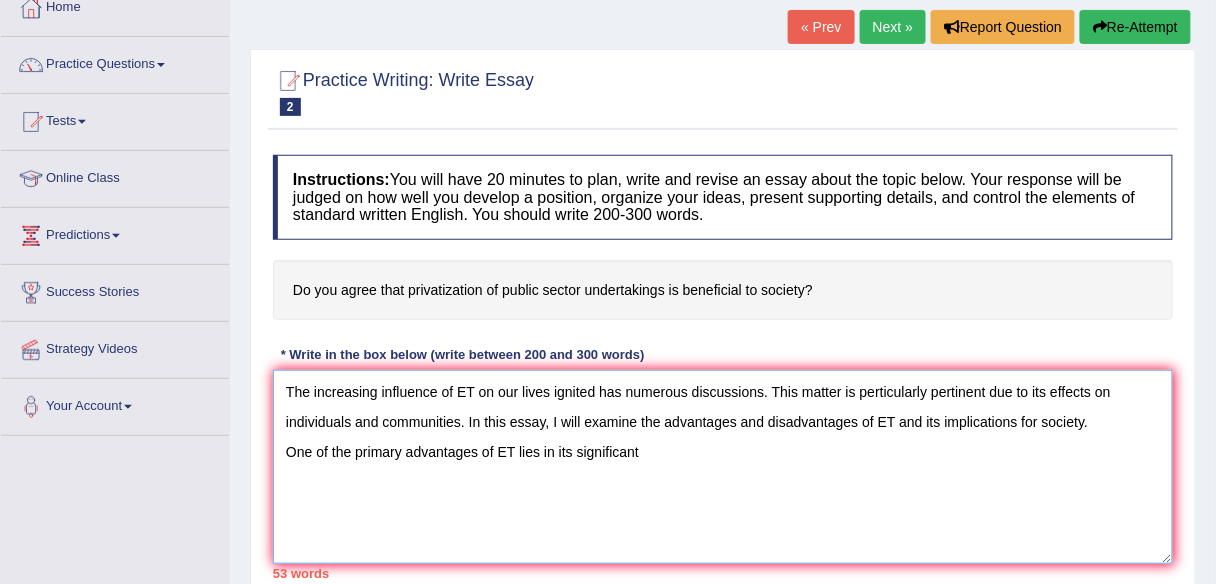 scroll, scrollTop: 128, scrollLeft: 0, axis: vertical 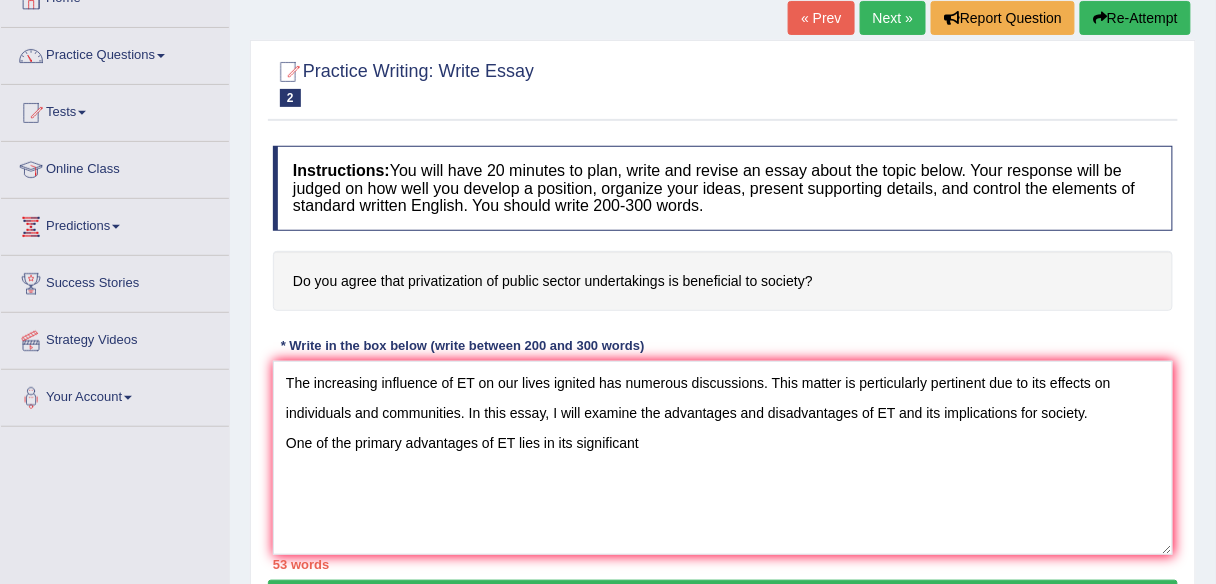 click on "Do you agree that privatization of public sector undertakings is beneficial to society?" at bounding box center [723, 281] 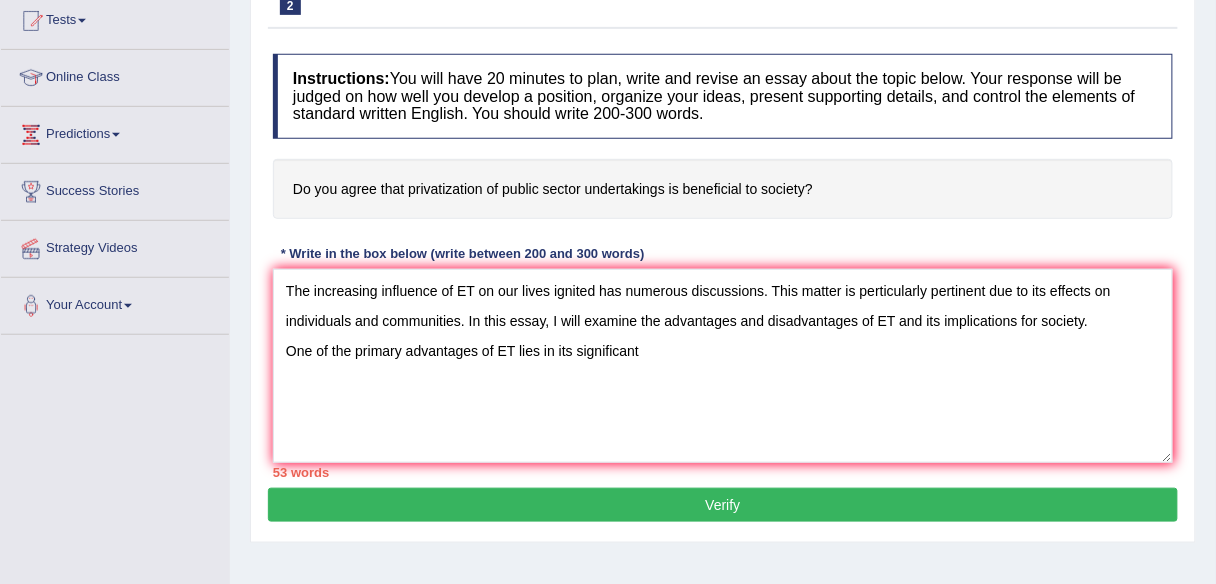 scroll, scrollTop: 221, scrollLeft: 0, axis: vertical 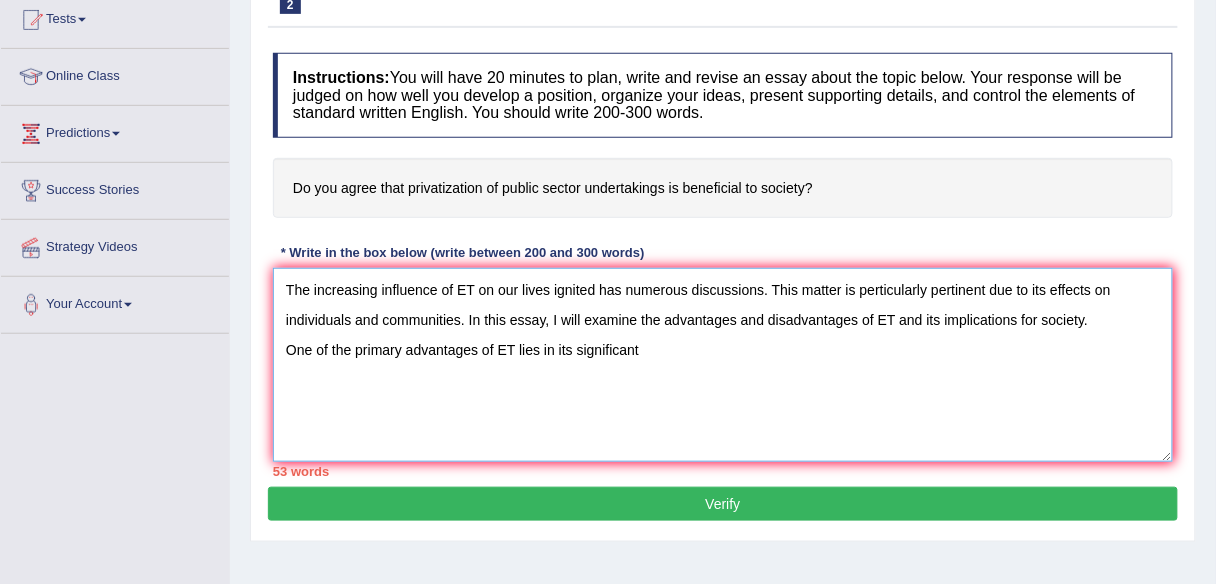 click on "The increasing influence of ET on our lives ignited has numerous discussions. This matter is perticularly pertinent due to its effects on individuals and communities. In this essay, I will examine the advantages and disadvantages of ET and its implications for society.
One of the primary advantages of ET lies in its significant" at bounding box center (723, 365) 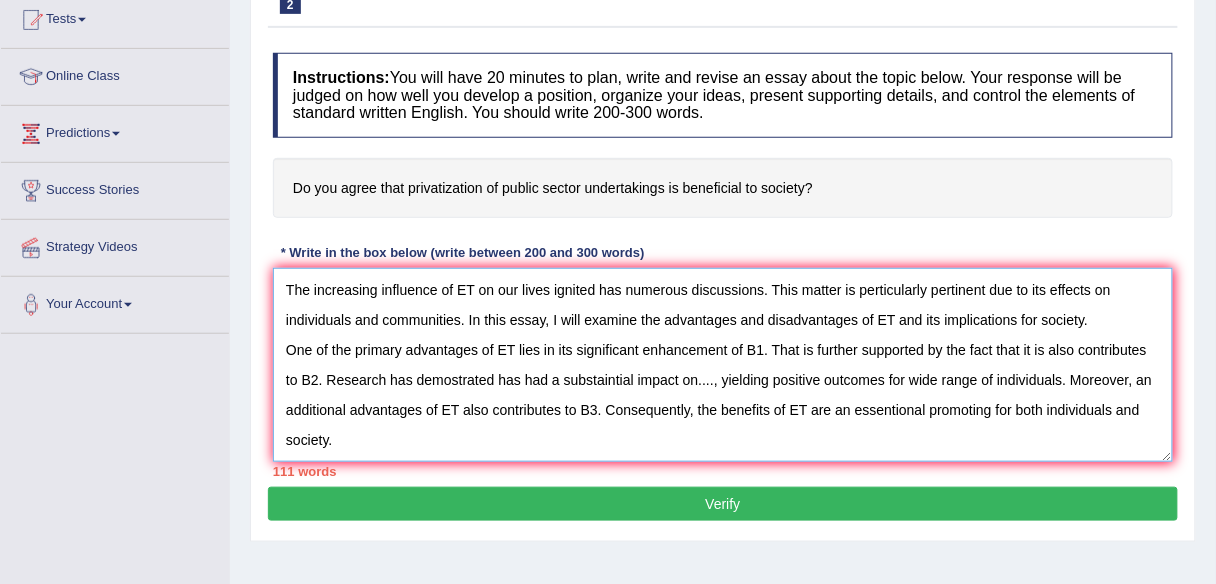 scroll, scrollTop: 16, scrollLeft: 0, axis: vertical 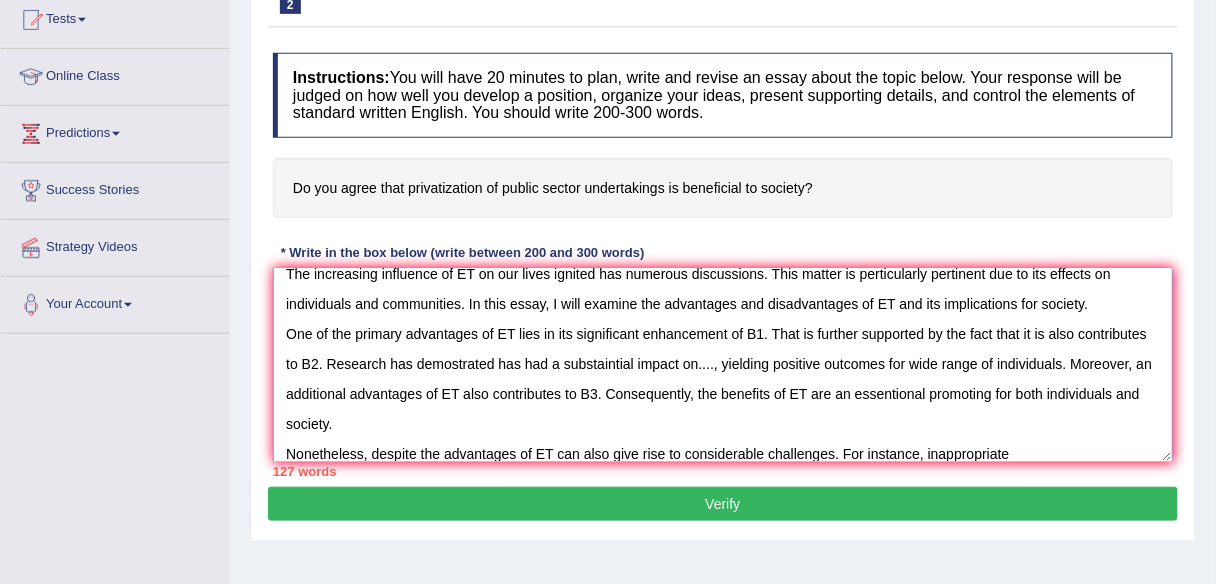 click on "The increasing influence of ET on our lives ignited has numerous discussions. This matter is perticularly pertinent due to its effects on individuals and communities. In this essay, I will examine the advantages and disadvantages of ET and its implications for society.
One of the primary advantages of ET lies in its significant enhancement of B1. That is further supported by the fact that it is also contributes to B2. Research has demostrated has had a substaintial impact on...., yielding positive outcomes for wide range of individuals. Moreover, an additional advantages of ET also contributes to B3. Consequently, the benefits of ET are an essentional promoting for both individuals and society.
Nonetheless, despite the advantages of ET can also give rise to considerable challenges. For instance, inappropriate" at bounding box center [723, 365] 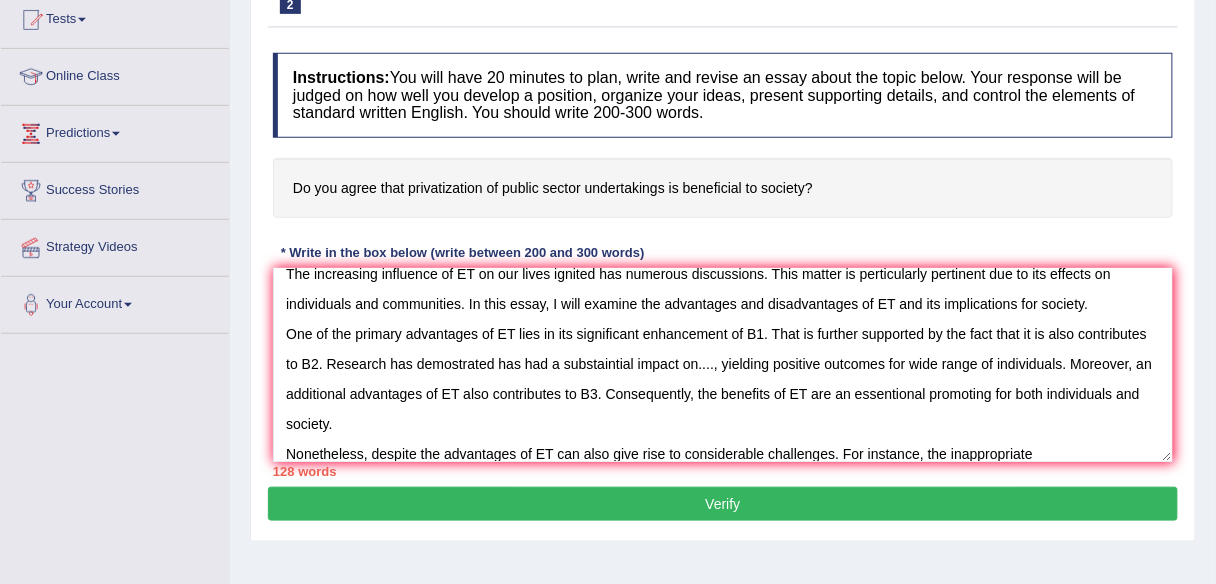 click on "128 words" at bounding box center [723, 471] 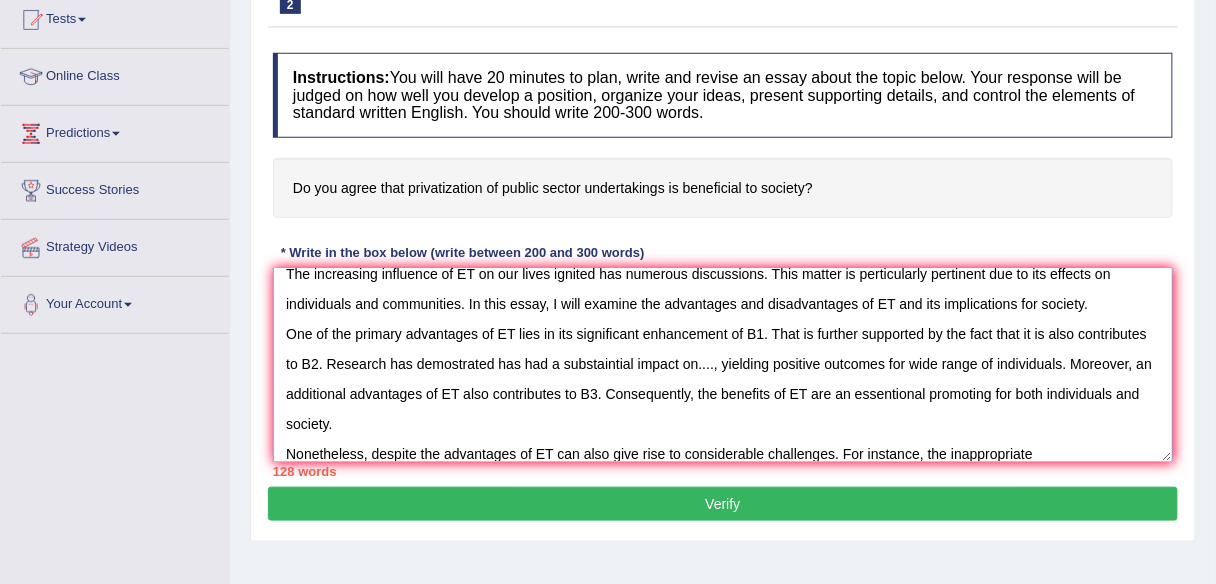 click on "The increasing influence of ET on our lives ignited has numerous discussions. This matter is perticularly pertinent due to its effects on individuals and communities. In this essay, I will examine the advantages and disadvantages of ET and its implications for society.
One of the primary advantages of ET lies in its significant enhancement of B1. That is further supported by the fact that it is also contributes to B2. Research has demostrated has had a substaintial impact on...., yielding positive outcomes for wide range of individuals. Moreover, an additional advantages of ET also contributes to B3. Consequently, the benefits of ET are an essentional promoting for both individuals and society.
Nonetheless, despite the advantages of ET can also give rise to considerable challenges. For instance, the inappropriate" at bounding box center [723, 365] 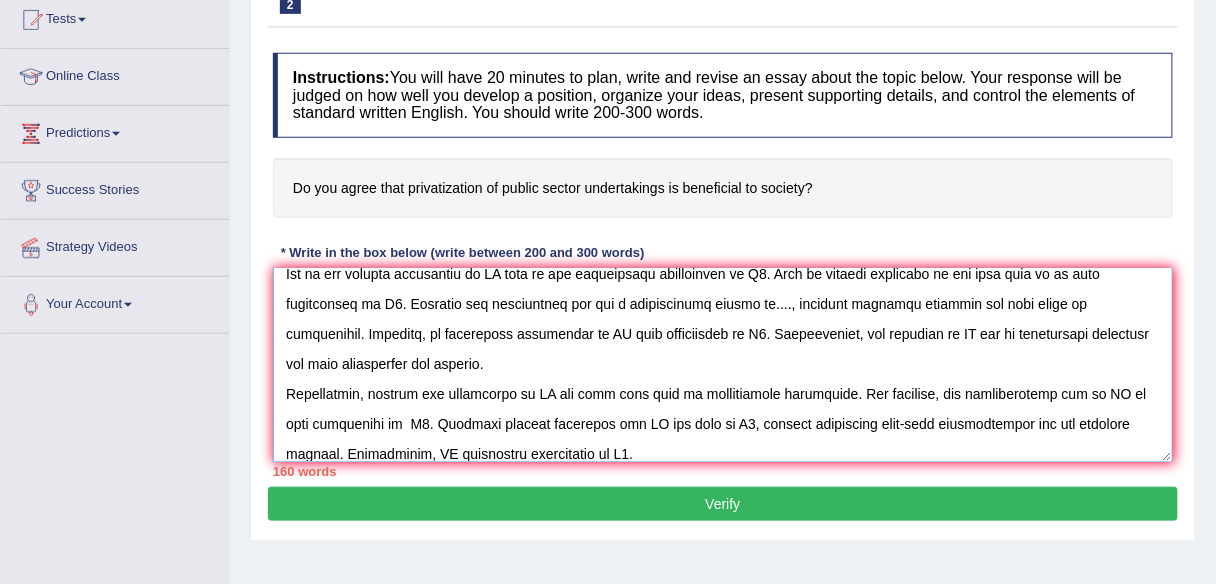 scroll, scrollTop: 106, scrollLeft: 0, axis: vertical 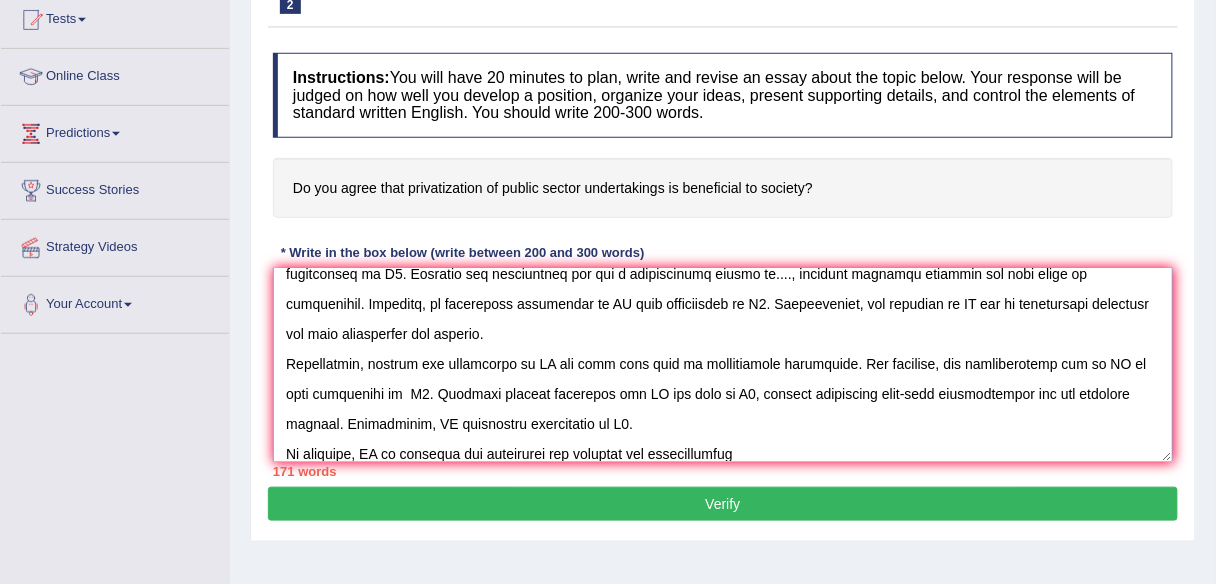 click at bounding box center (723, 365) 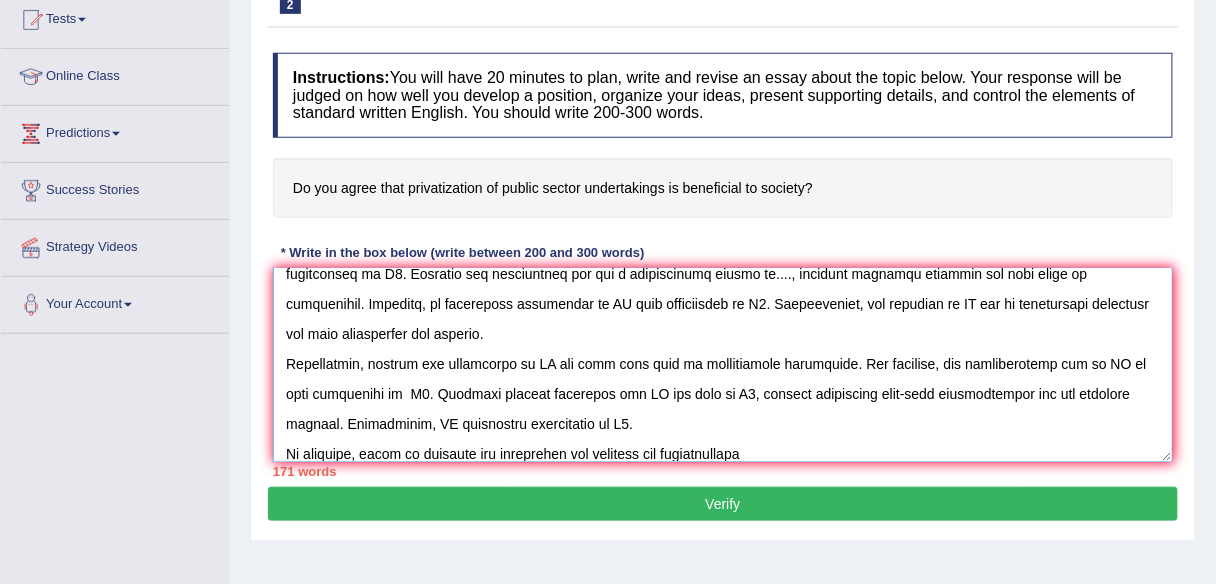 click at bounding box center [723, 365] 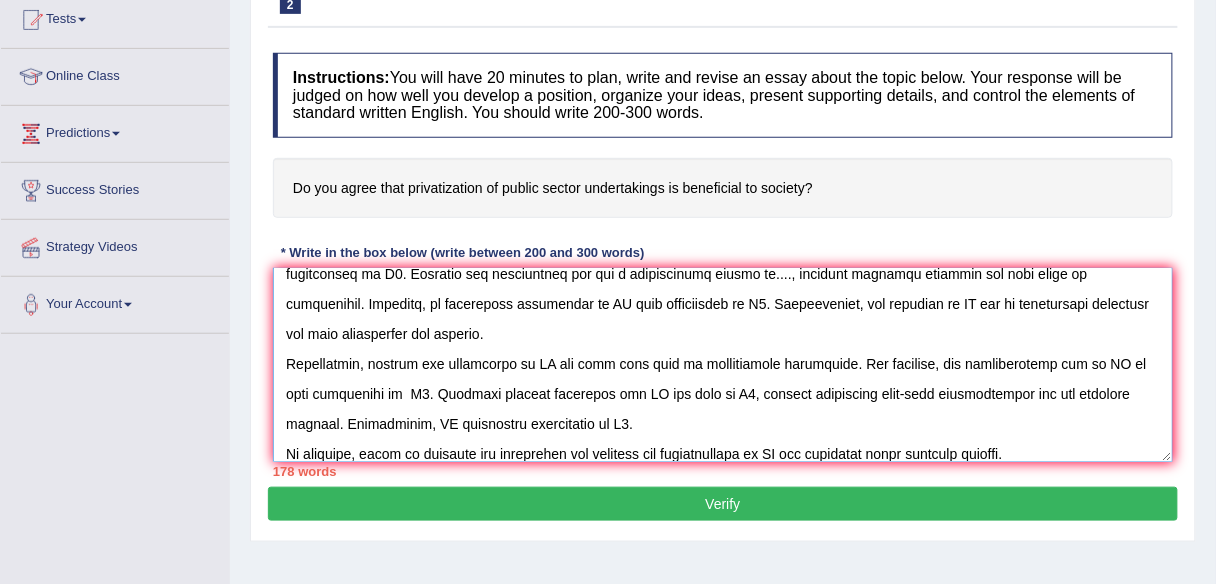 scroll, scrollTop: 0, scrollLeft: 0, axis: both 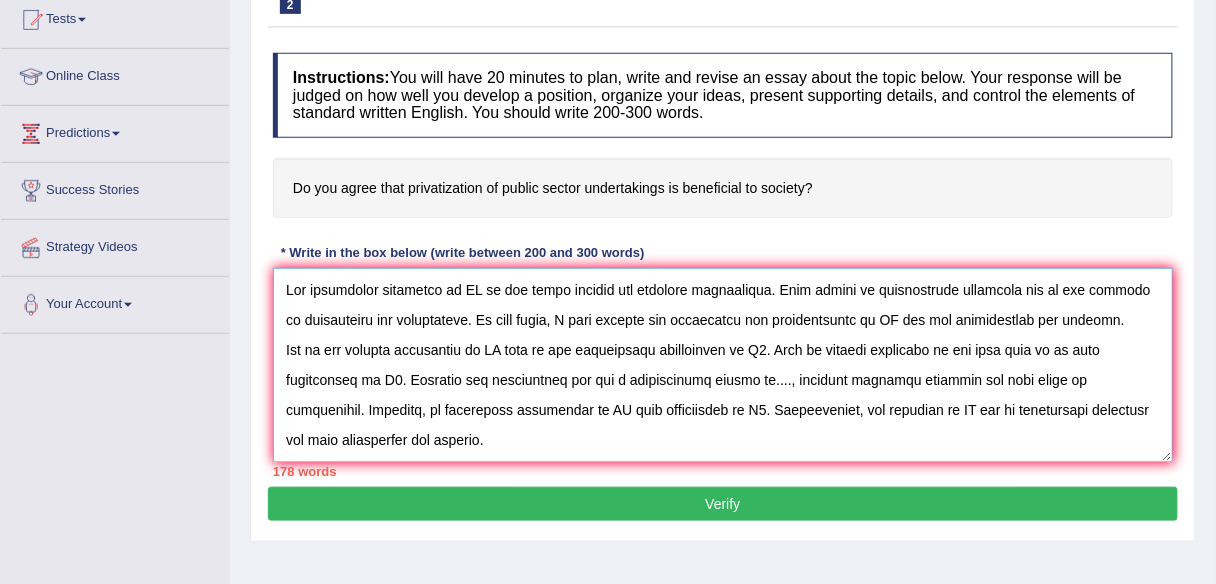 click at bounding box center [723, 365] 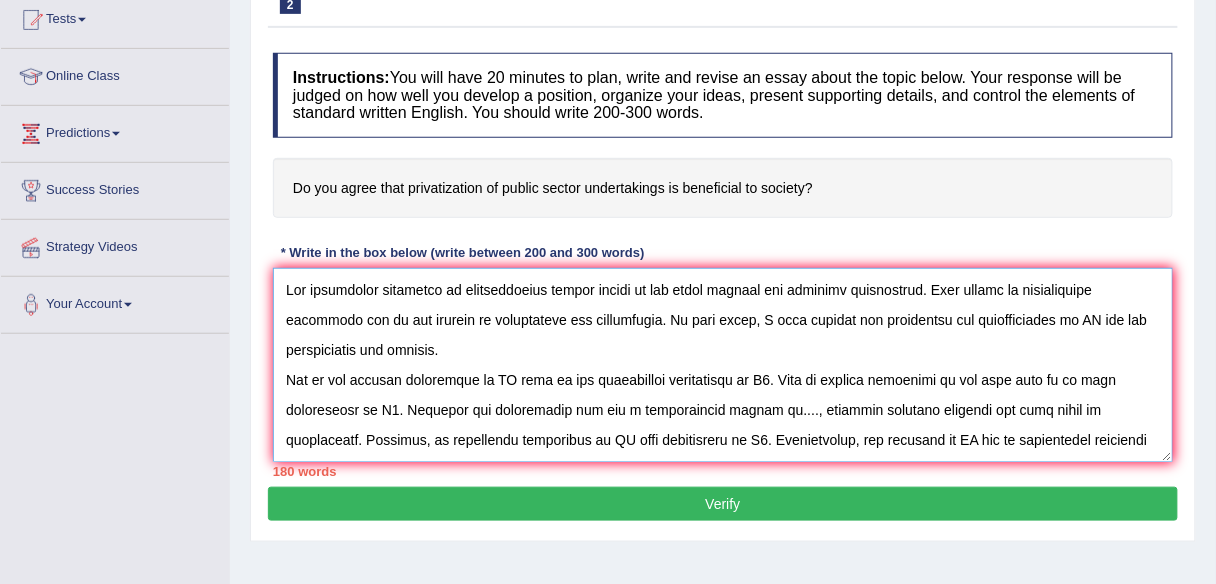click at bounding box center (723, 365) 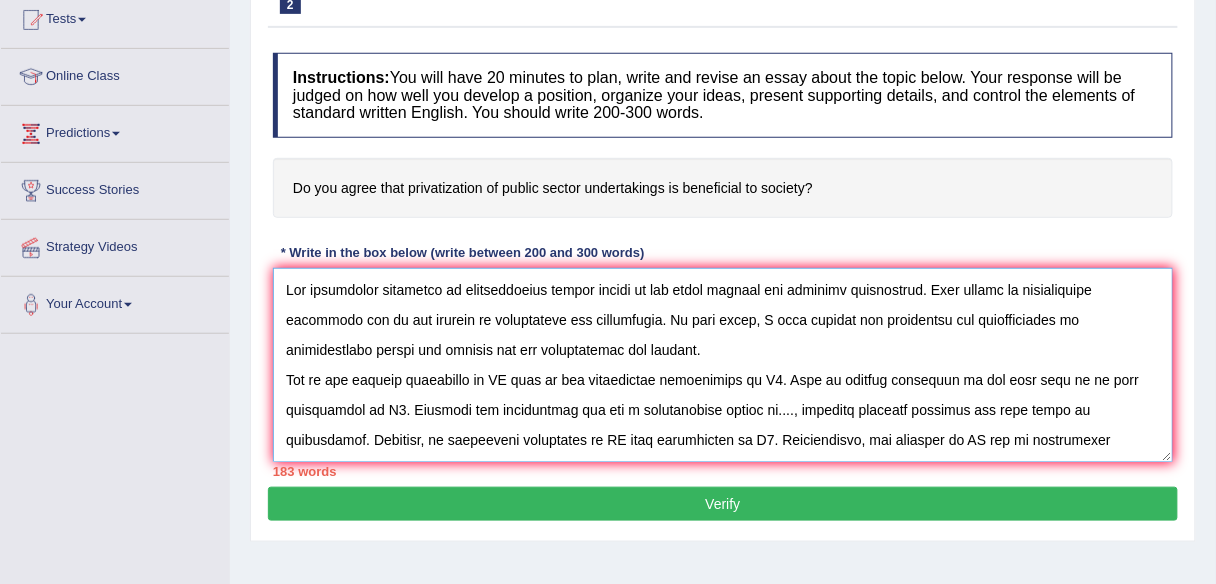 click at bounding box center [723, 365] 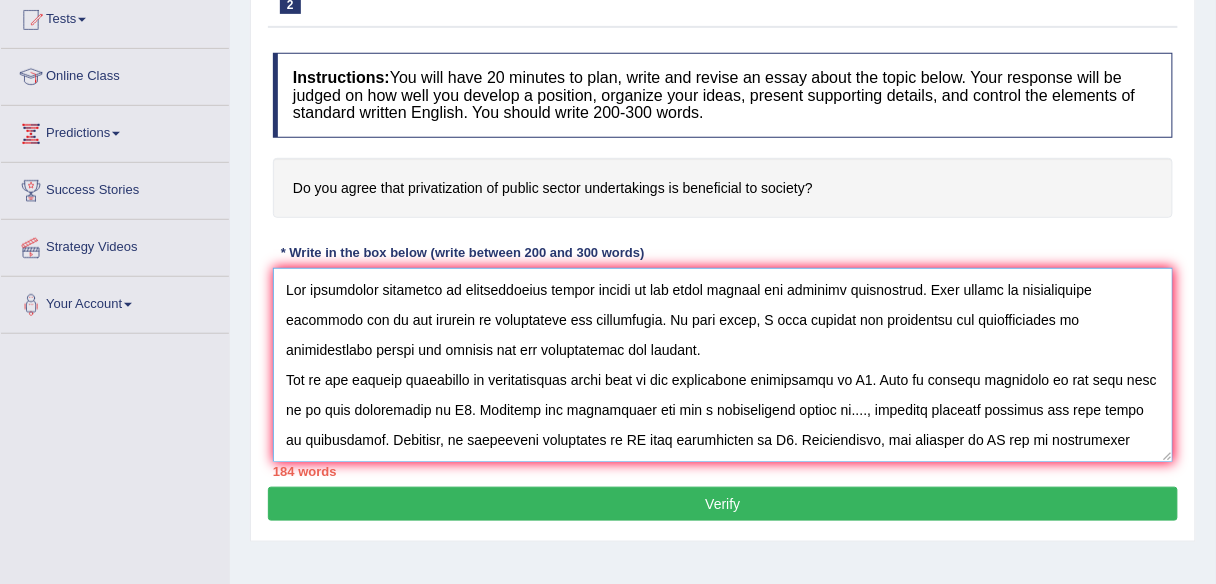 click at bounding box center [723, 365] 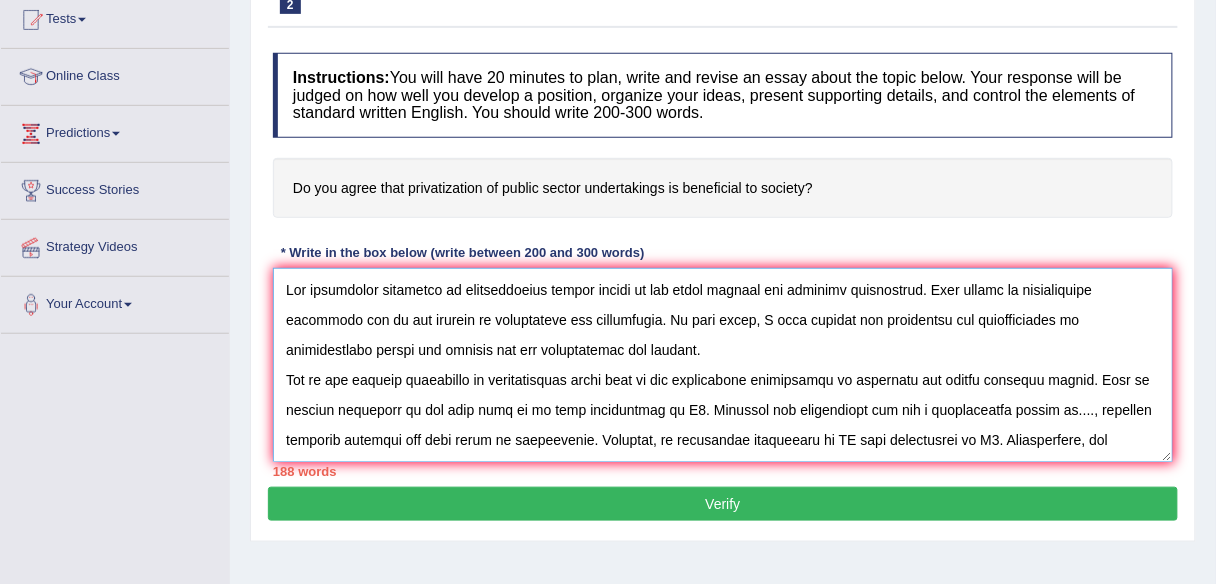 click at bounding box center [723, 365] 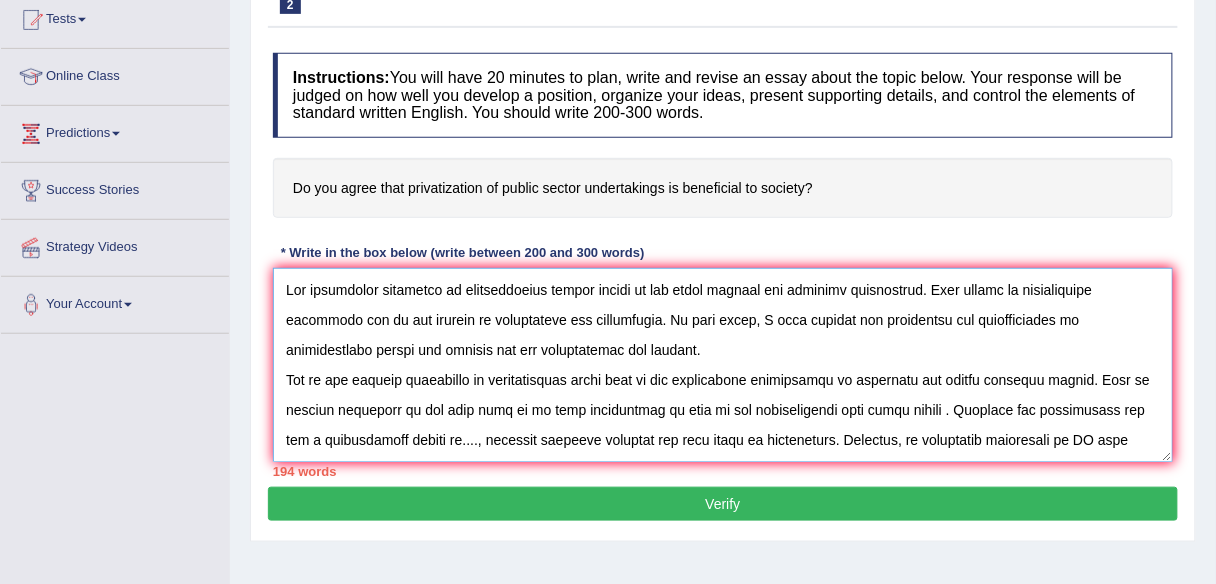 click at bounding box center (723, 365) 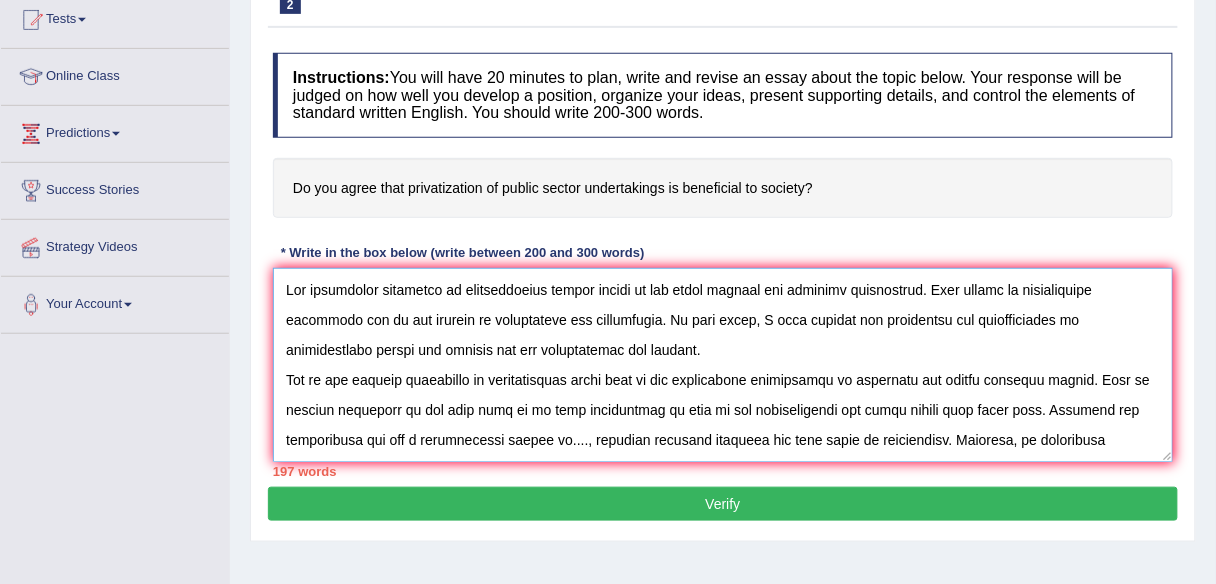click at bounding box center (723, 365) 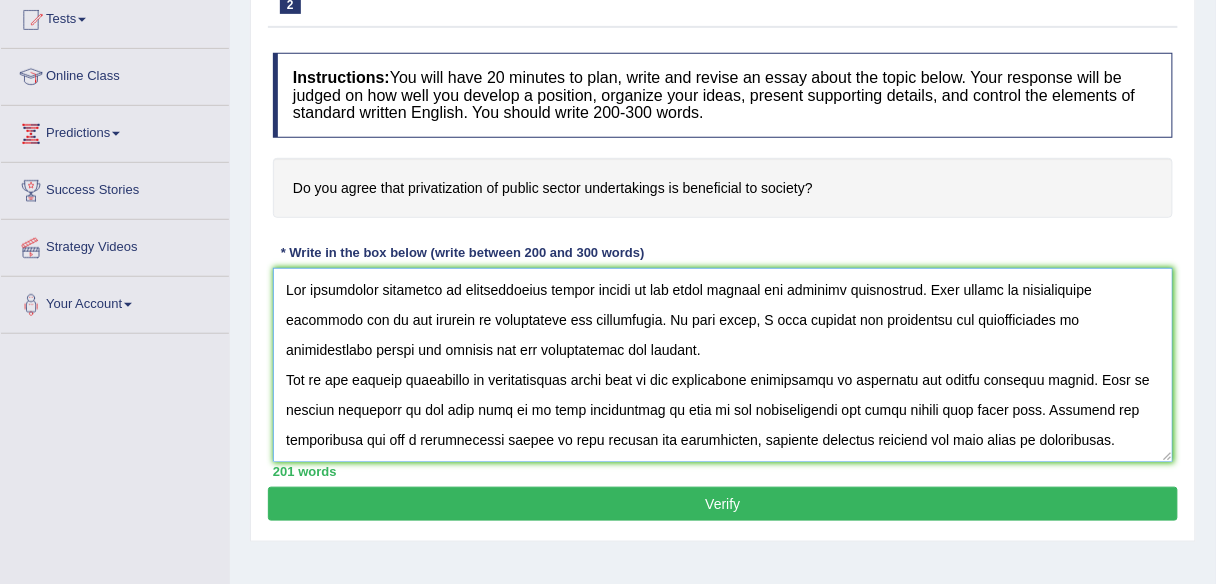 click at bounding box center (723, 365) 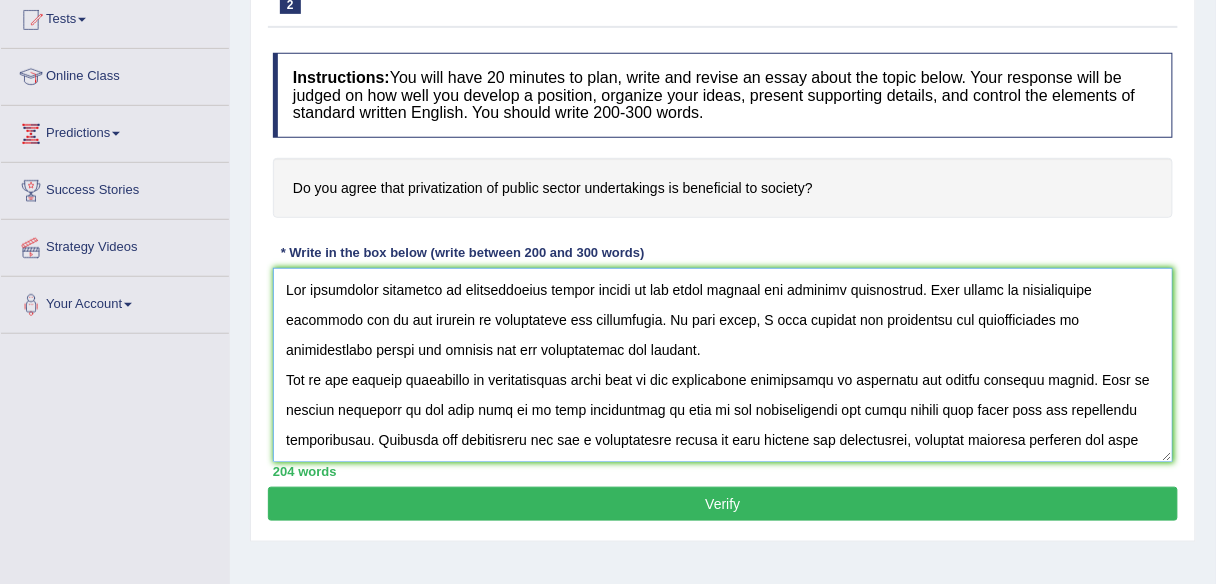 click at bounding box center [723, 365] 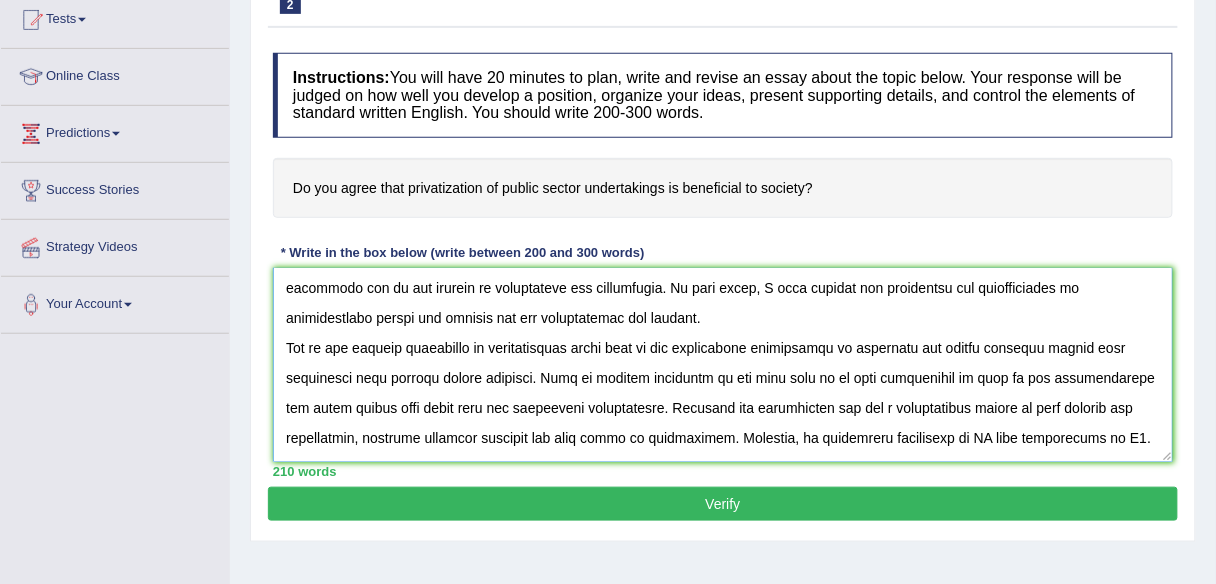 scroll, scrollTop: 64, scrollLeft: 0, axis: vertical 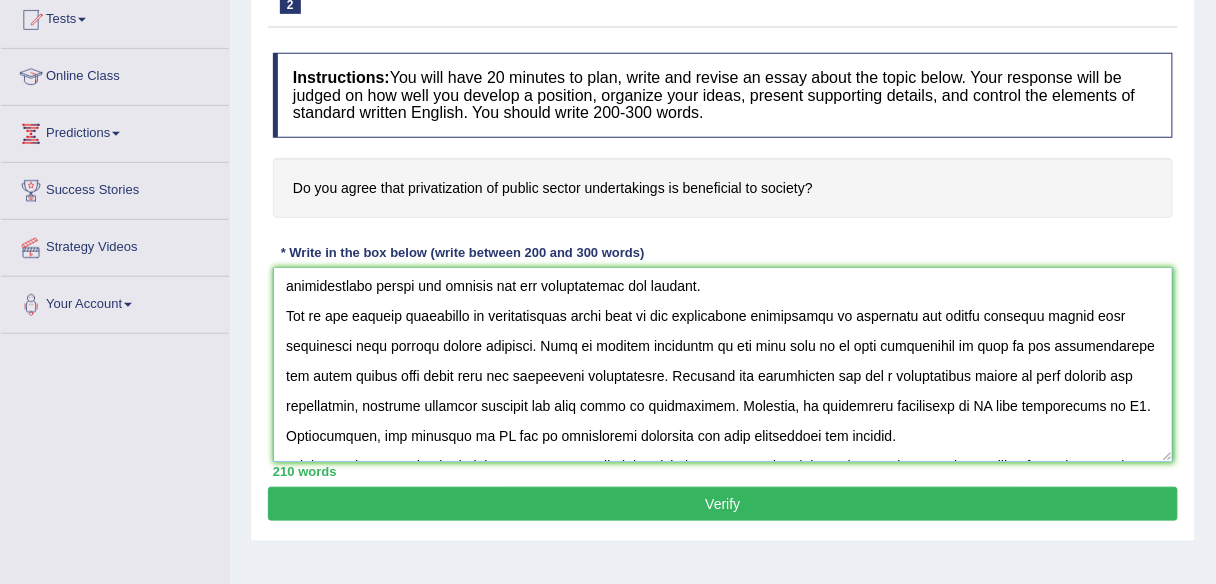 click at bounding box center [723, 365] 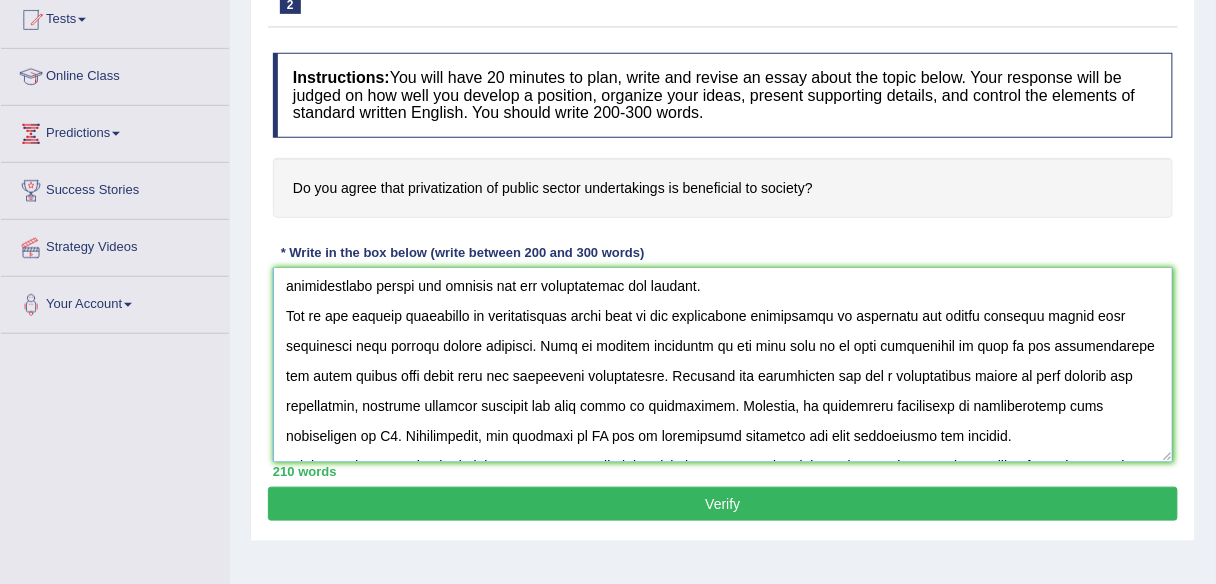 click at bounding box center [723, 365] 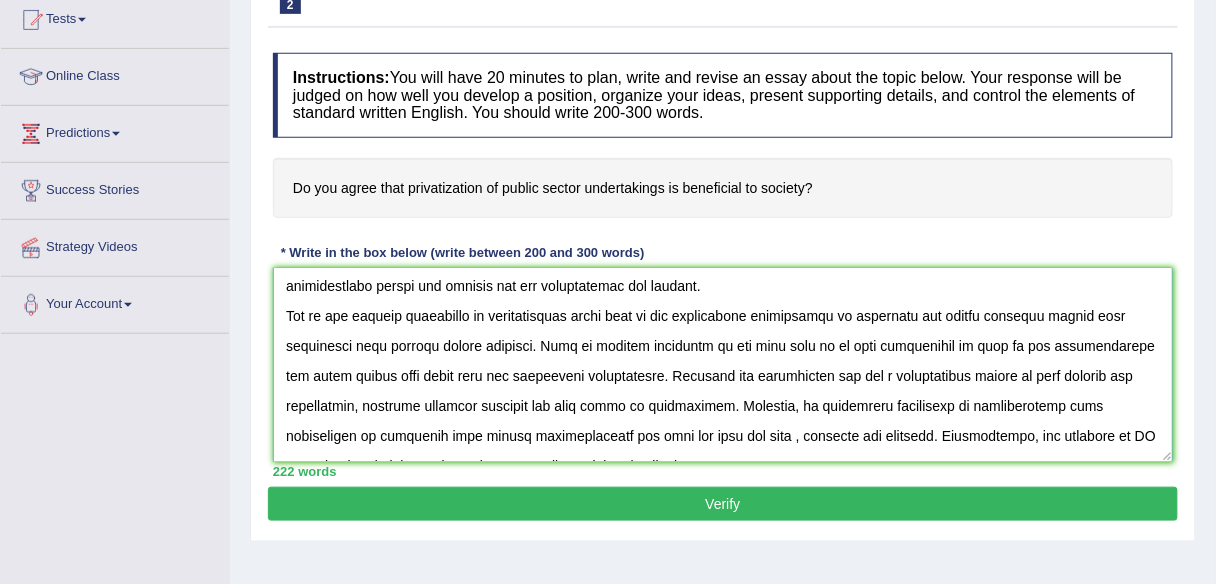 click at bounding box center (723, 365) 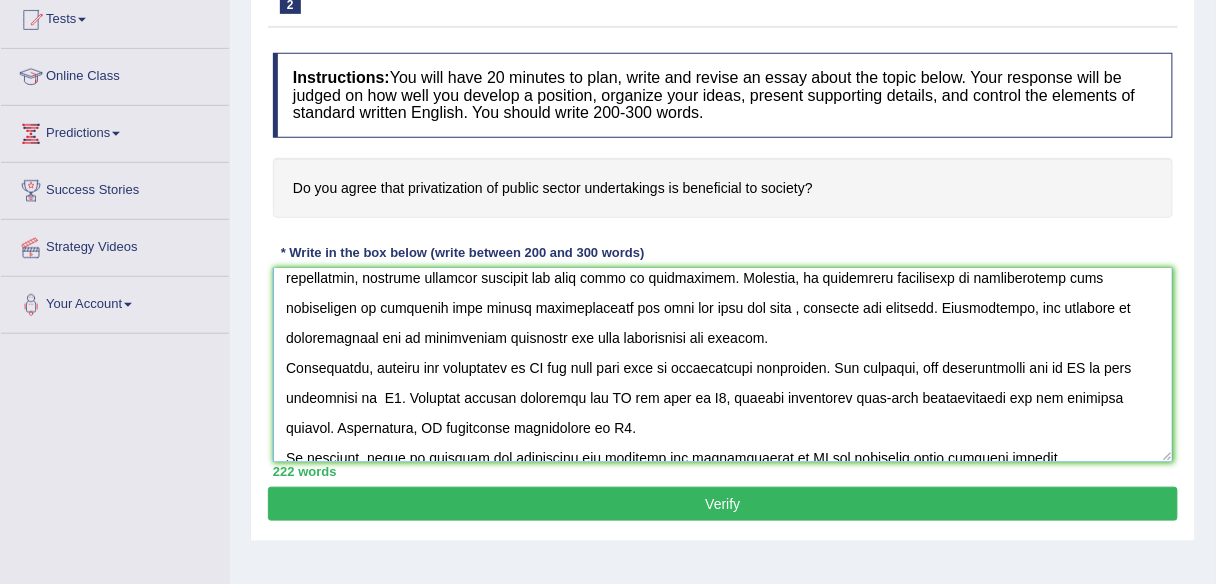 scroll, scrollTop: 209, scrollLeft: 0, axis: vertical 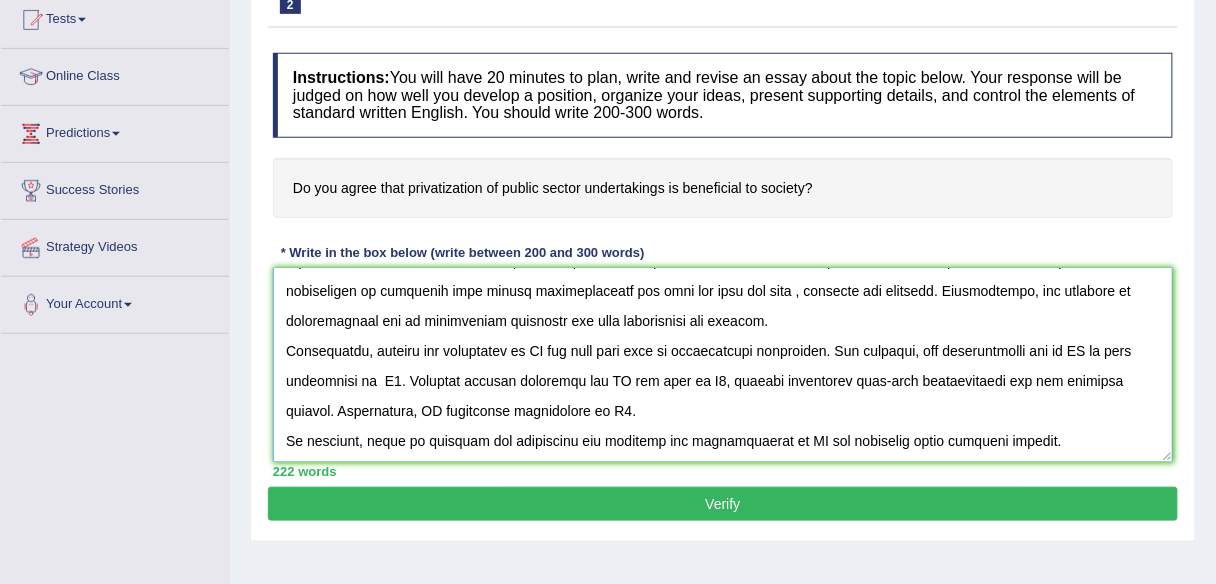 click at bounding box center [723, 365] 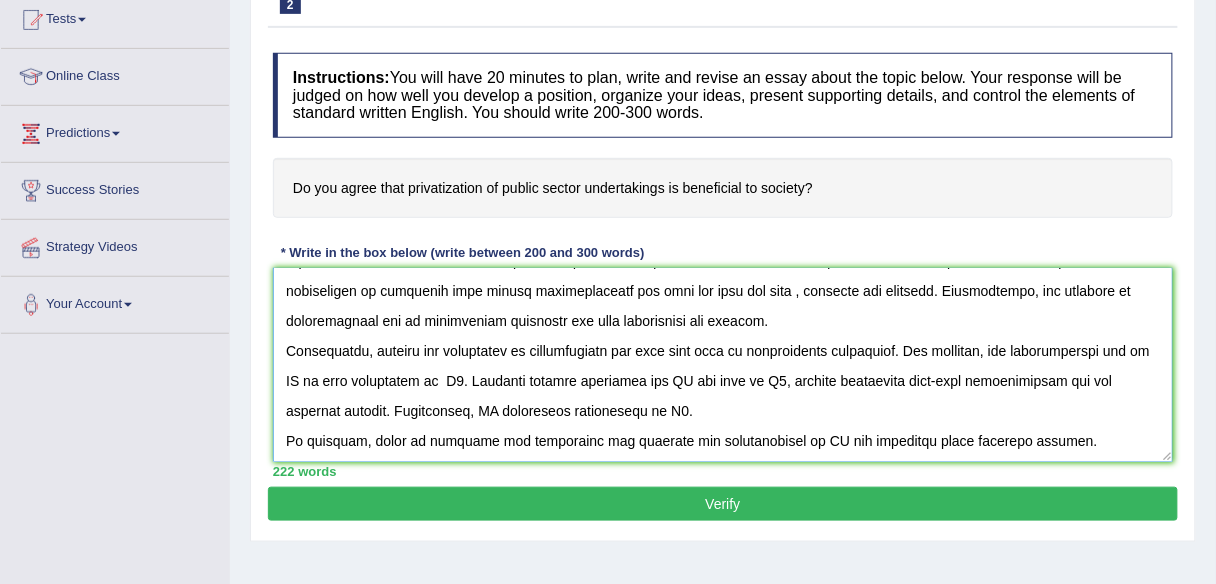 click at bounding box center [723, 365] 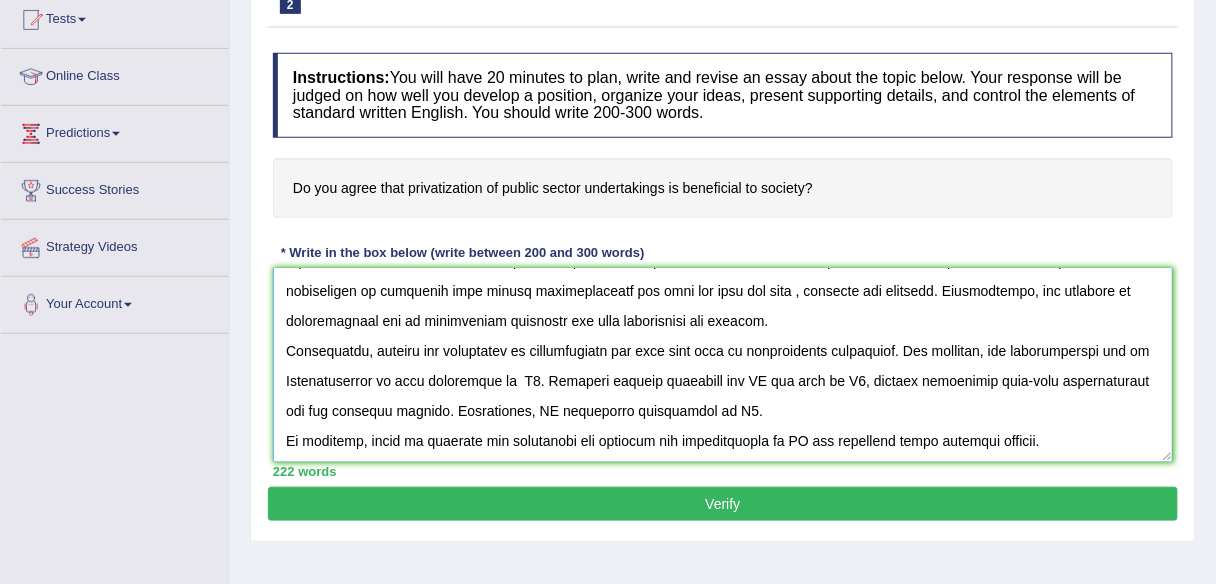 click at bounding box center (723, 365) 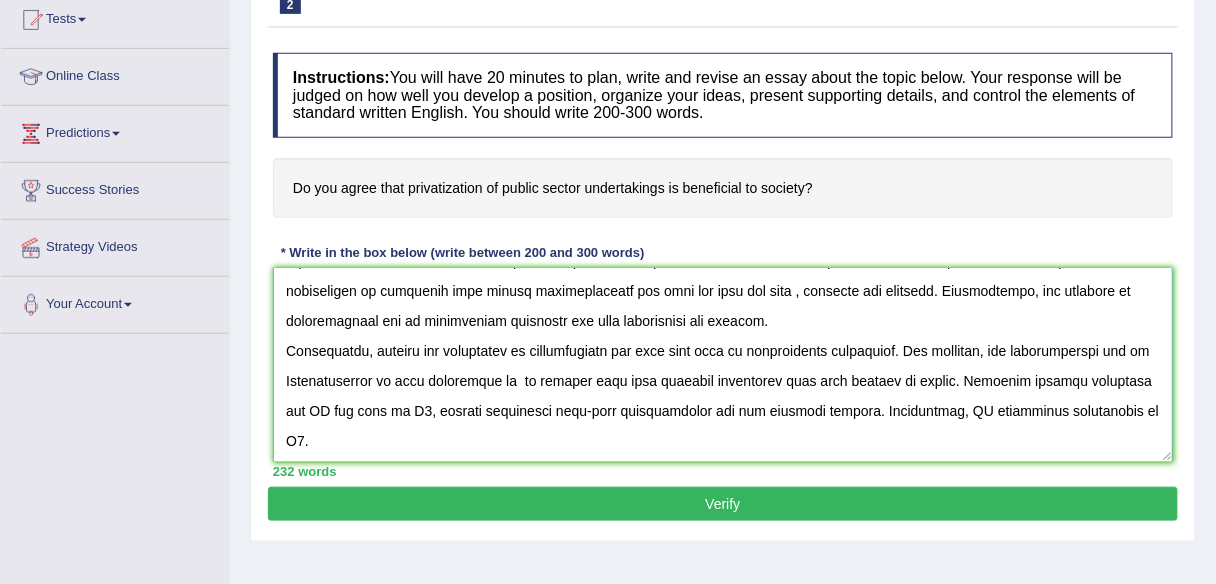 click at bounding box center [723, 365] 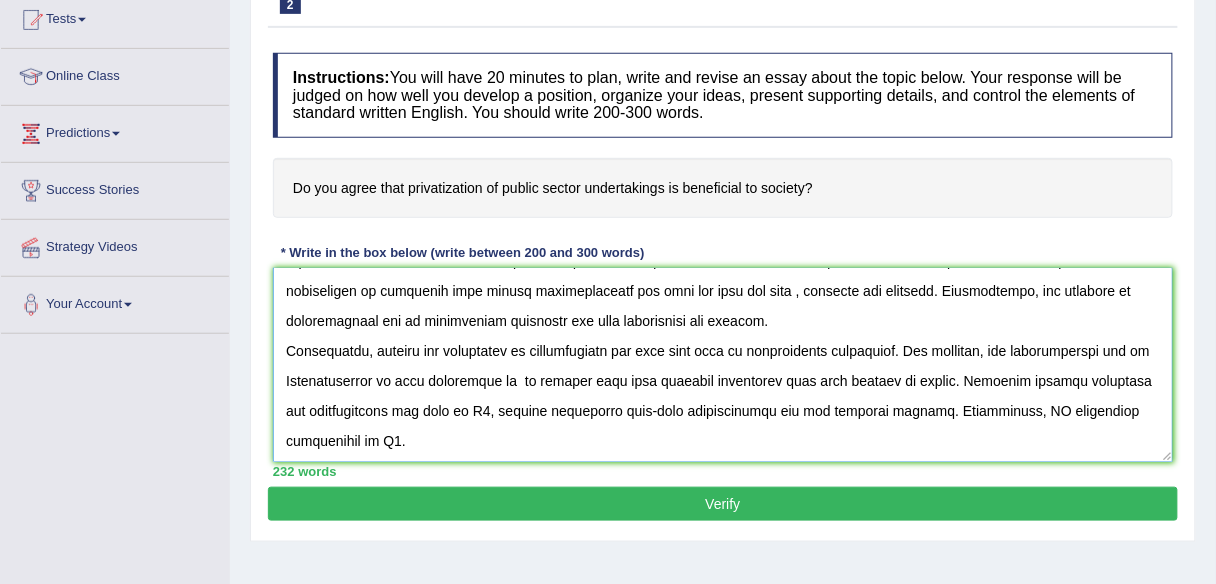 click at bounding box center (723, 365) 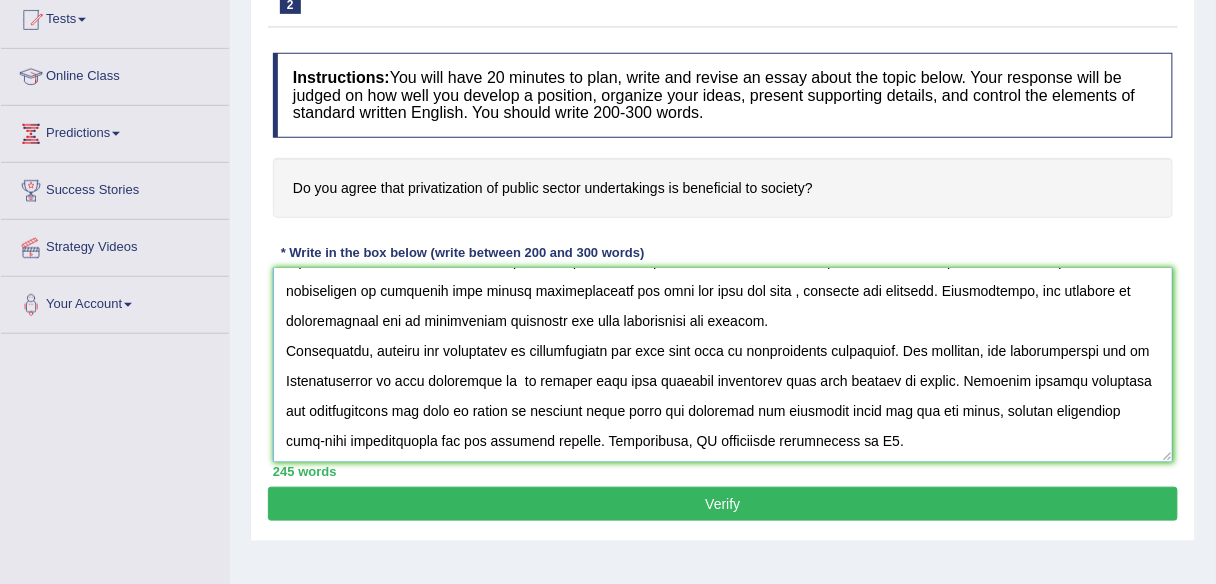 click at bounding box center (723, 365) 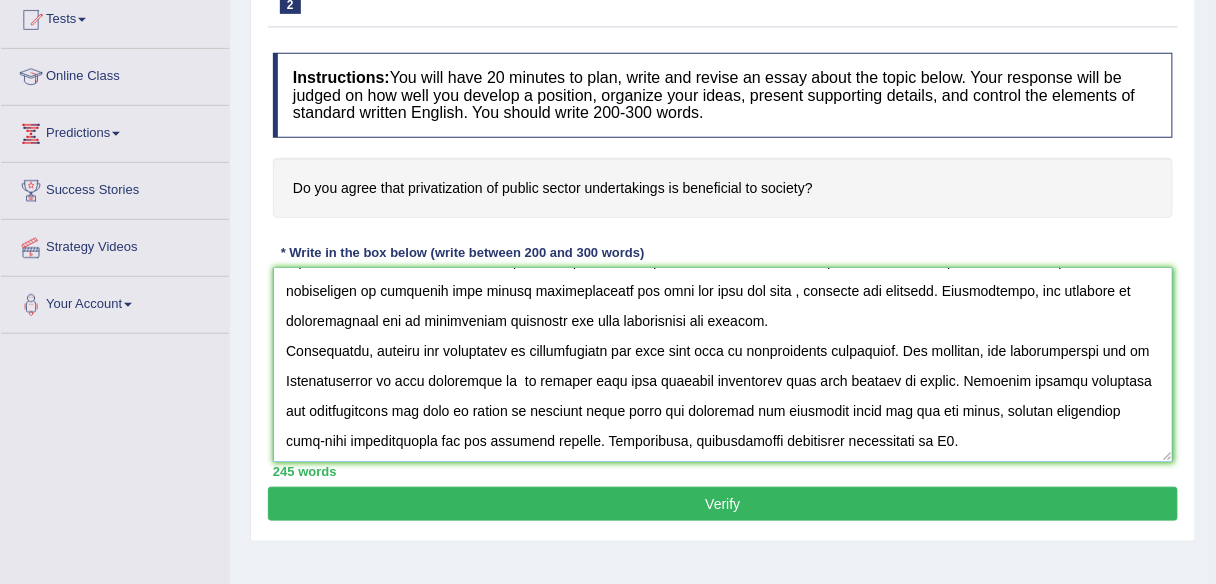 click at bounding box center (723, 365) 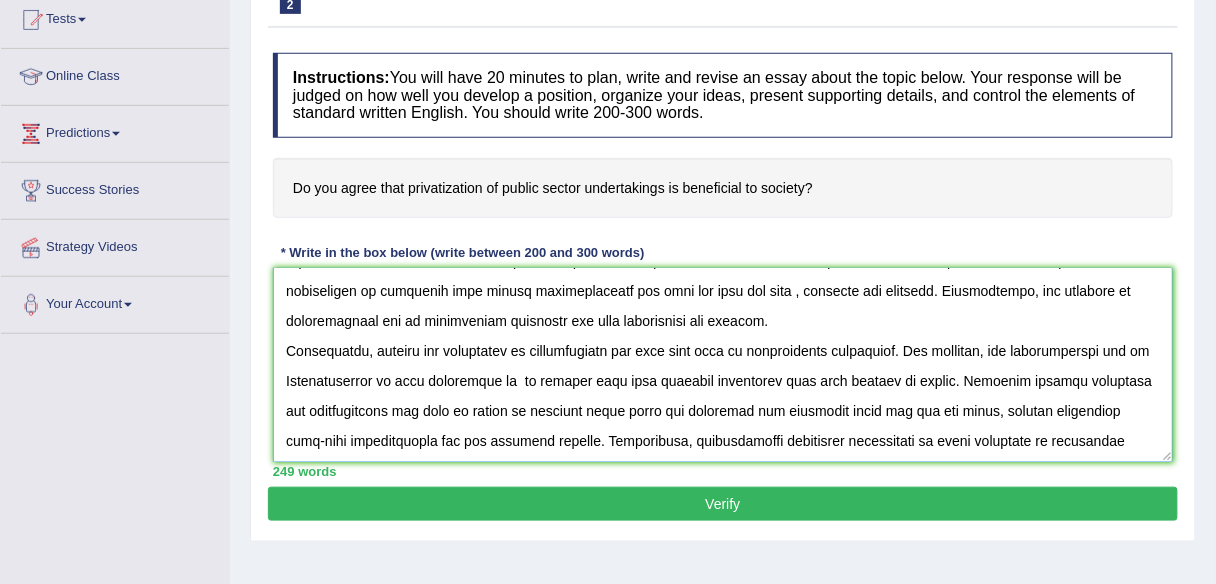 type on "The increasing influence of privatization public sector on our lives ignited has numerous discussions. This matter is perticularly pertinent due to its effects on individuals and communities. In this essay, I will examine the advantages and disadvantages of privatization secors for society and its implications for society.
One of the primary advantages of privatization secor lies in its significant enhancement of improving the public economic growth like connecting with various forein contries. That is further supported by the fact that it is also contributes to lots of job opportunities for other worker like labor work and increasing productivity. Research has demostrated has had a substaintial impact on both society and communities, yielding positive outcomes for wide range of individuals. Moreover, an additional advantages of privatization also contributes to connected with modern infrastructure and also cut down the cost , reducing the curption. Consequently, the benefits of privatisation are an essent..." 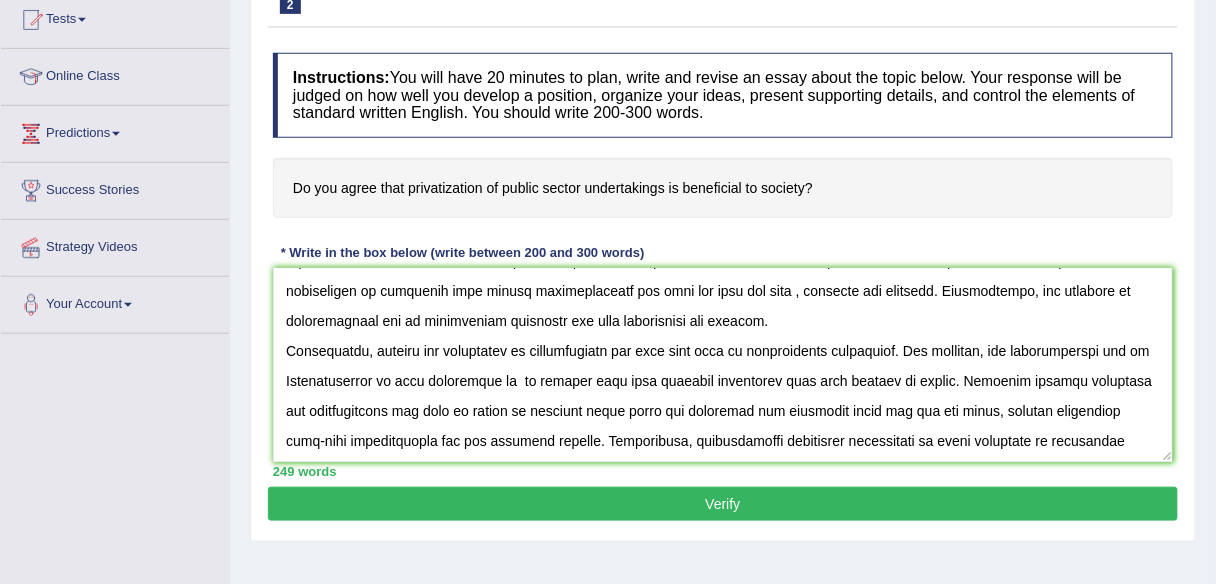 click on "Verify" at bounding box center (723, 504) 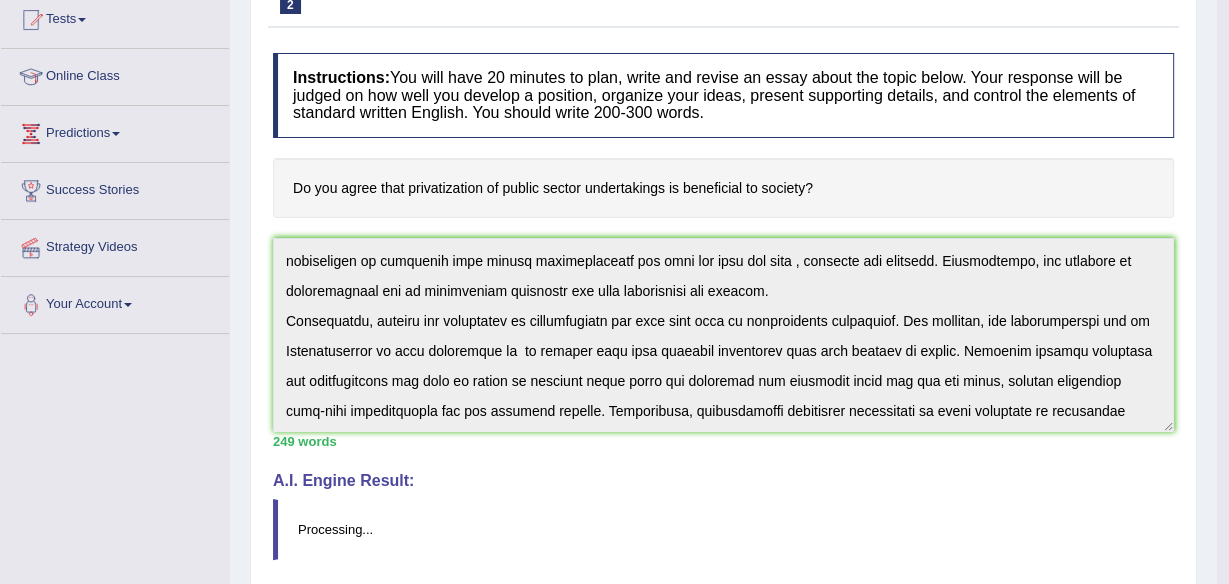 click on "Comparing text to answer..." at bounding box center [614, 292] 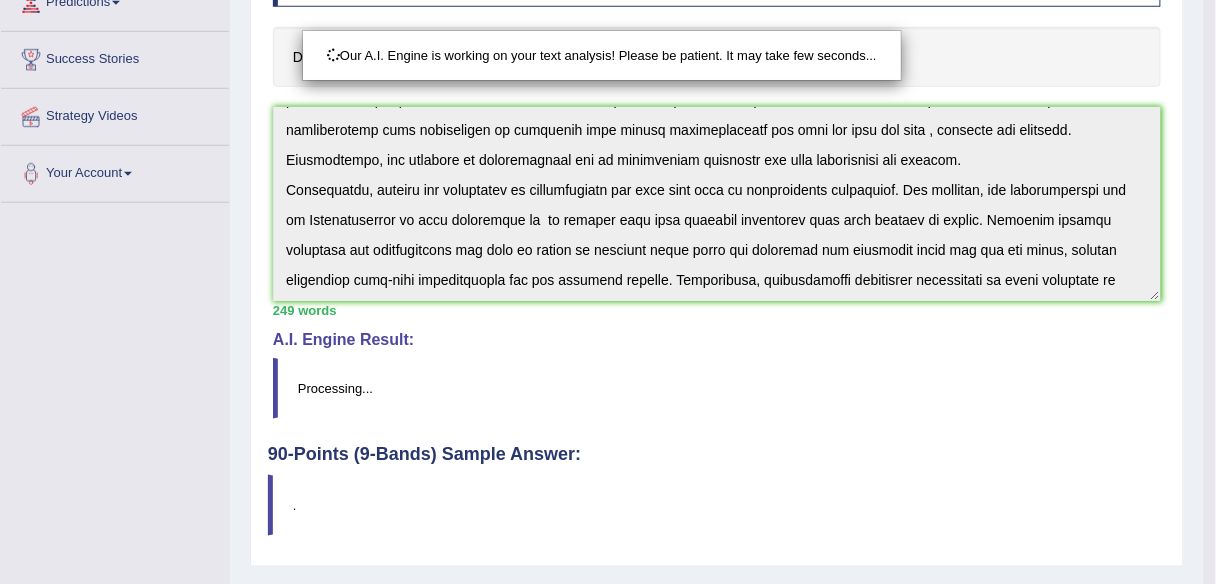 scroll, scrollTop: 466, scrollLeft: 0, axis: vertical 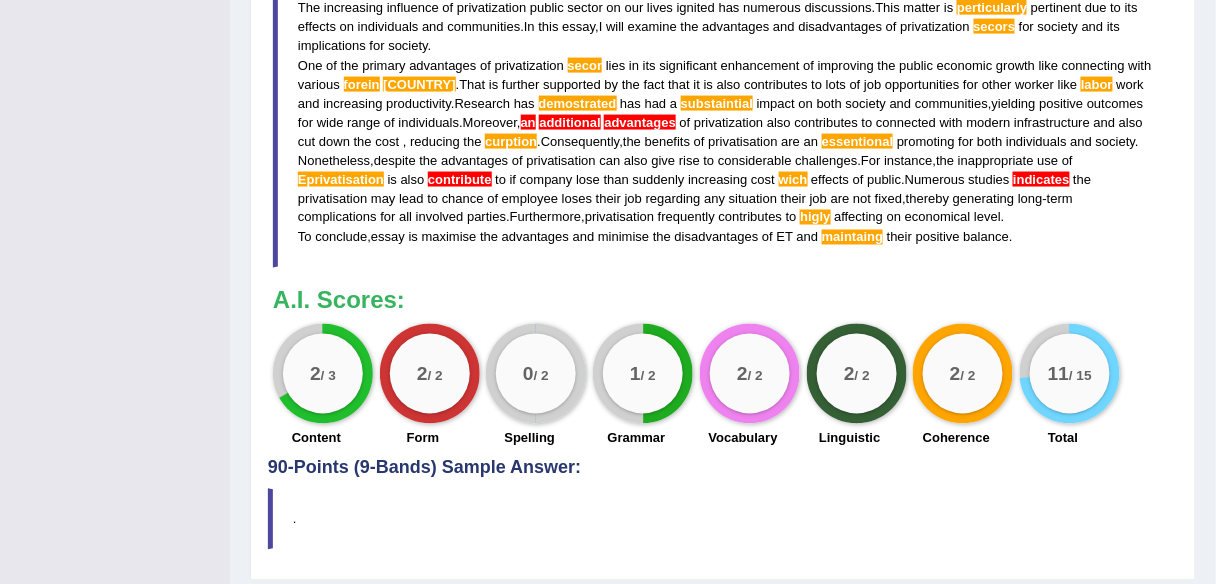 click on "maintaing" at bounding box center [852, 237] 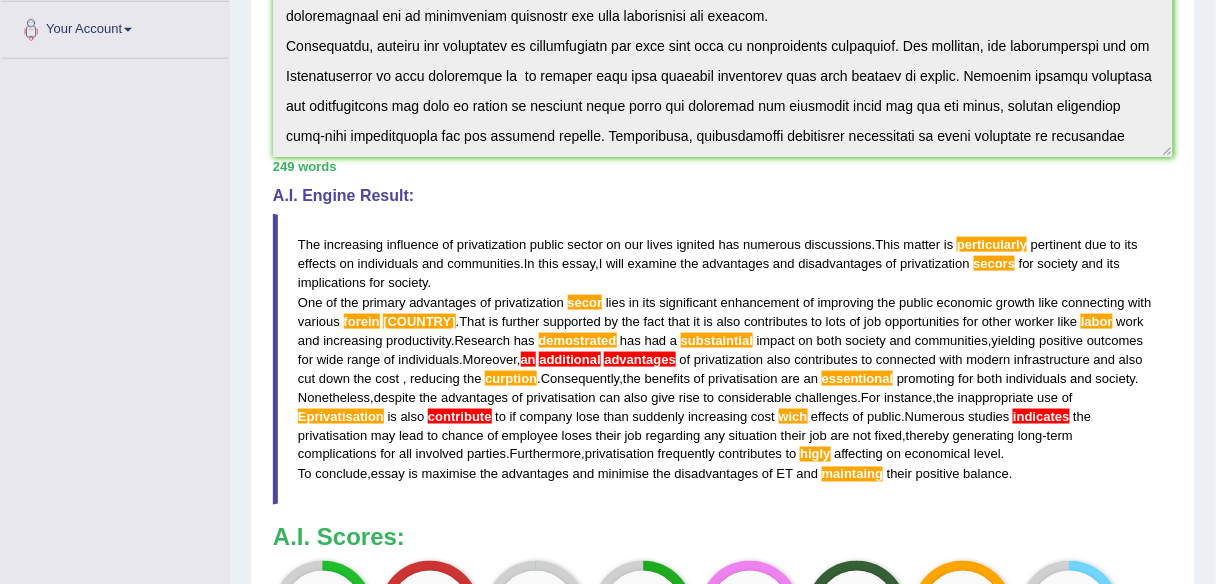 click on "The   increasing   influence   of   privatization   public   sector   on   our   lives   ignited   has   numerous   discussions .  This   matter   is   perticularly   pertinent   due   to   its   effects   on   individuals   and   communities .  In   this   essay ,  I   will   examine   the   advantages   and   disadvantages   of   privatization   secors   for   society   and   its   implications   for   society . One   of   the   primary   advantages   of   privatization   secor   lies   in   its   significant   enhancement   of   improving   the   public   economic   growth   like   connecting   with   various   forein   contries .  That   is   further   supported   by   the   fact   that   it   is   also   contributes   to   lots   of   job   opportunities   for   other   worker   like   labor   work   and   increasing   productivity .  Research   has   demostrated   has   had   a   substaintial   impact   on   both   society   and   communities ,  yielding   positive   outcomes   for   wide   range   of" at bounding box center (723, 359) 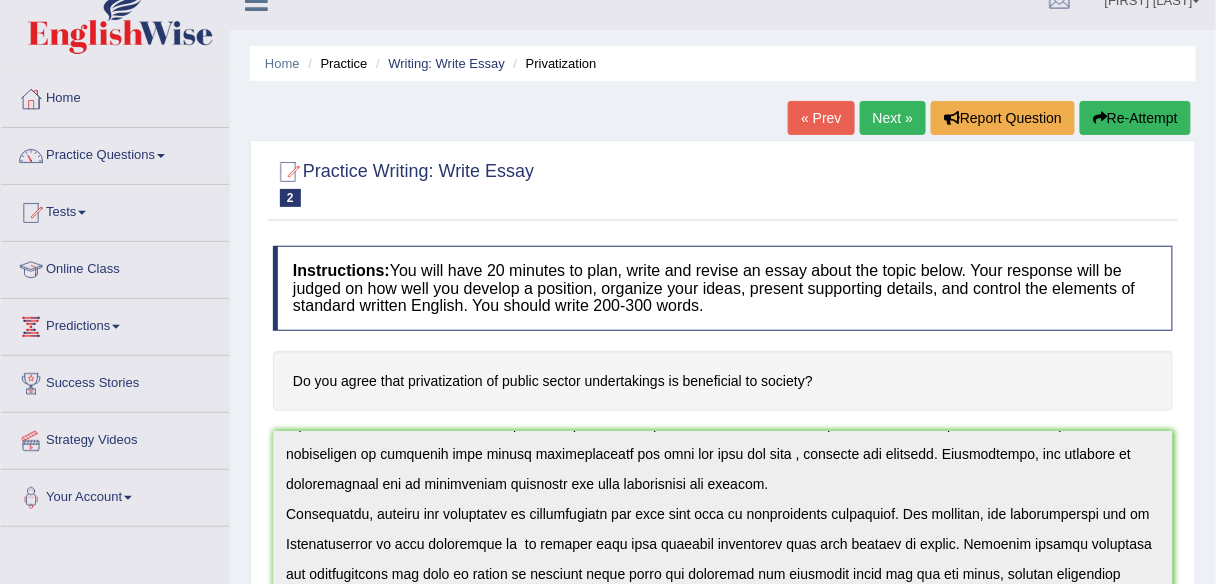 scroll, scrollTop: 0, scrollLeft: 0, axis: both 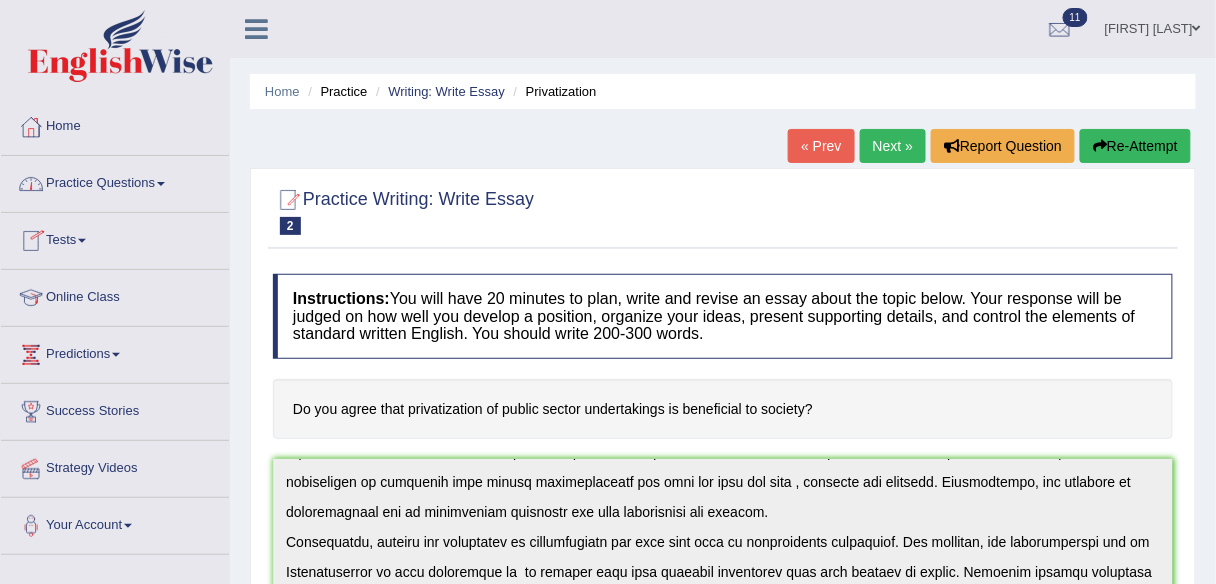 click on "Practice Questions" at bounding box center (115, 181) 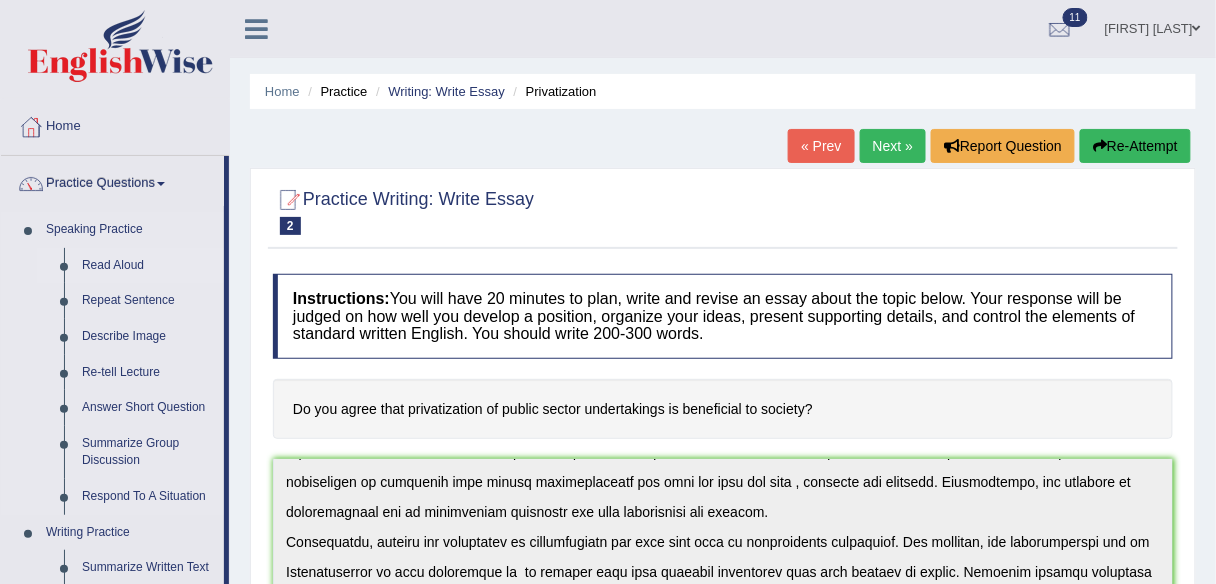 click on "Read Aloud" at bounding box center [148, 266] 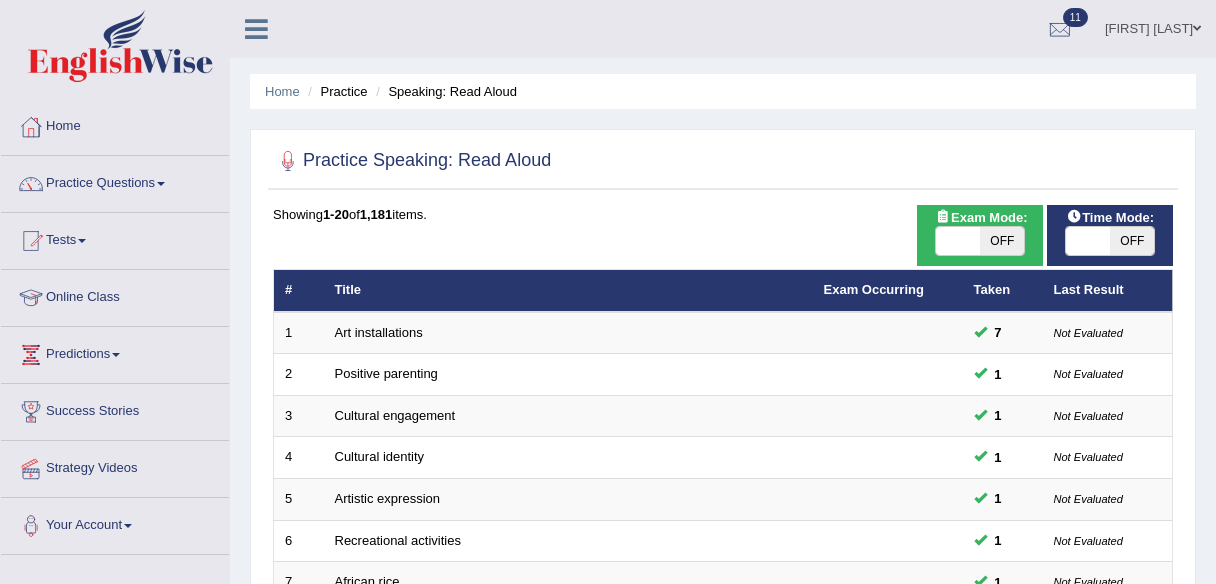 scroll, scrollTop: 0, scrollLeft: 0, axis: both 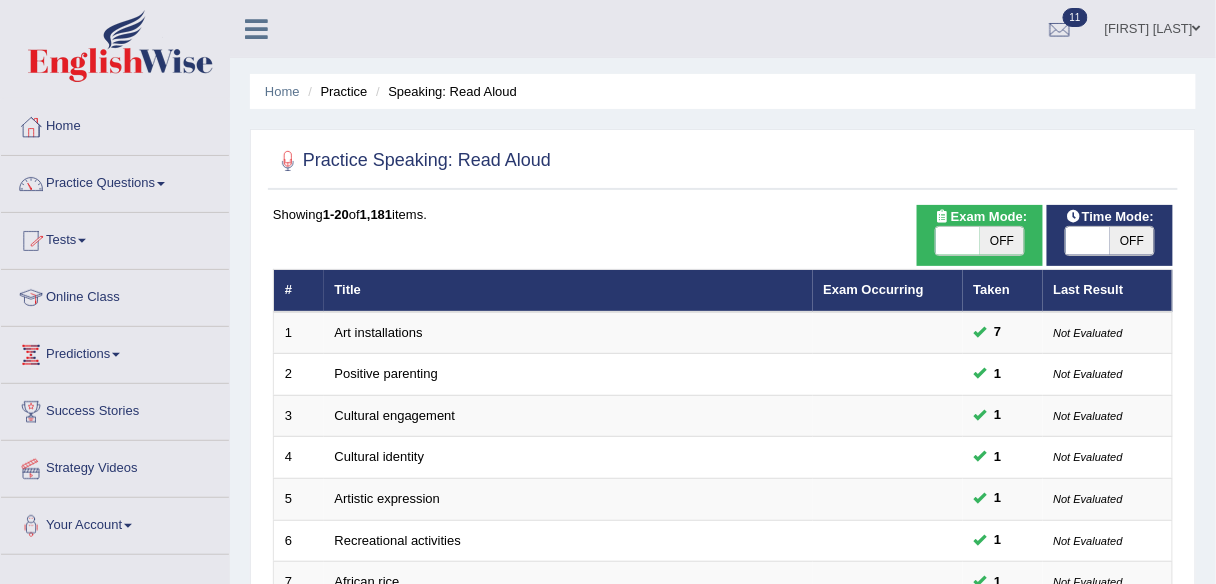 click on "Exam Mode:" at bounding box center [981, 217] 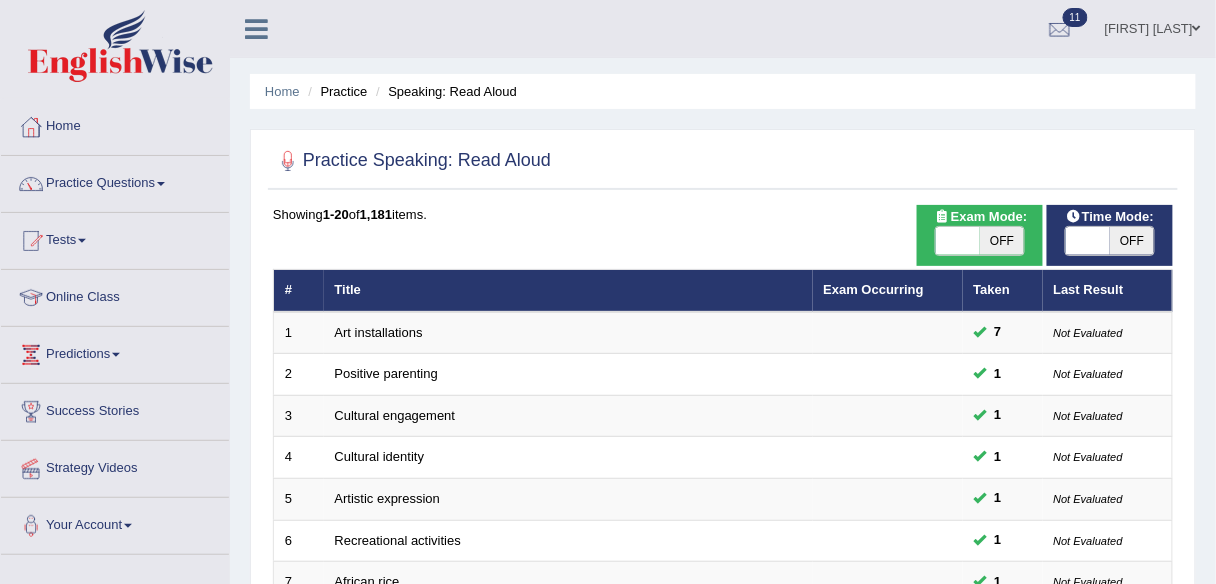 click on "OFF" at bounding box center [1002, 241] 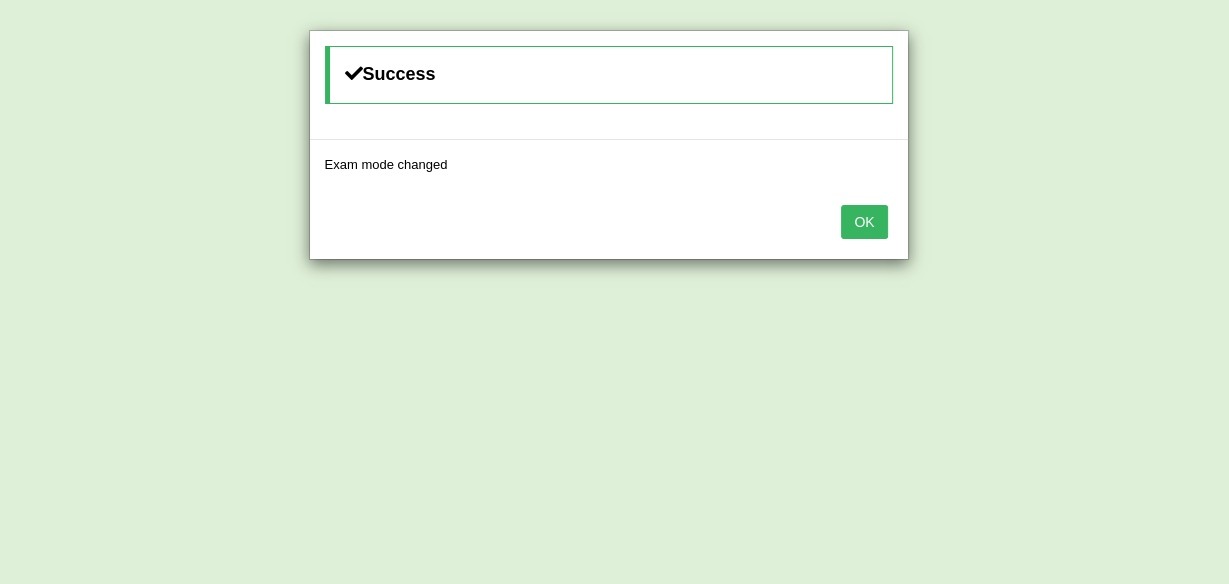 click on "OK" at bounding box center (864, 222) 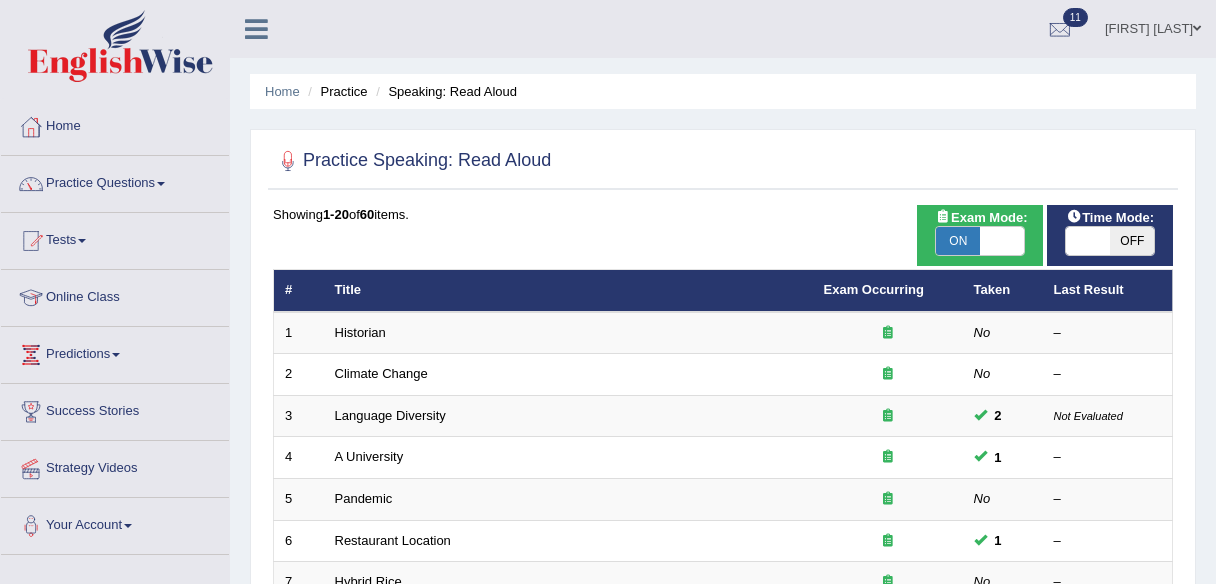 scroll, scrollTop: 0, scrollLeft: 0, axis: both 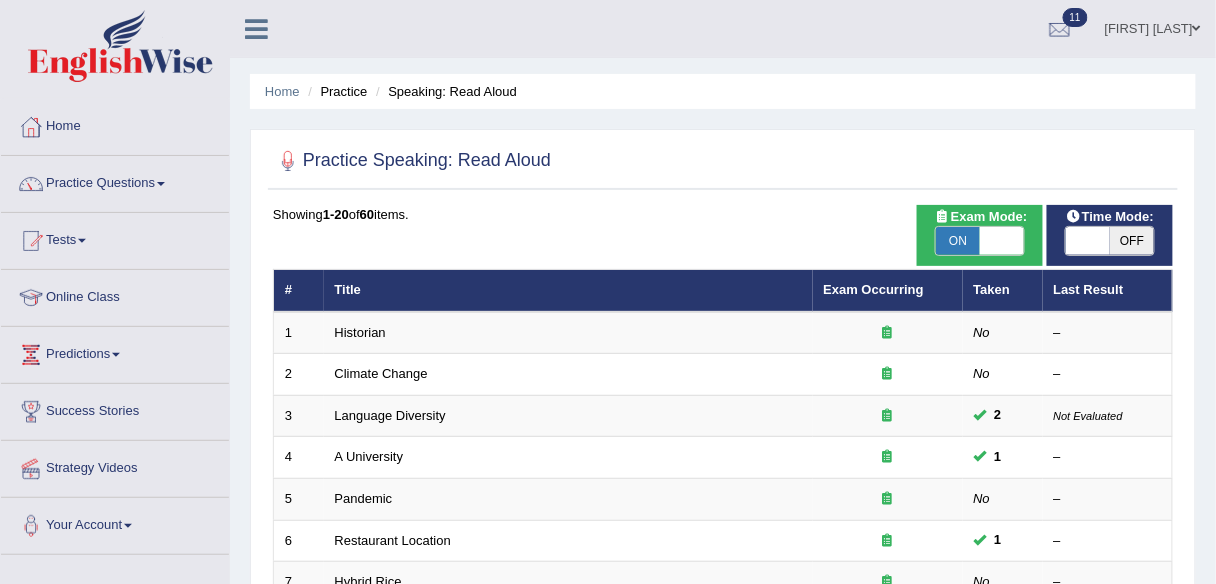 click on "OFF" at bounding box center (1132, 241) 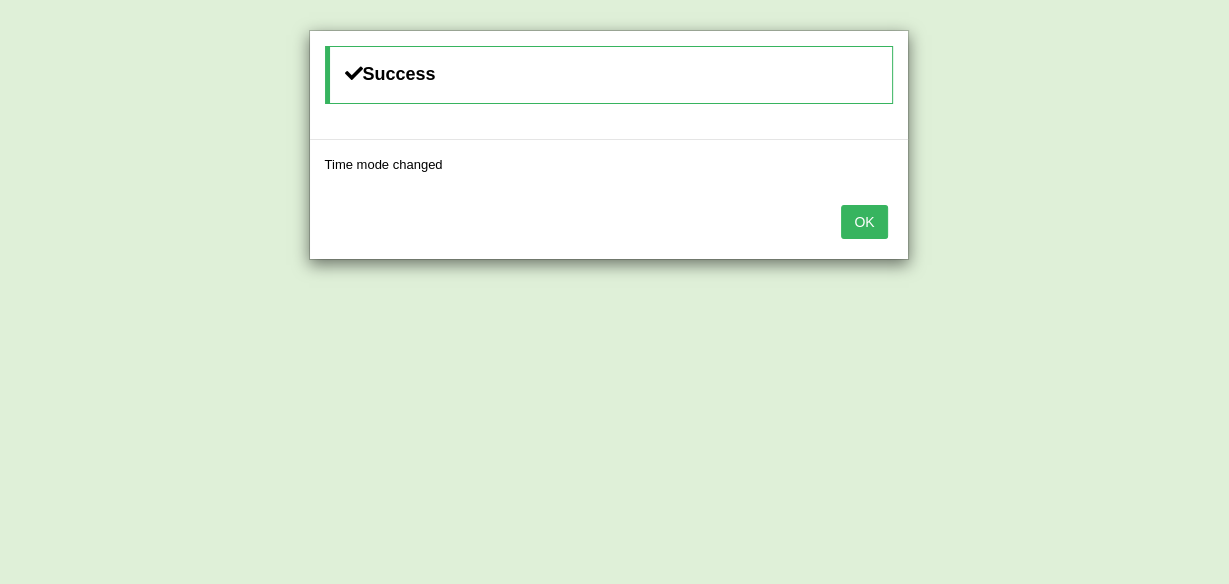 click on "OK" at bounding box center [864, 222] 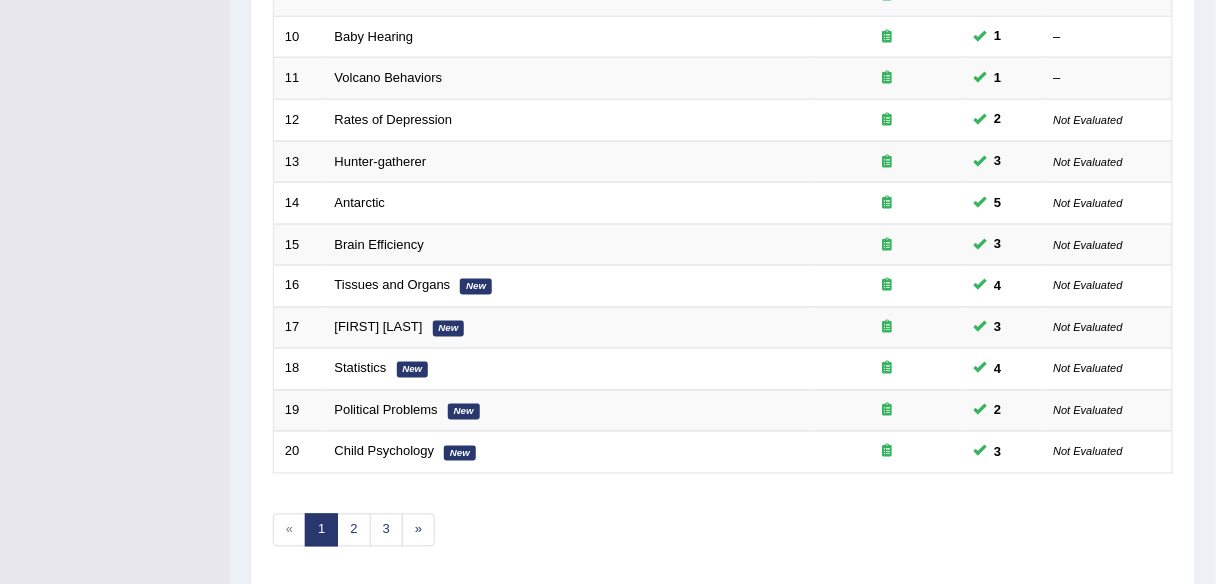 scroll, scrollTop: 651, scrollLeft: 0, axis: vertical 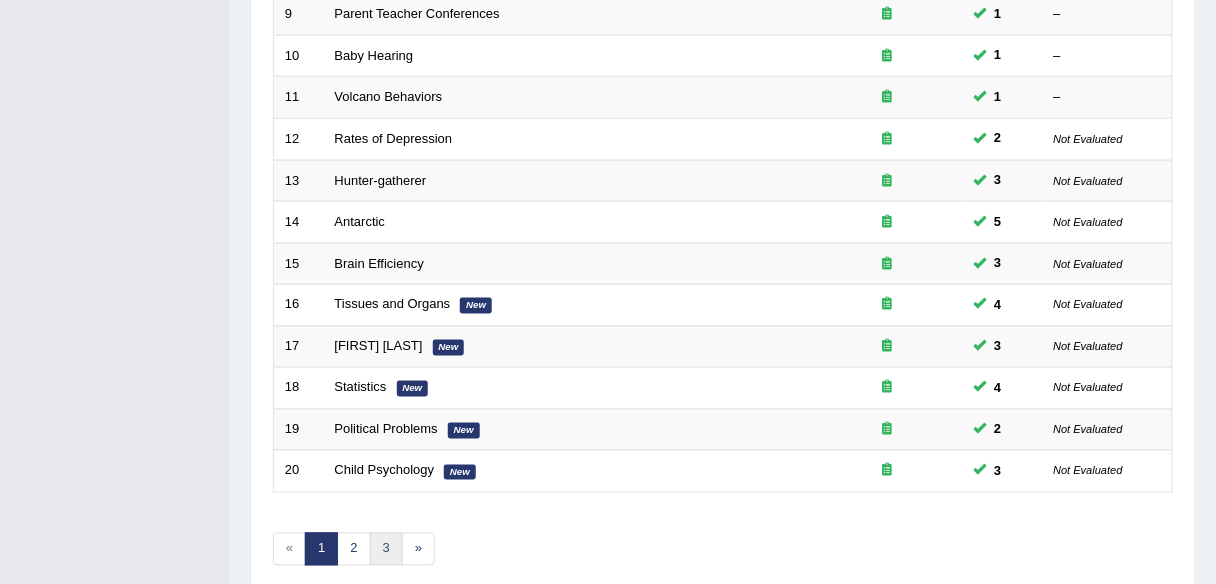 click on "3" at bounding box center [386, 549] 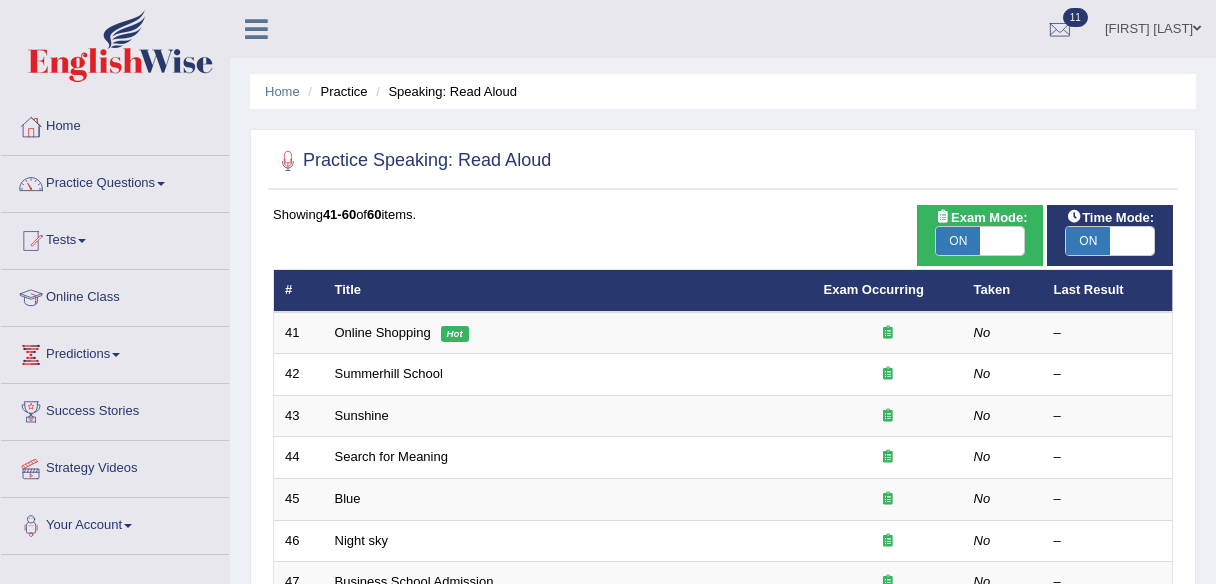 scroll, scrollTop: 0, scrollLeft: 0, axis: both 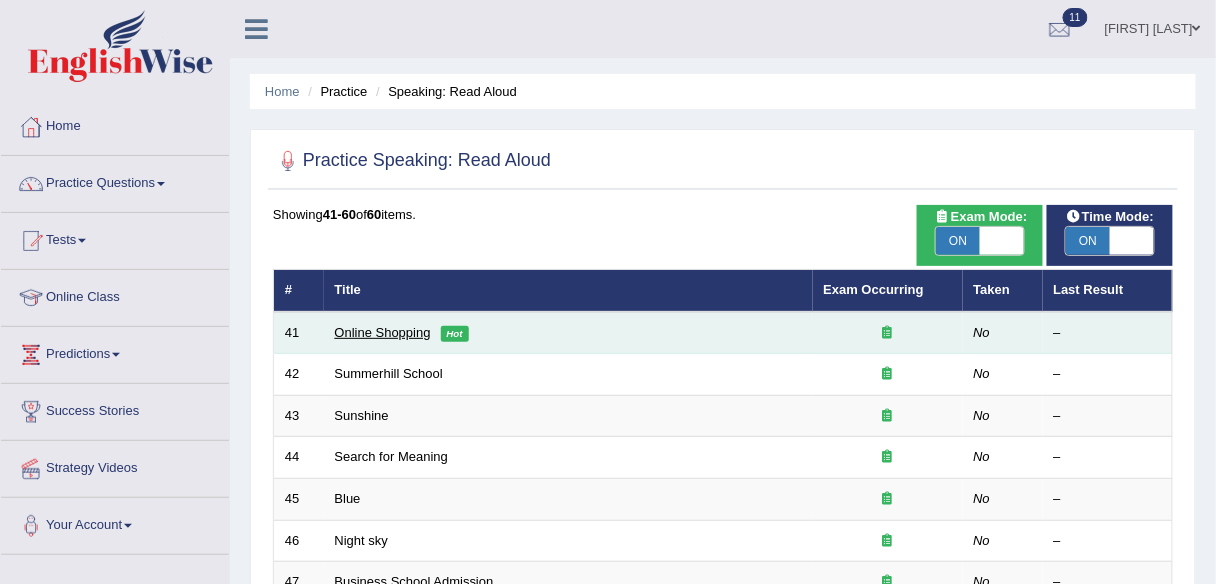 click on "Online Shopping" at bounding box center (383, 332) 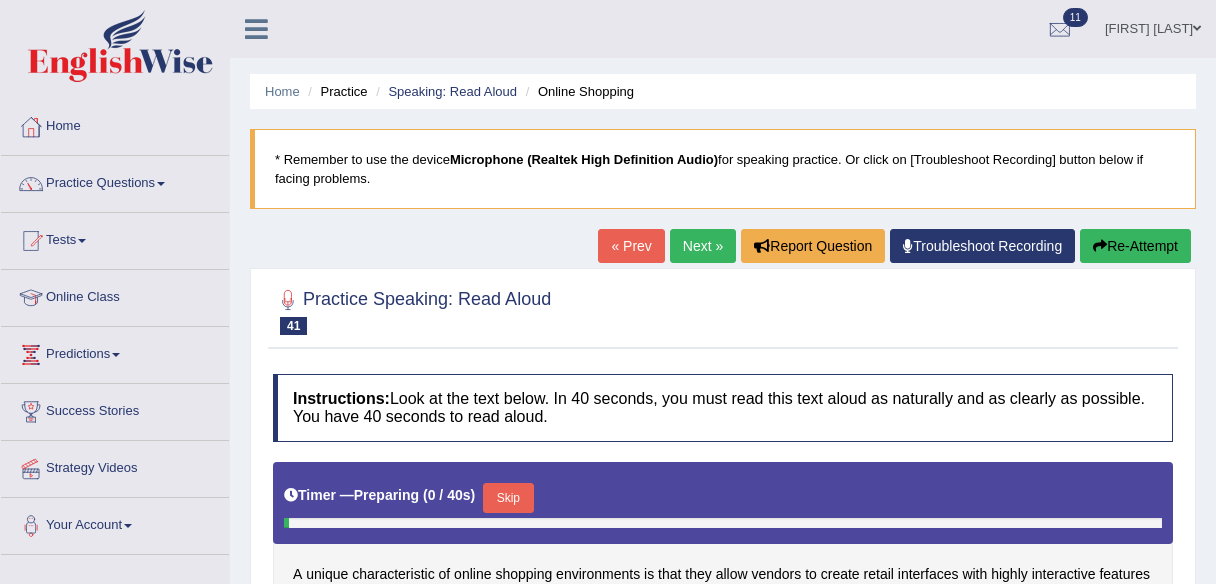 scroll, scrollTop: 0, scrollLeft: 0, axis: both 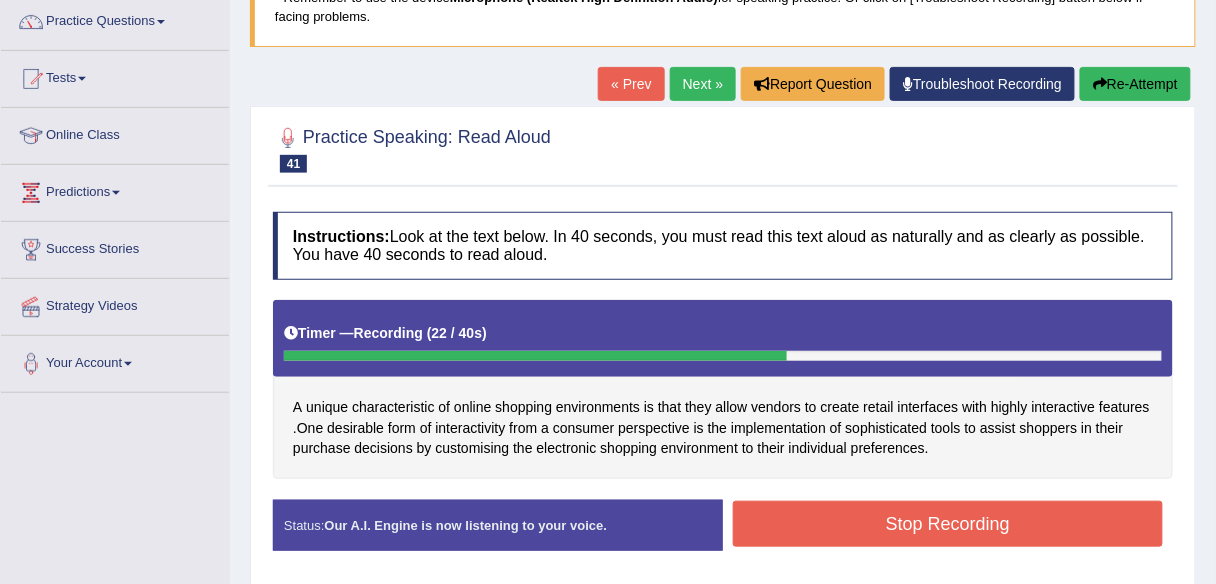click on "Stop Recording" at bounding box center (948, 524) 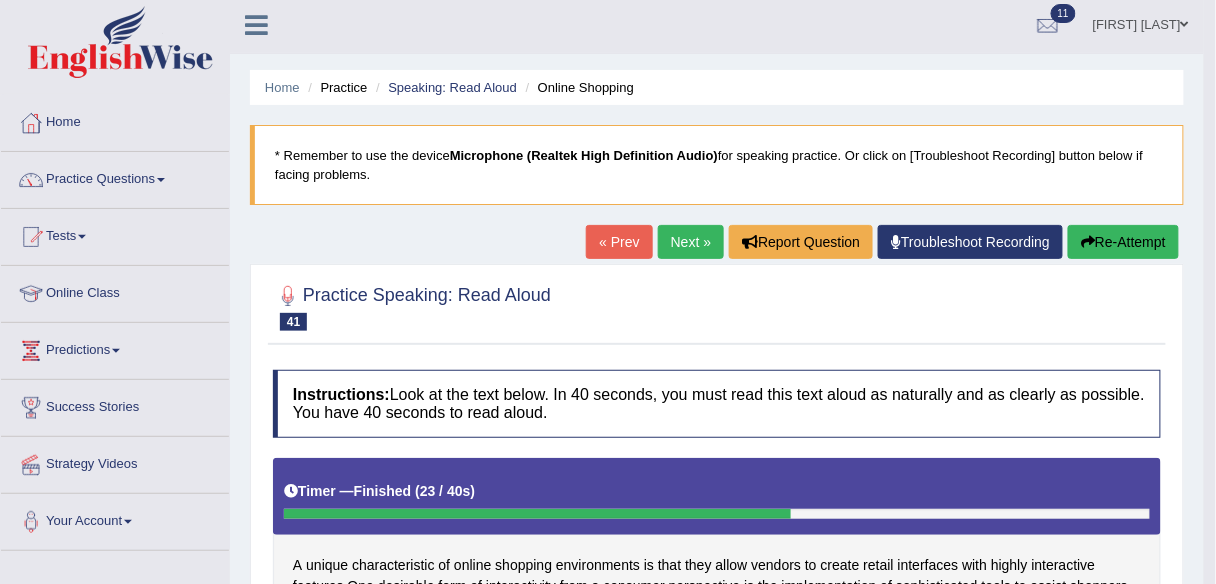 scroll, scrollTop: 0, scrollLeft: 0, axis: both 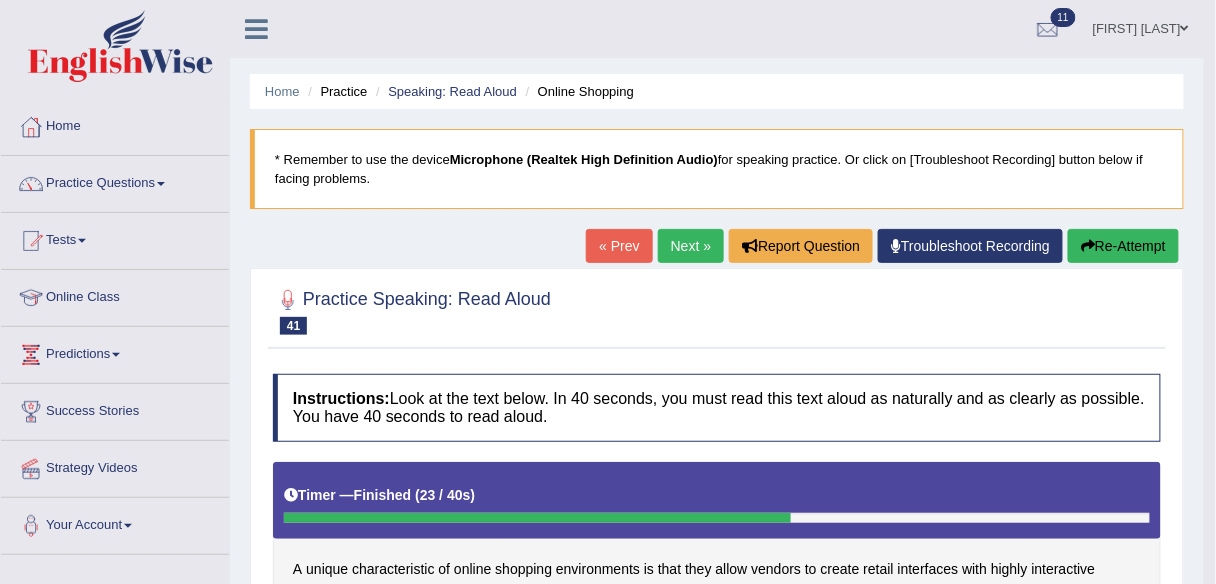 click on "Next »" at bounding box center (691, 246) 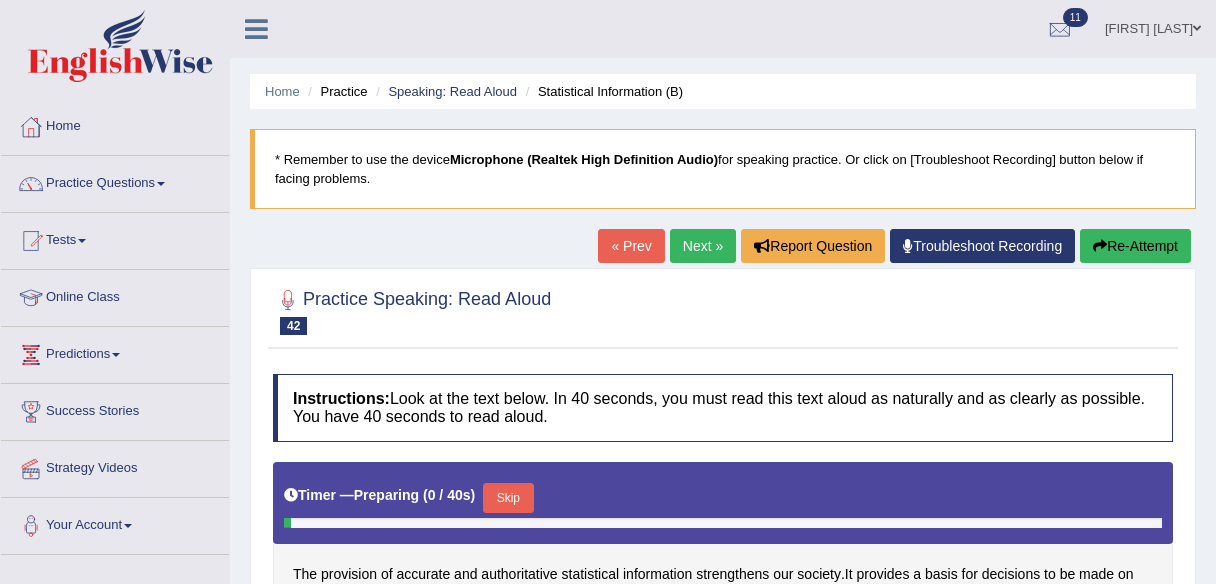 scroll, scrollTop: 0, scrollLeft: 0, axis: both 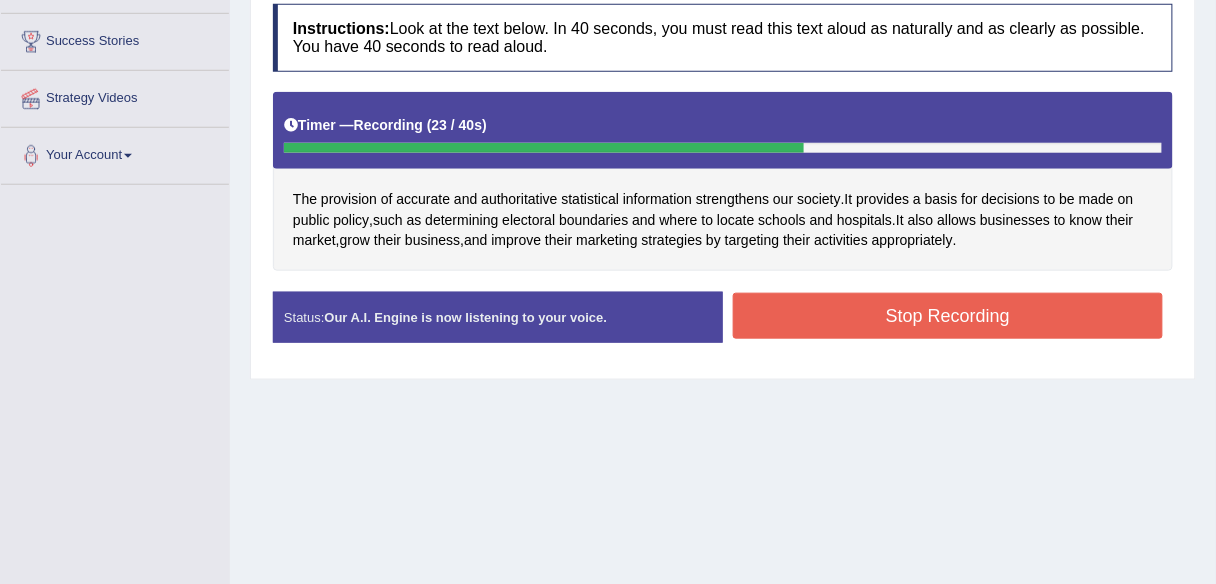 click on "Stop Recording" at bounding box center (948, 316) 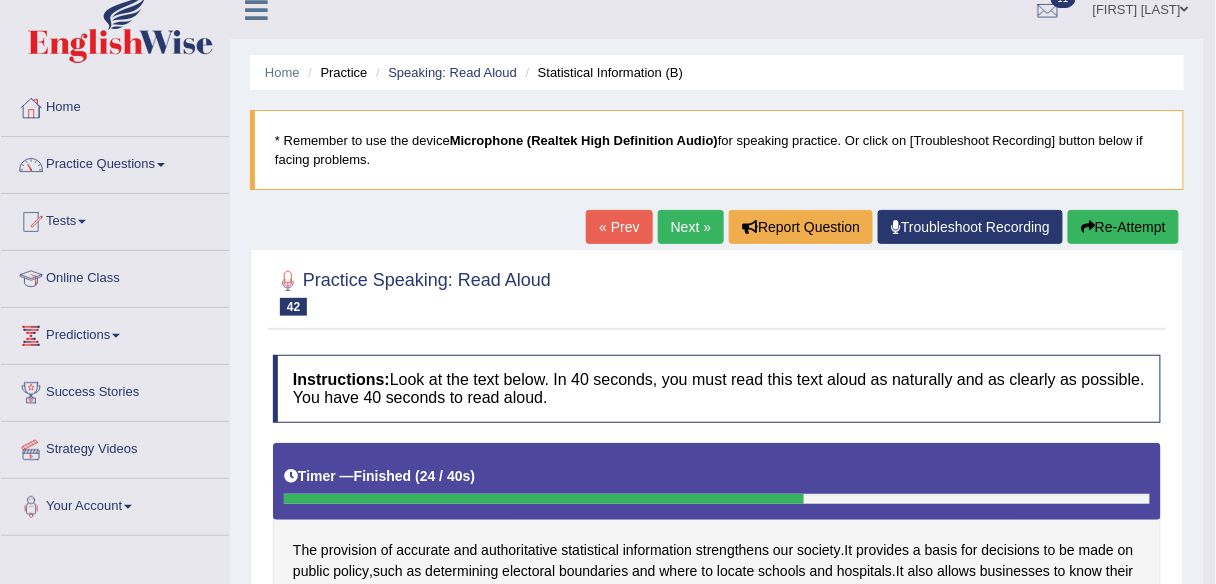 scroll, scrollTop: 0, scrollLeft: 0, axis: both 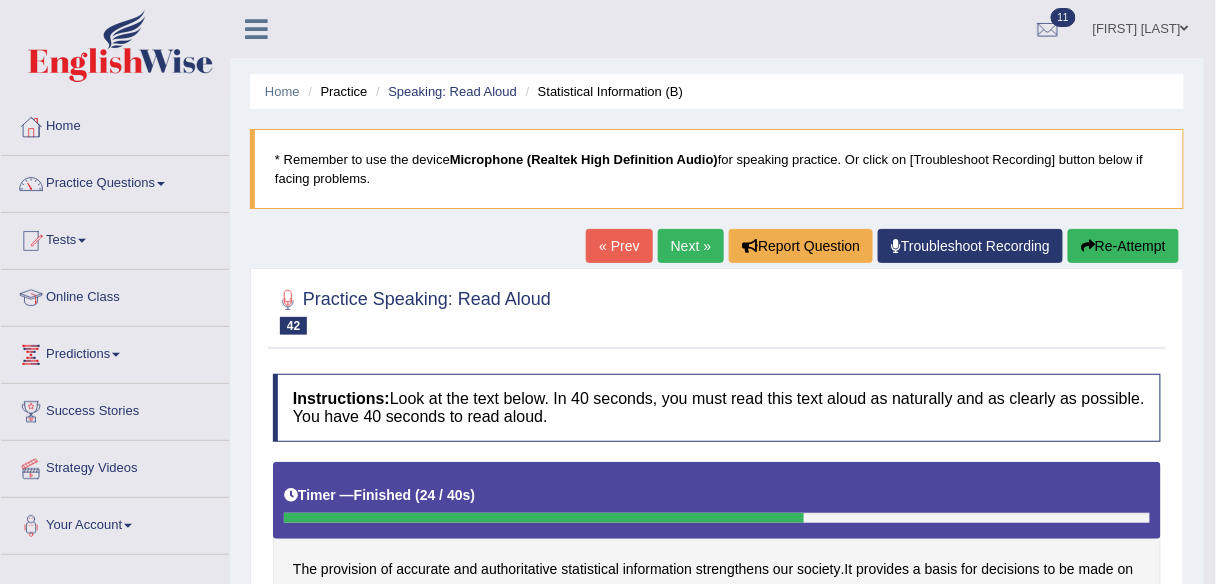 click on "Next »" at bounding box center [691, 246] 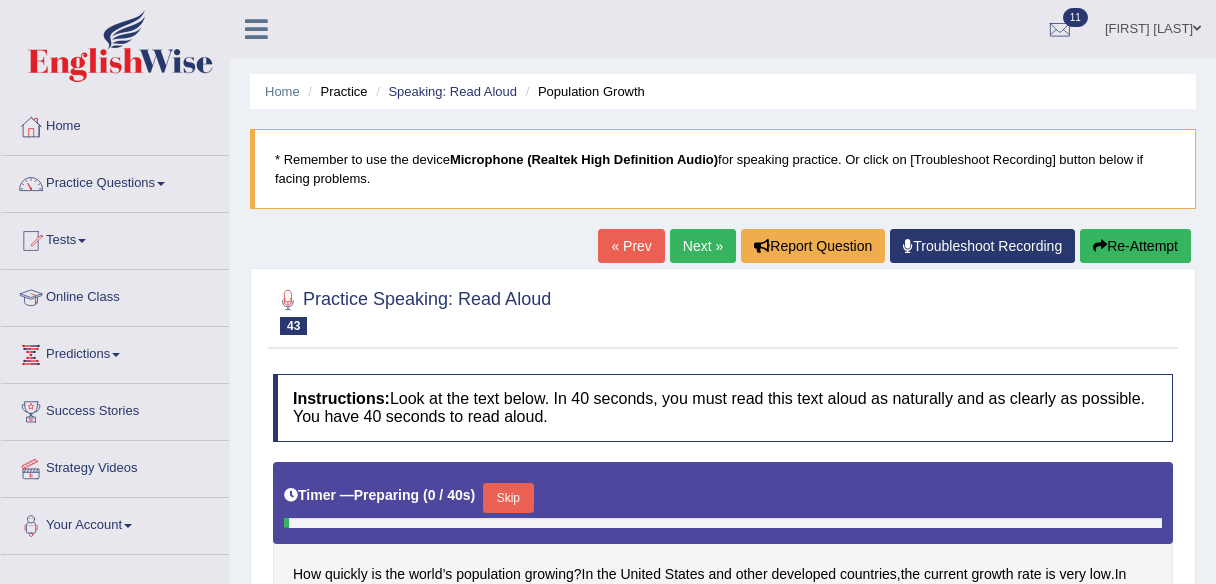 scroll, scrollTop: 0, scrollLeft: 0, axis: both 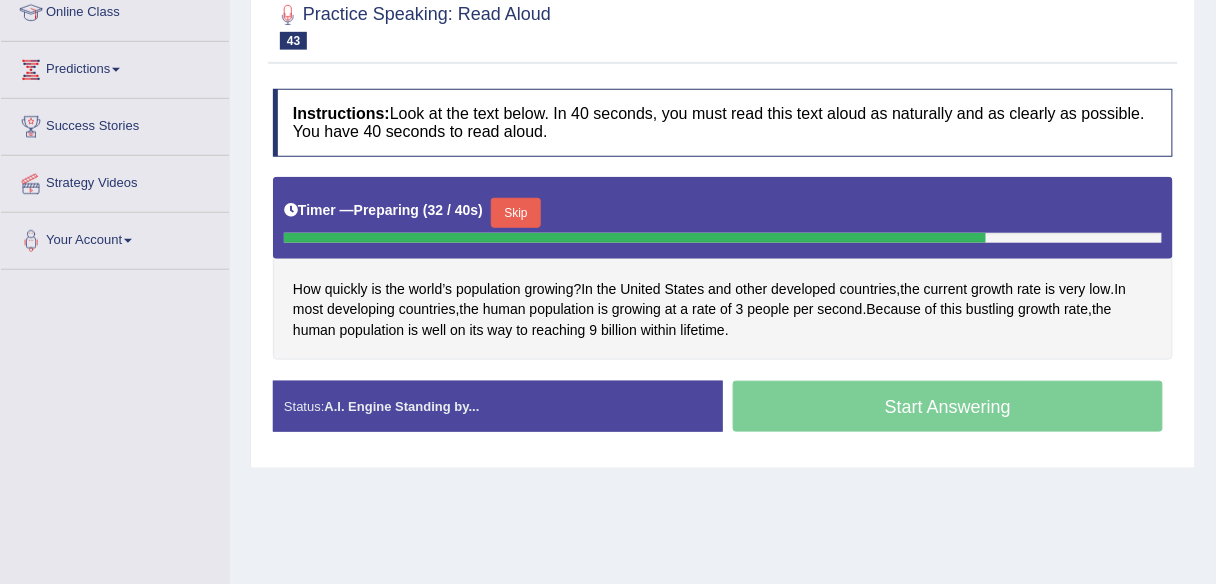 click on "Skip" at bounding box center [516, 213] 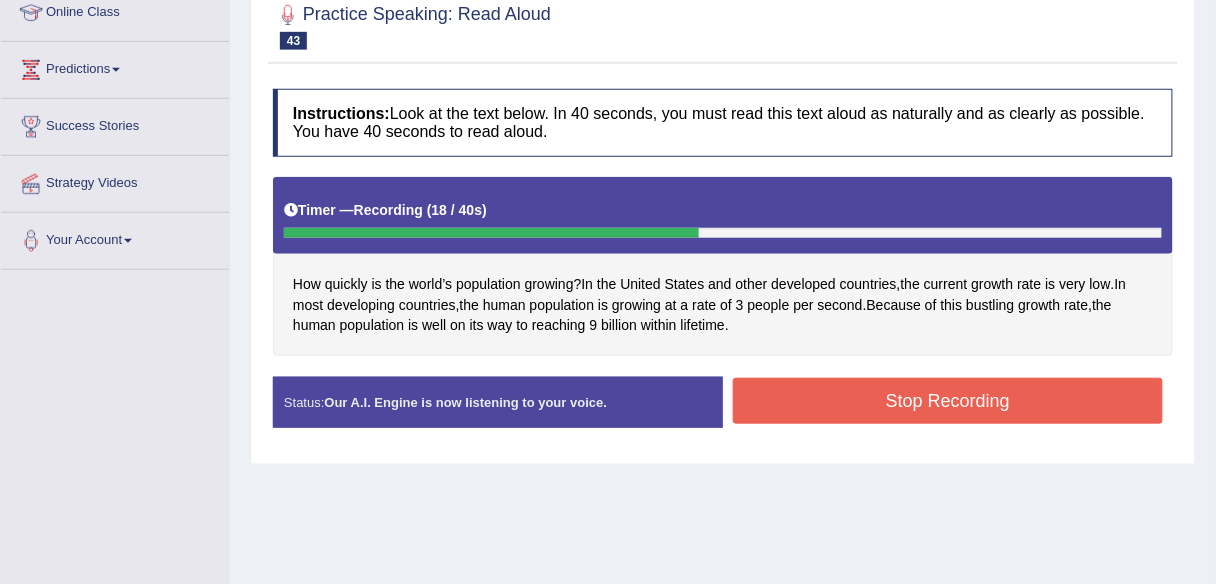 click on "Stop Recording" at bounding box center (948, 401) 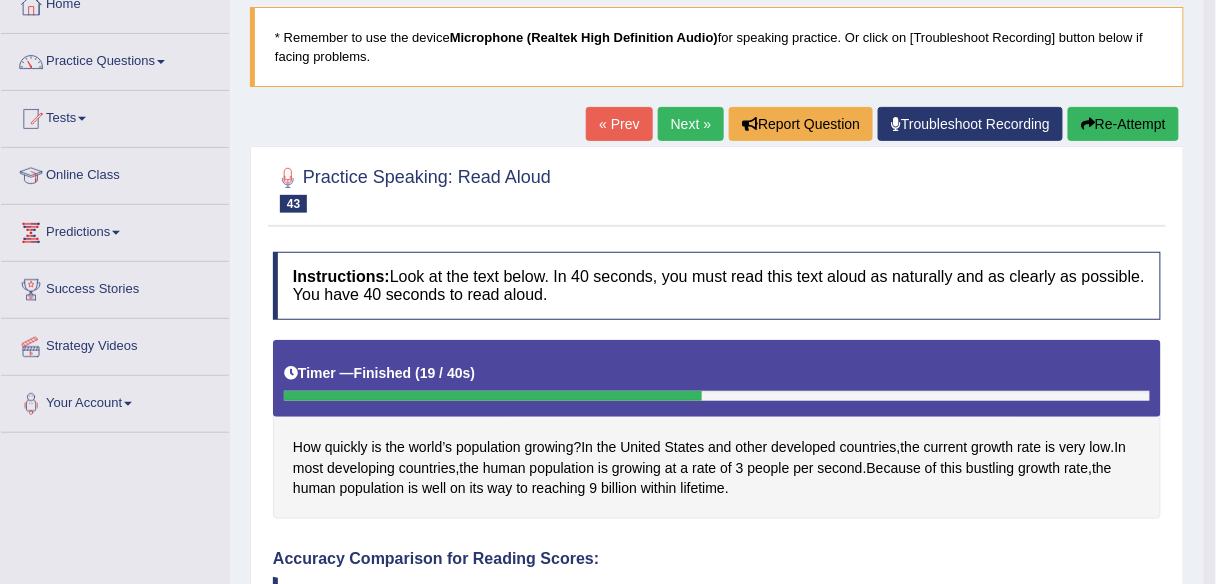 scroll, scrollTop: 122, scrollLeft: 0, axis: vertical 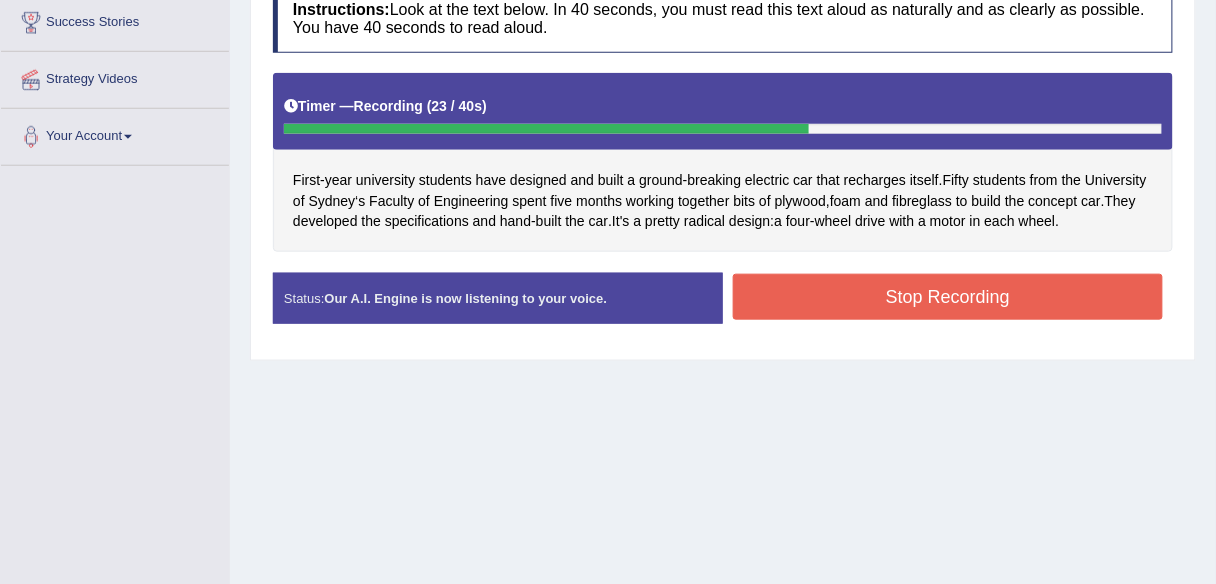 click on "Stop Recording" at bounding box center [948, 297] 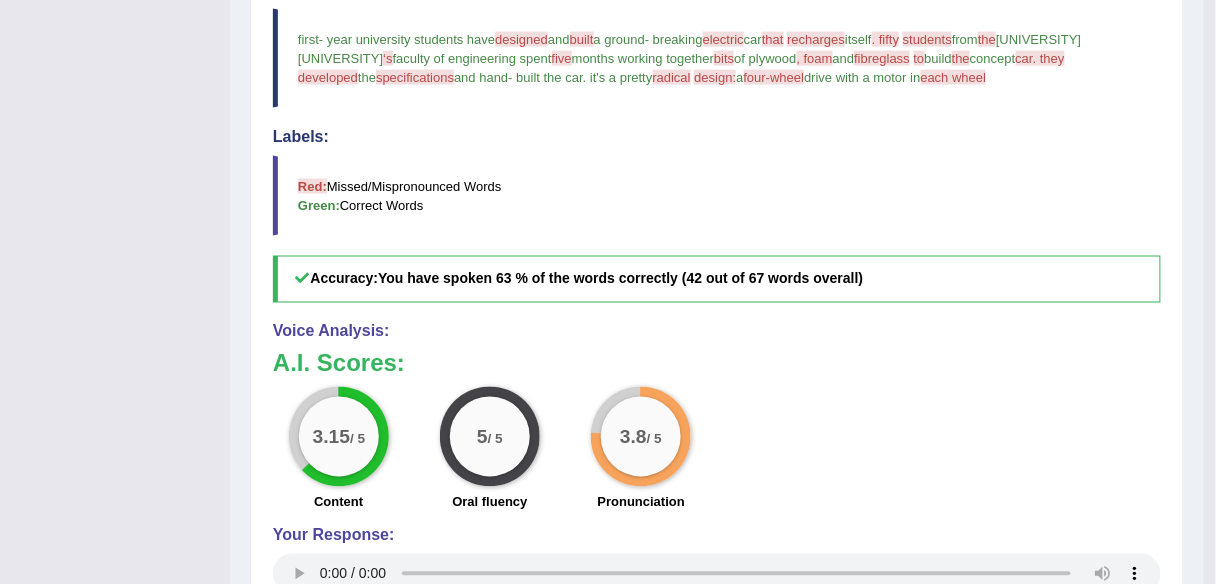 scroll, scrollTop: 730, scrollLeft: 0, axis: vertical 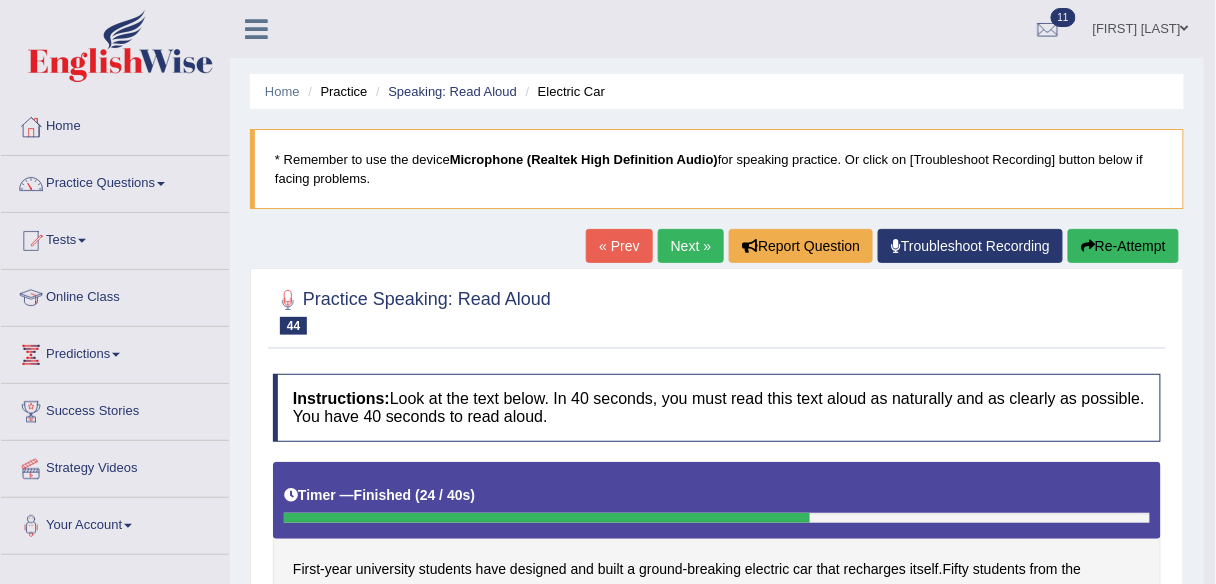 click on "Next »" at bounding box center (691, 246) 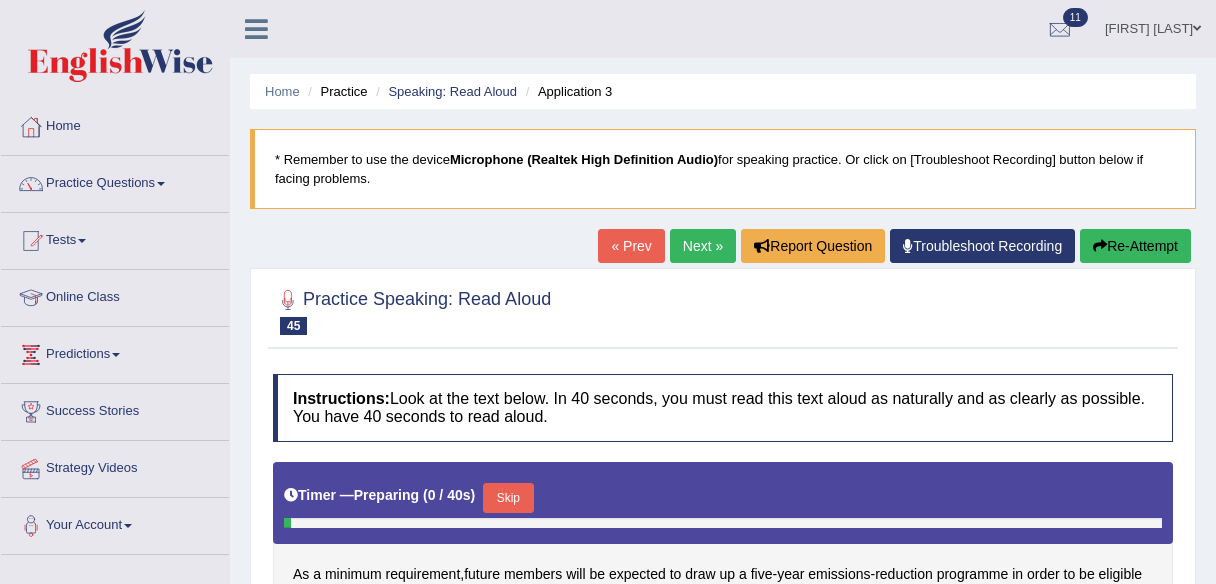 scroll, scrollTop: 317, scrollLeft: 0, axis: vertical 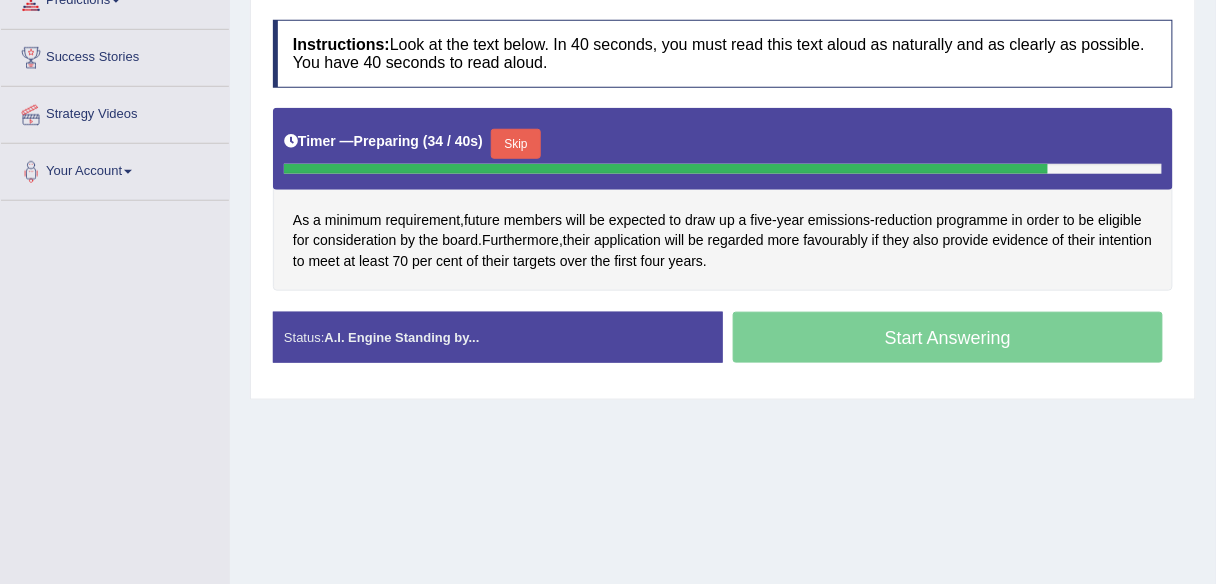 click on "Skip" at bounding box center [516, 144] 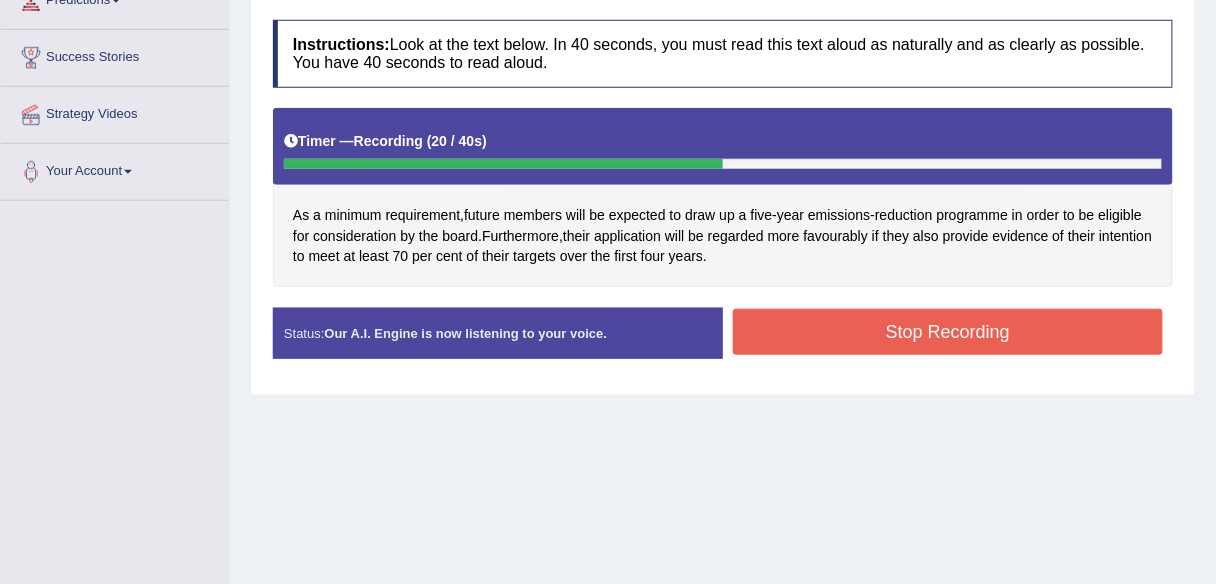 click on "Stop Recording" at bounding box center [948, 332] 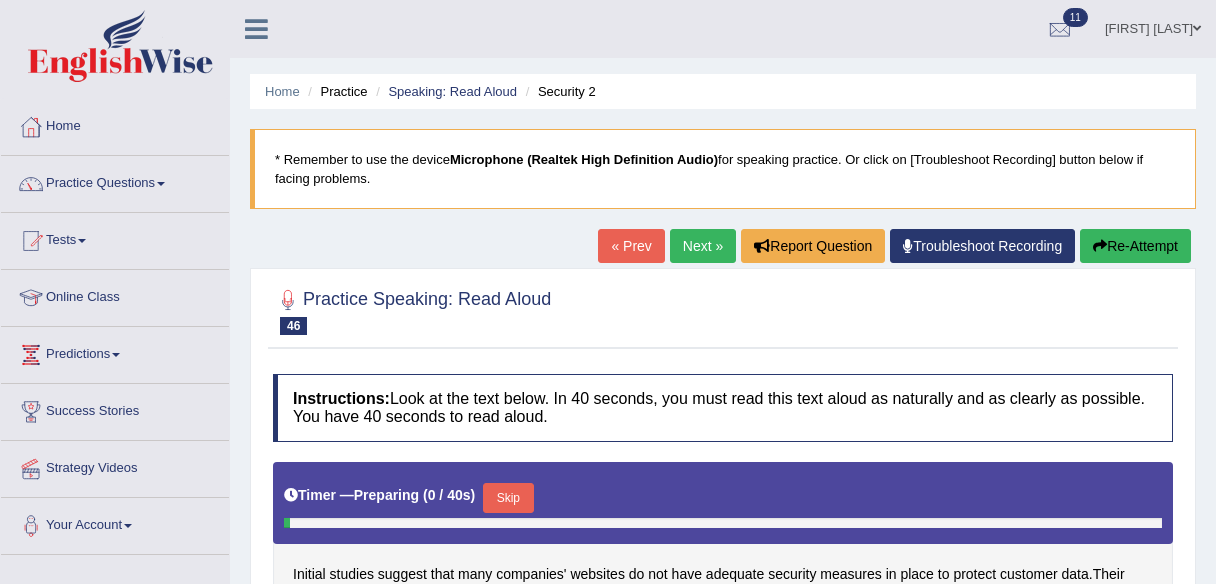 scroll, scrollTop: 0, scrollLeft: 0, axis: both 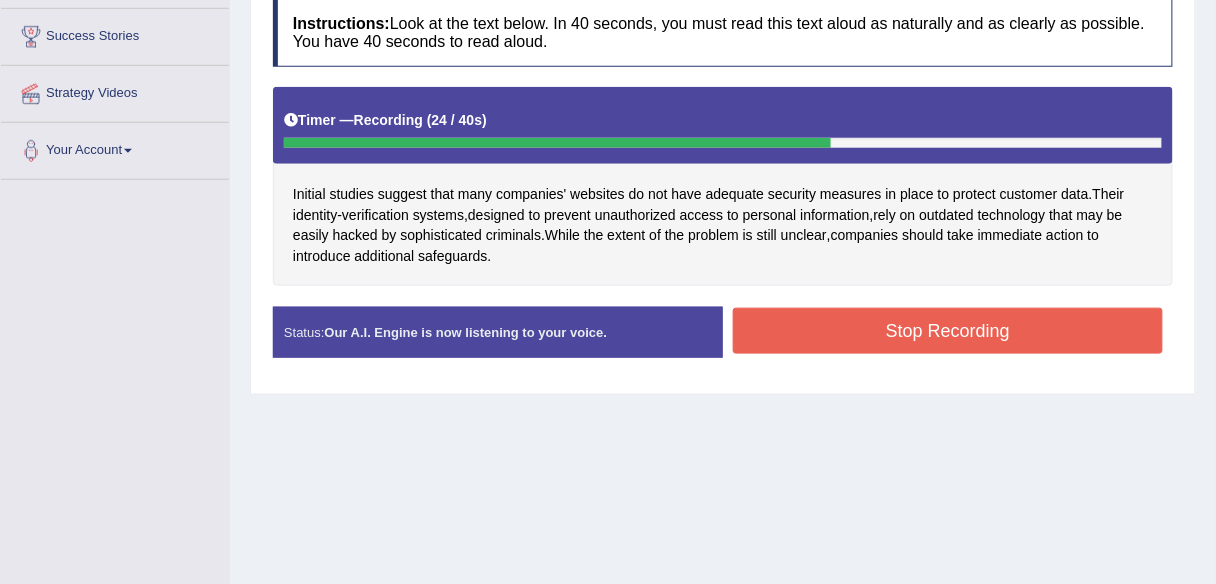 click on "Stop Recording" at bounding box center (948, 331) 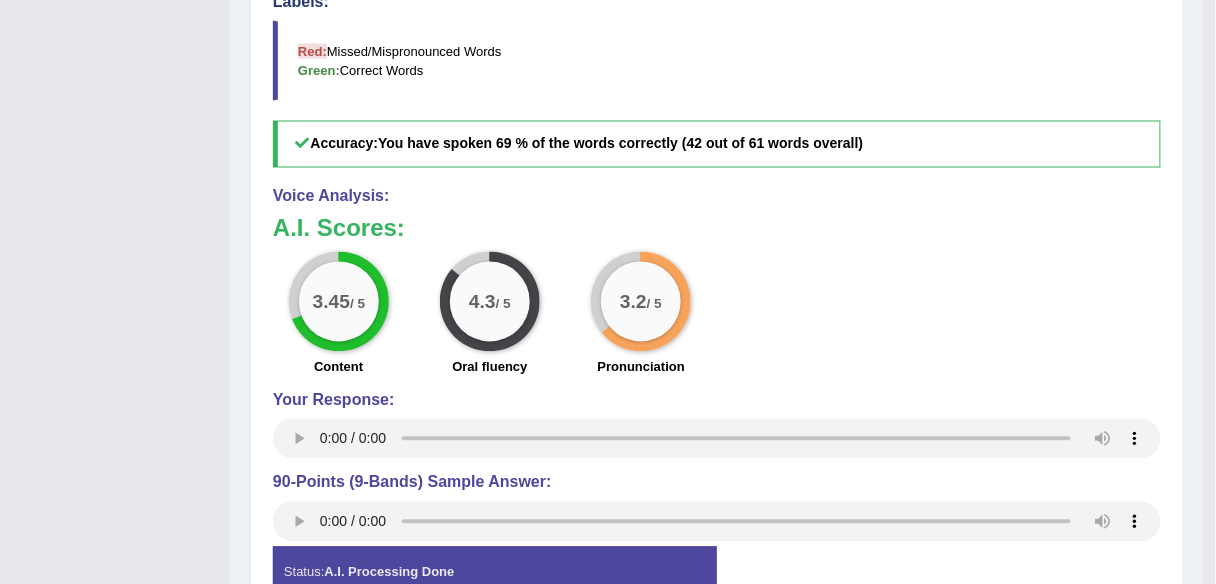 scroll, scrollTop: 869, scrollLeft: 0, axis: vertical 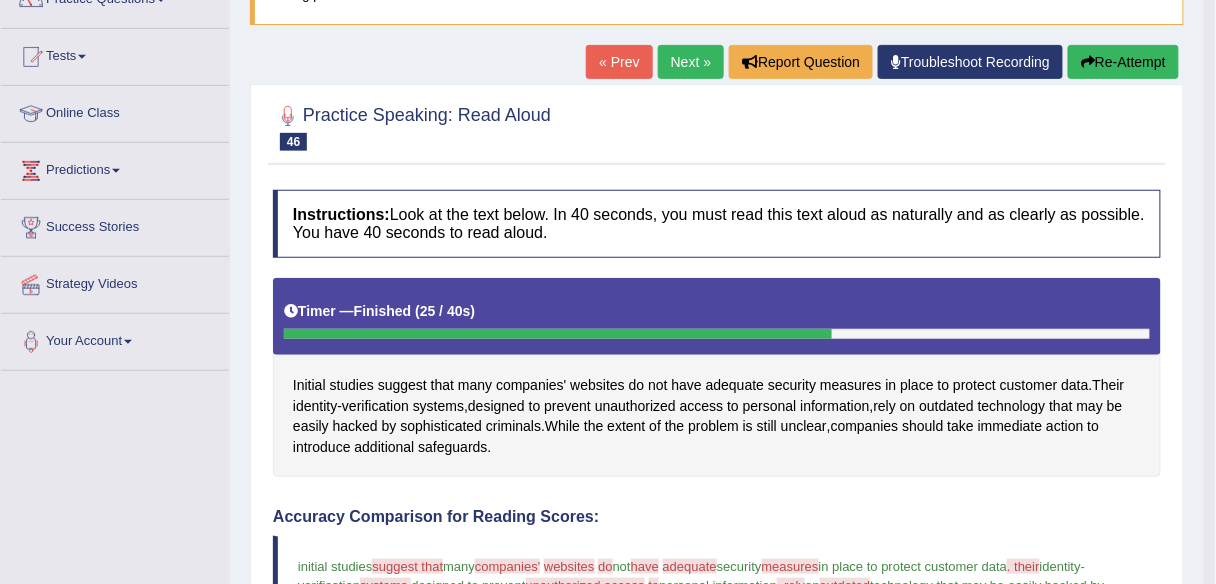 click on "Next »" at bounding box center [691, 62] 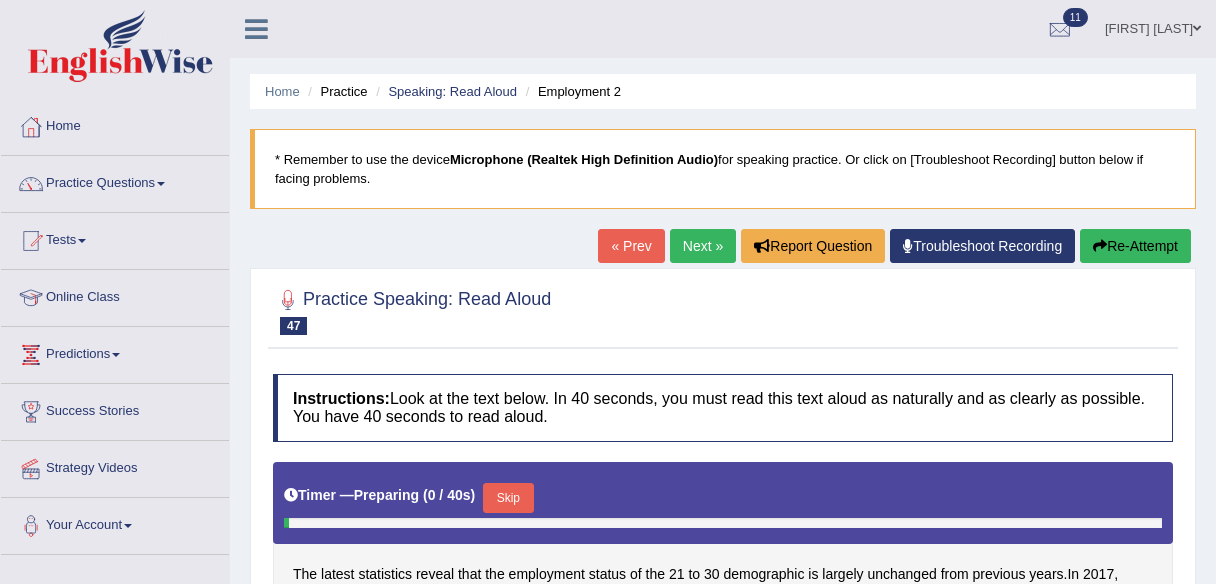 scroll, scrollTop: 0, scrollLeft: 0, axis: both 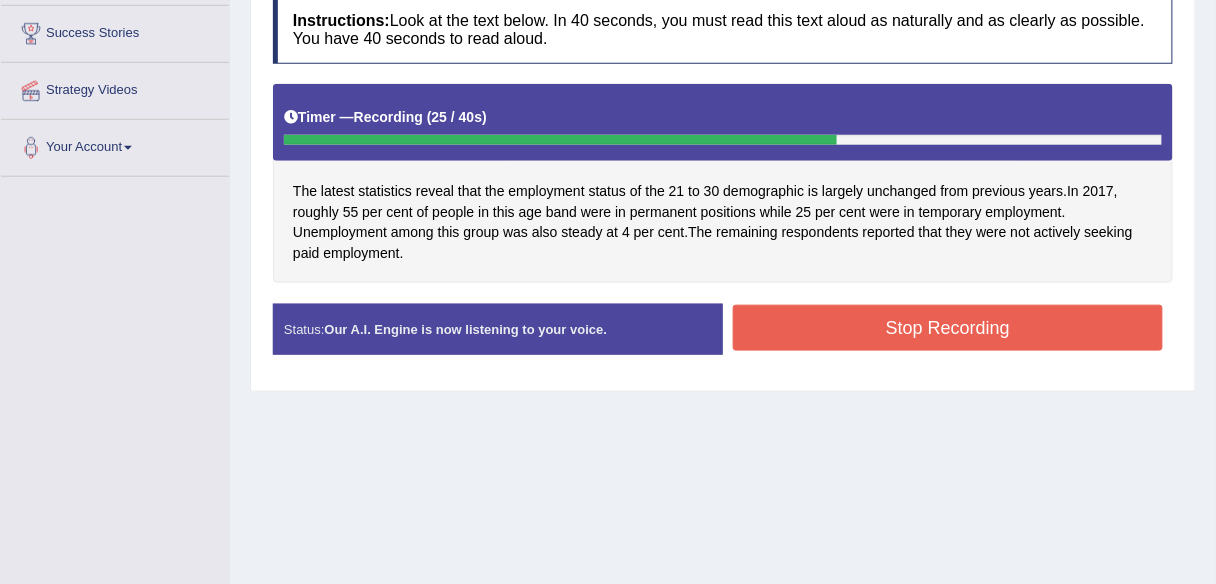 click on "Stop Recording" at bounding box center (948, 328) 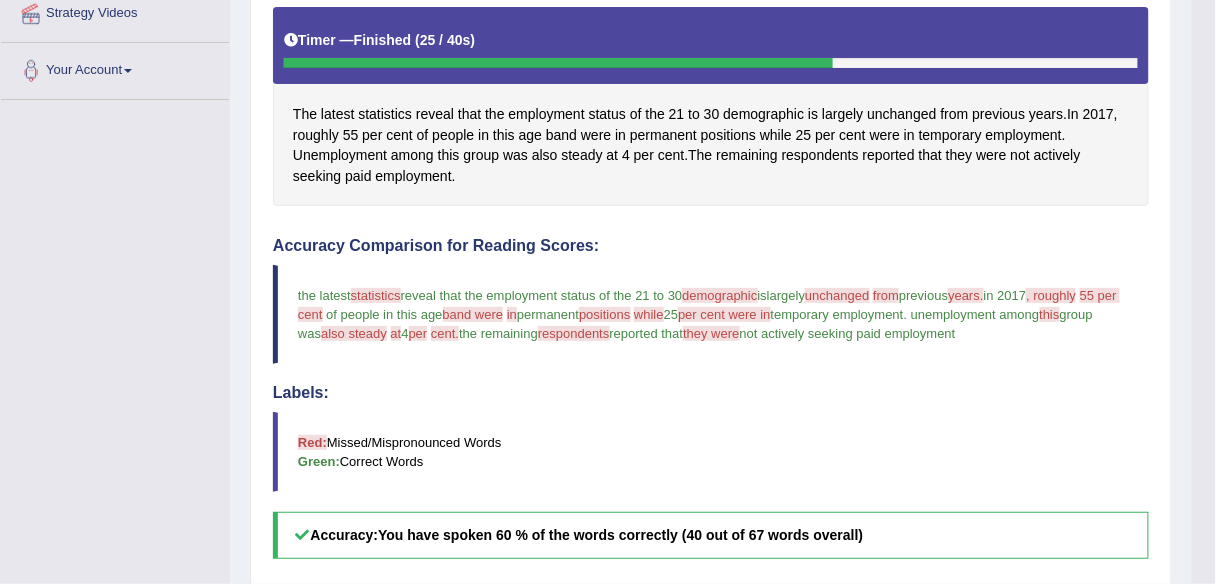 scroll, scrollTop: 466, scrollLeft: 0, axis: vertical 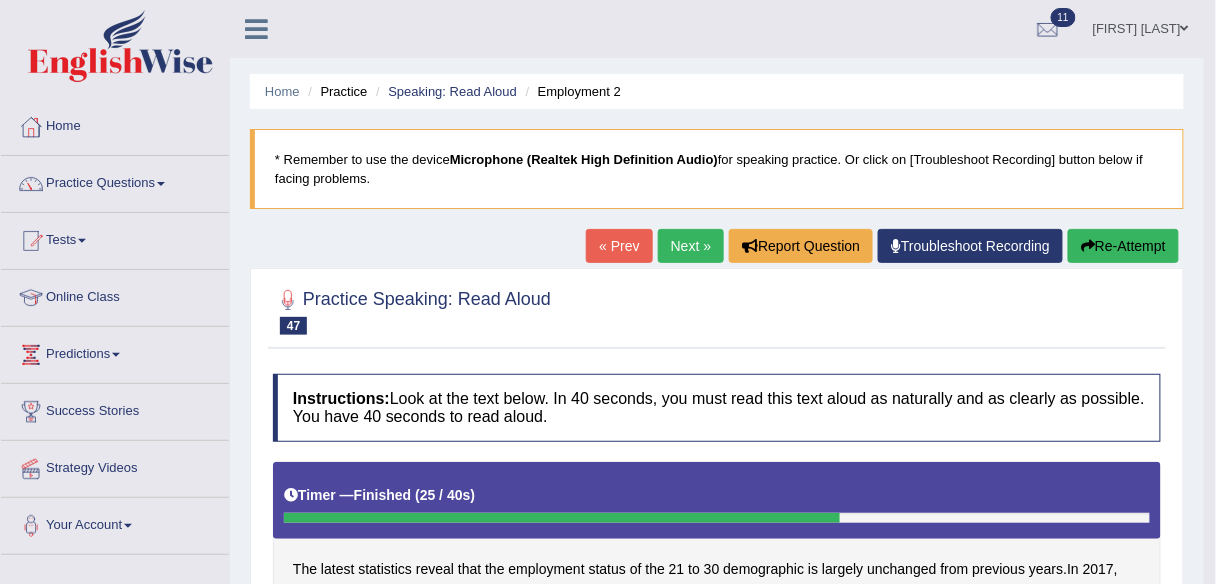 click on "Re-Attempt" at bounding box center [1123, 246] 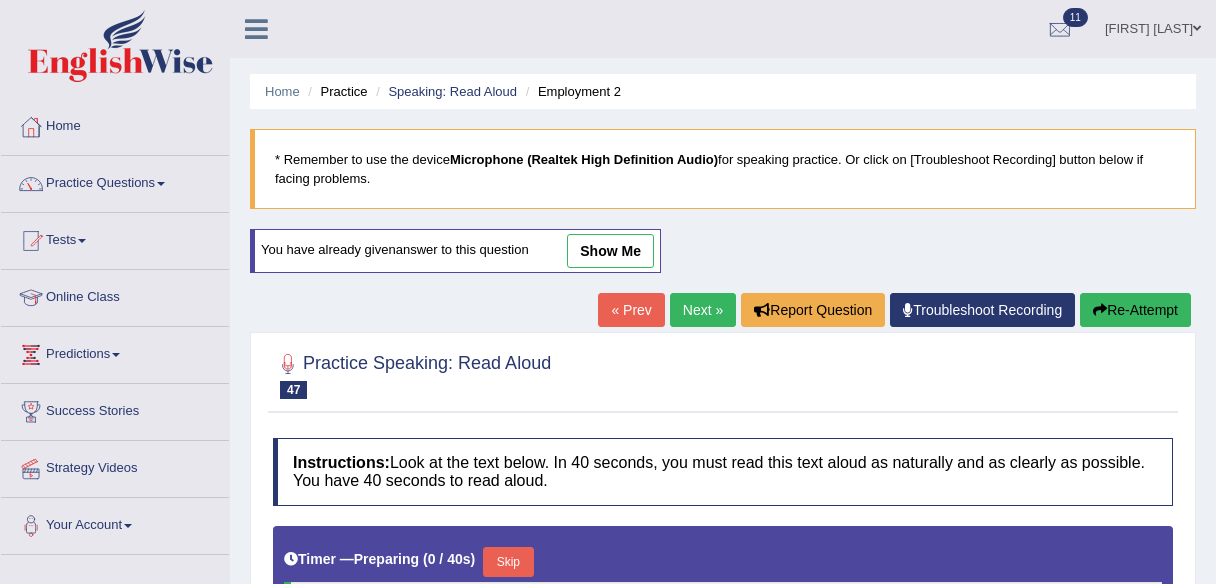 scroll, scrollTop: 0, scrollLeft: 0, axis: both 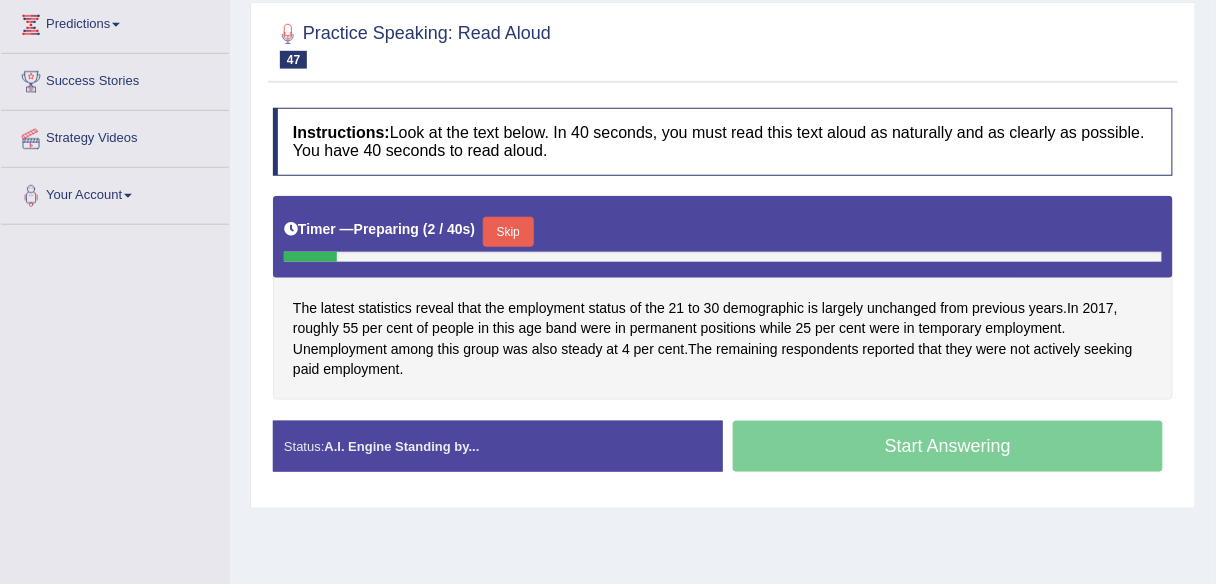 click on "Skip" at bounding box center [508, 232] 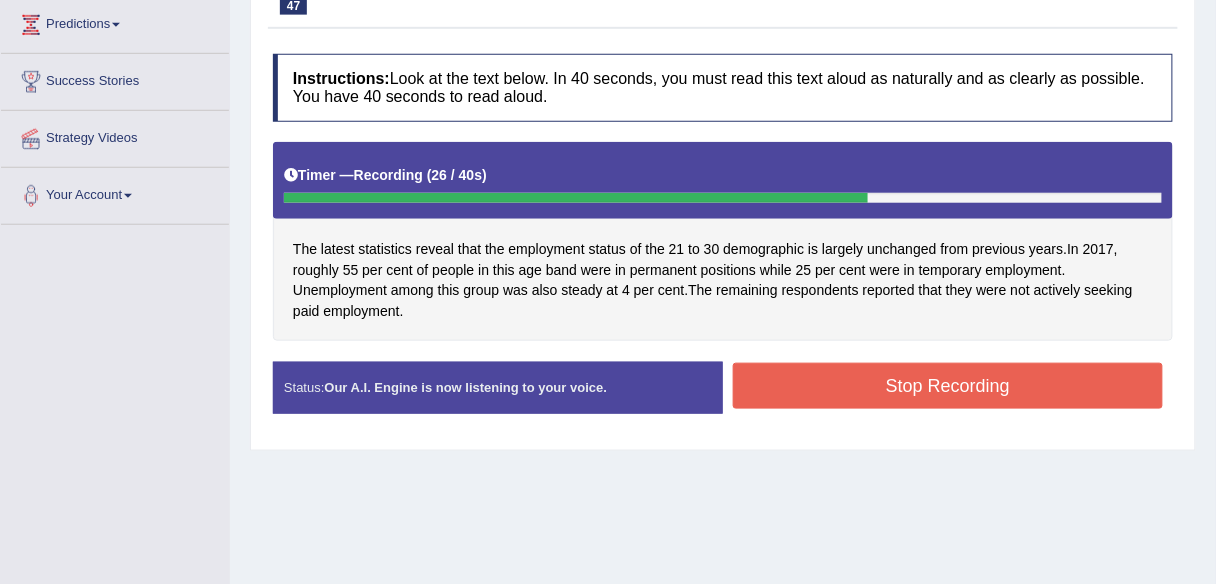 click on "Stop Recording" at bounding box center [948, 386] 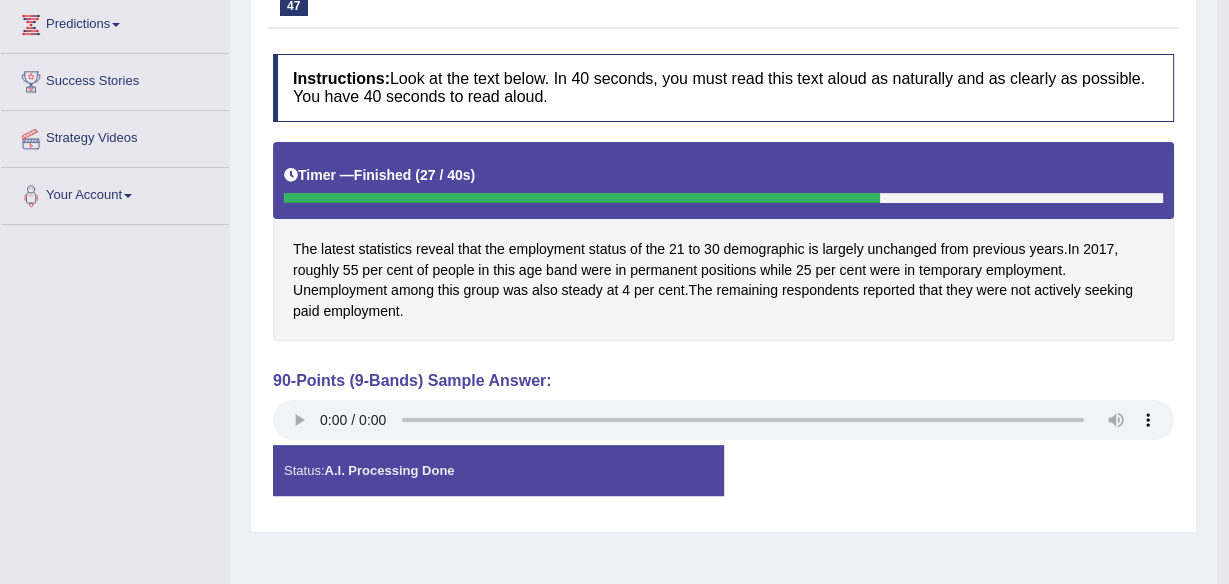 click on "Toggle navigation
Home
Practice Questions   Speaking Practice Read Aloud
Repeat Sentence
Describe Image
Re-tell Lecture
Answer Short Question
Summarize Group Discussion
Respond To A Situation
Writing Practice  Summarize Written Text
Write Essay
Reading Practice  Reading & Writing: Fill In The Blanks
Choose Multiple Answers
Re-order Paragraphs
Fill In The Blanks
Choose Single Answer
Listening Practice  Summarize Spoken Text
Highlight Incorrect Words
Highlight Correct Summary
Select Missing Word
Choose Single Answer
Choose Multiple Answers
Fill In The Blanks
Write From Dictation
Pronunciation
Tests  Take Practice Sectional Test" at bounding box center (614, -38) 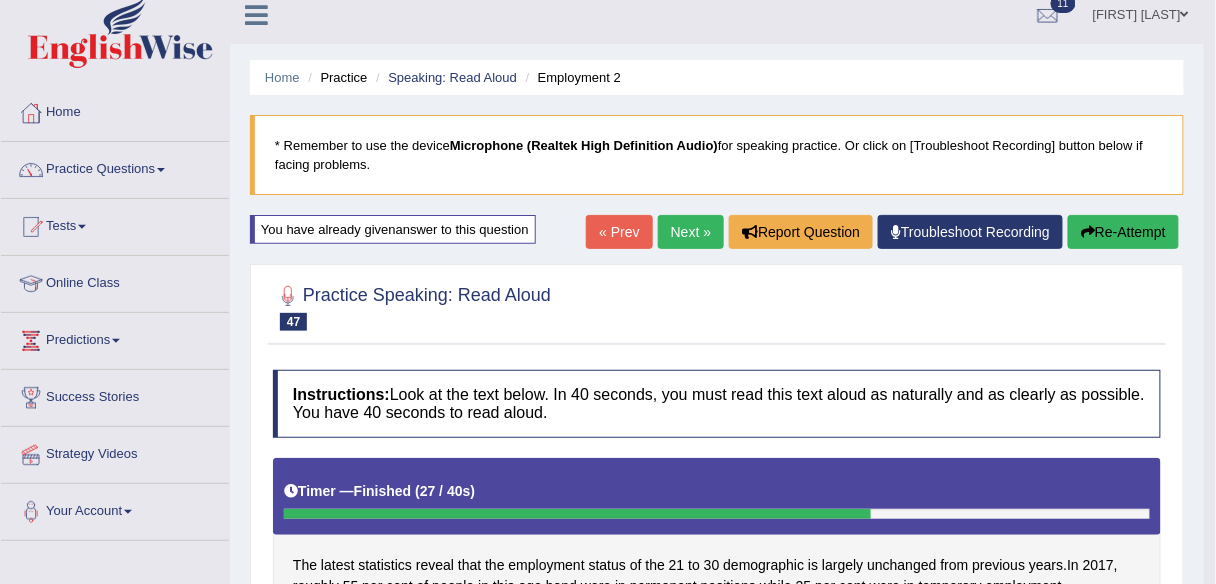 scroll, scrollTop: 0, scrollLeft: 0, axis: both 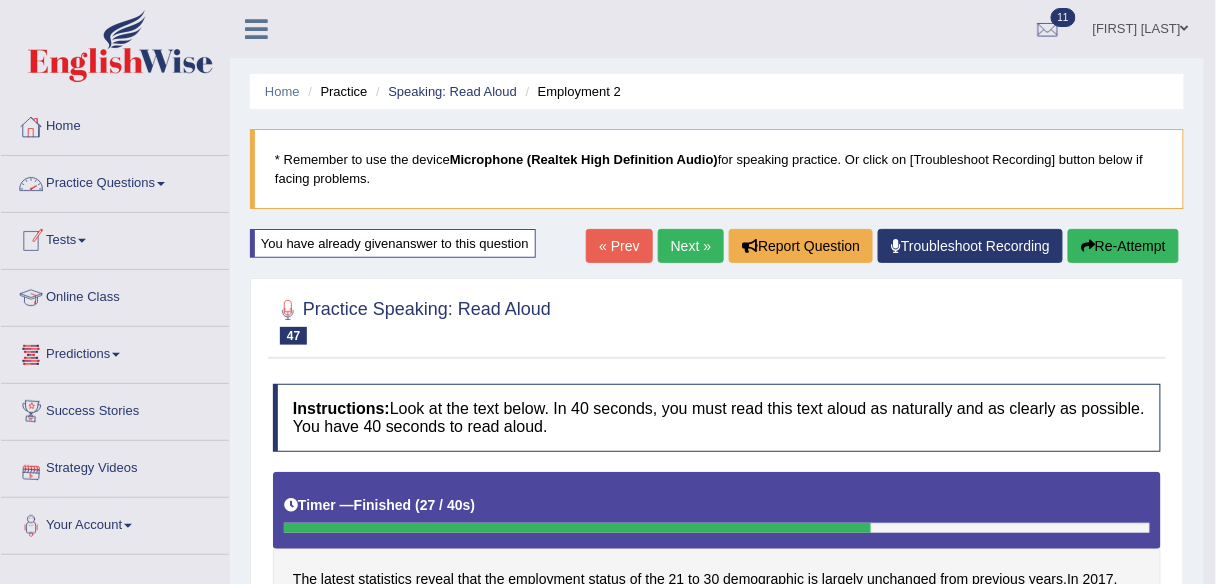 click on "Practice Questions" at bounding box center (115, 181) 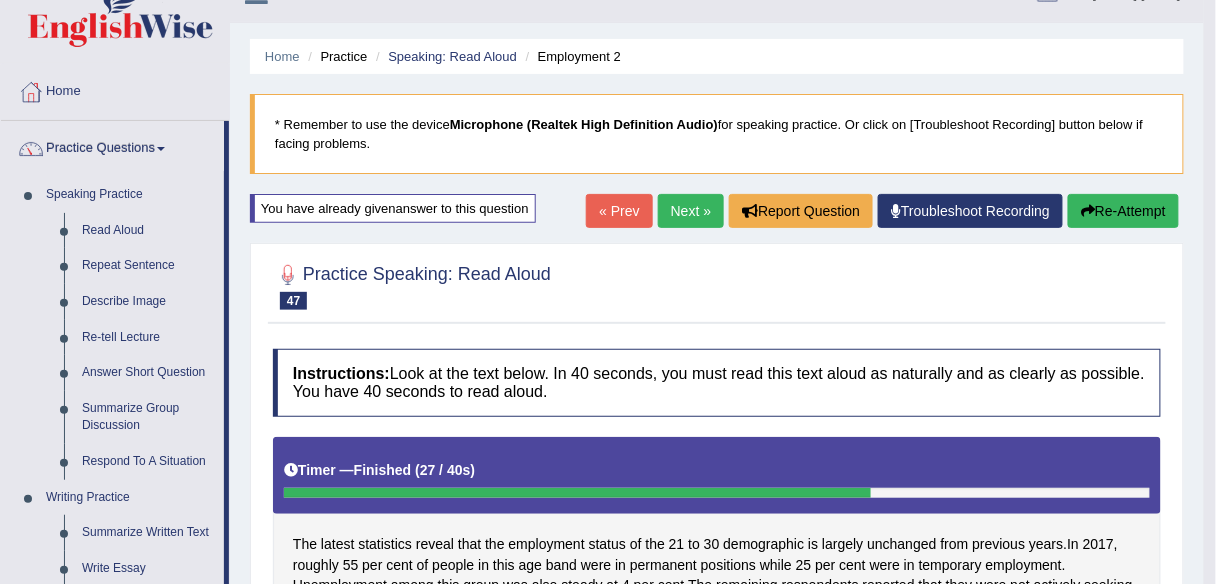scroll, scrollTop: 32, scrollLeft: 0, axis: vertical 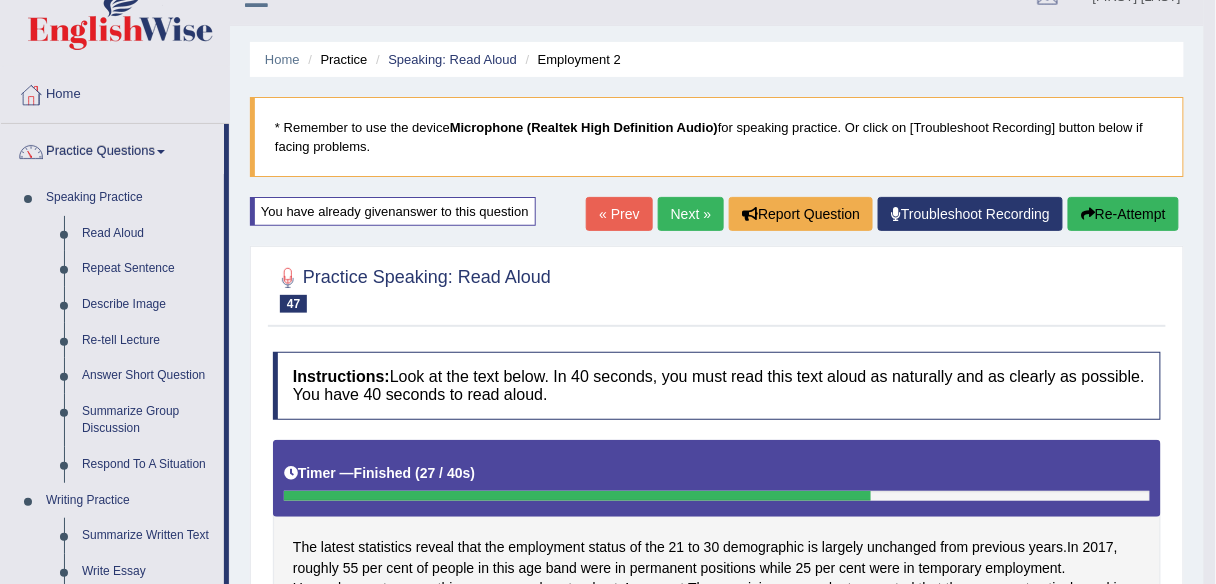 click on "Re-Attempt" at bounding box center (1123, 214) 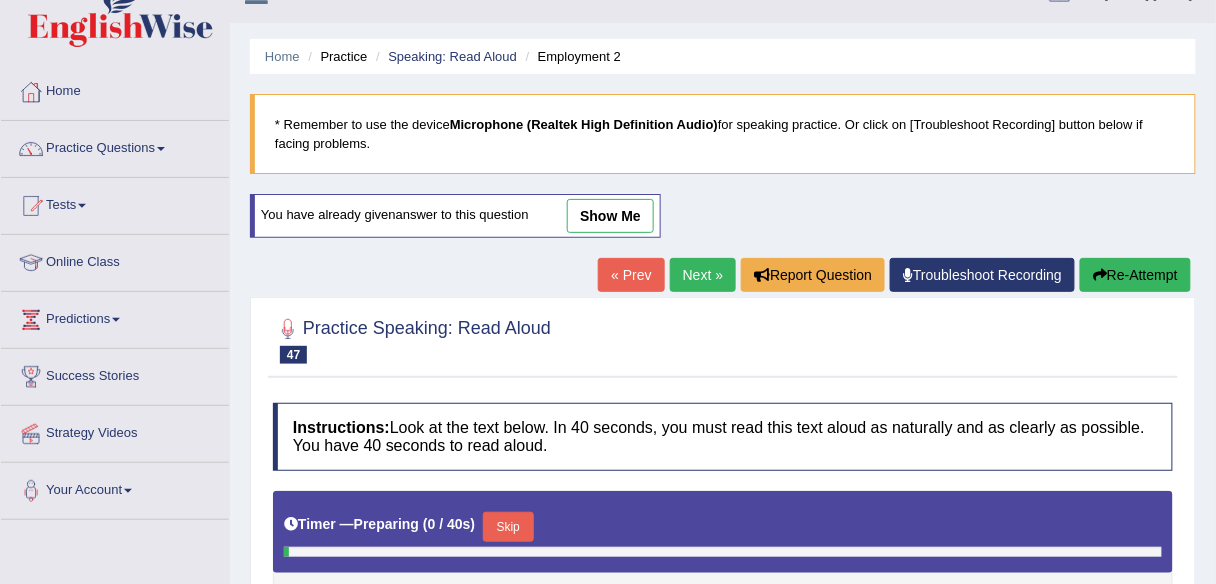 scroll, scrollTop: 0, scrollLeft: 0, axis: both 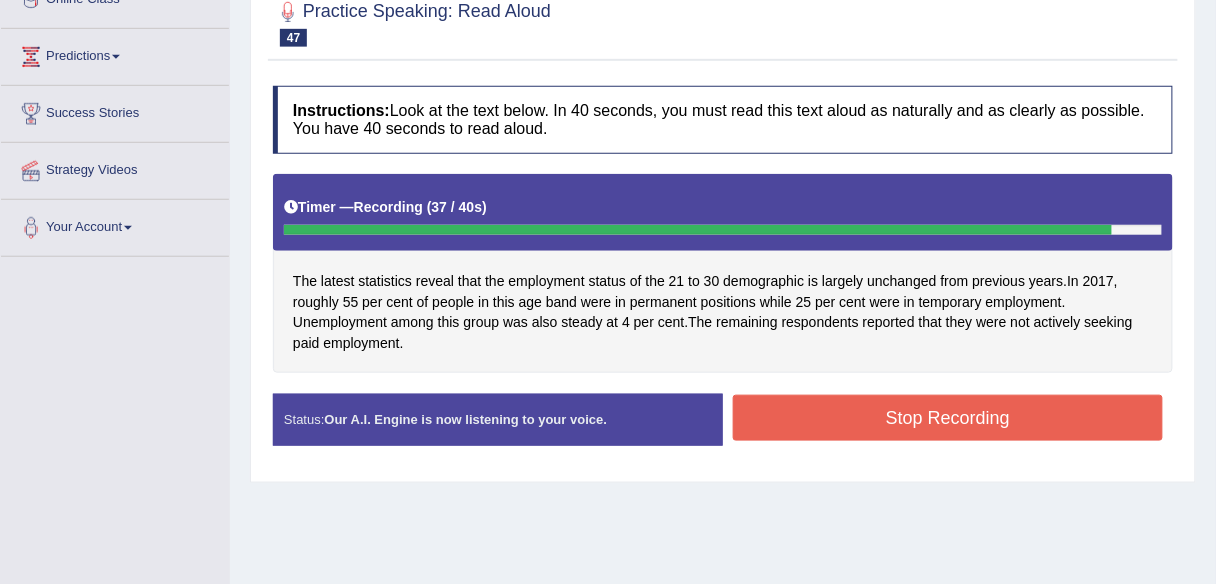 click on "Stop Recording" at bounding box center [948, 418] 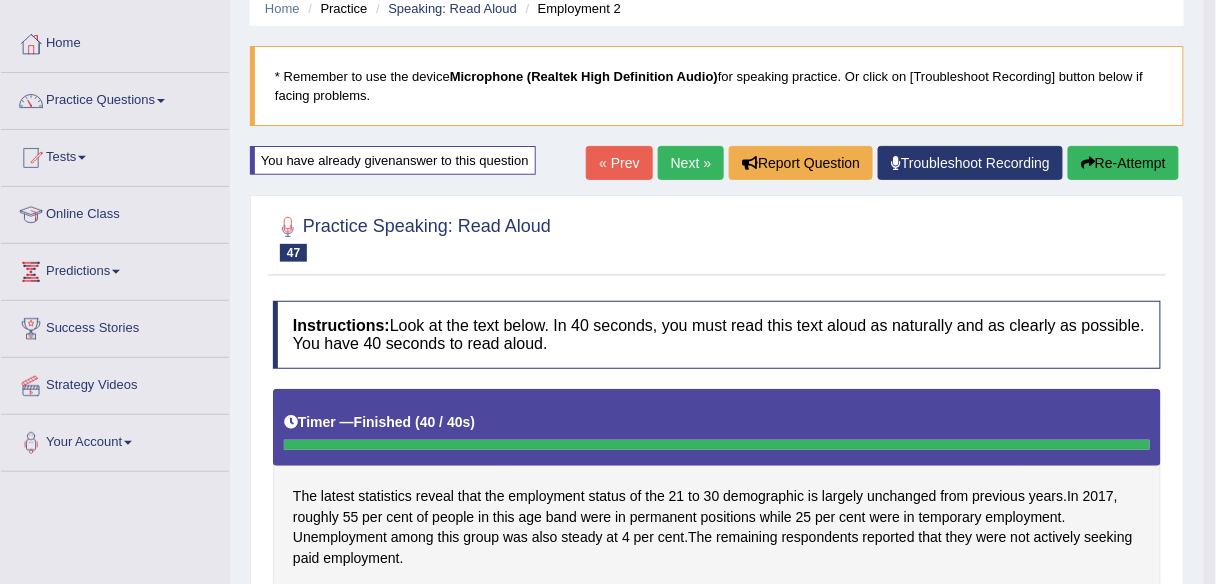 scroll, scrollTop: 62, scrollLeft: 0, axis: vertical 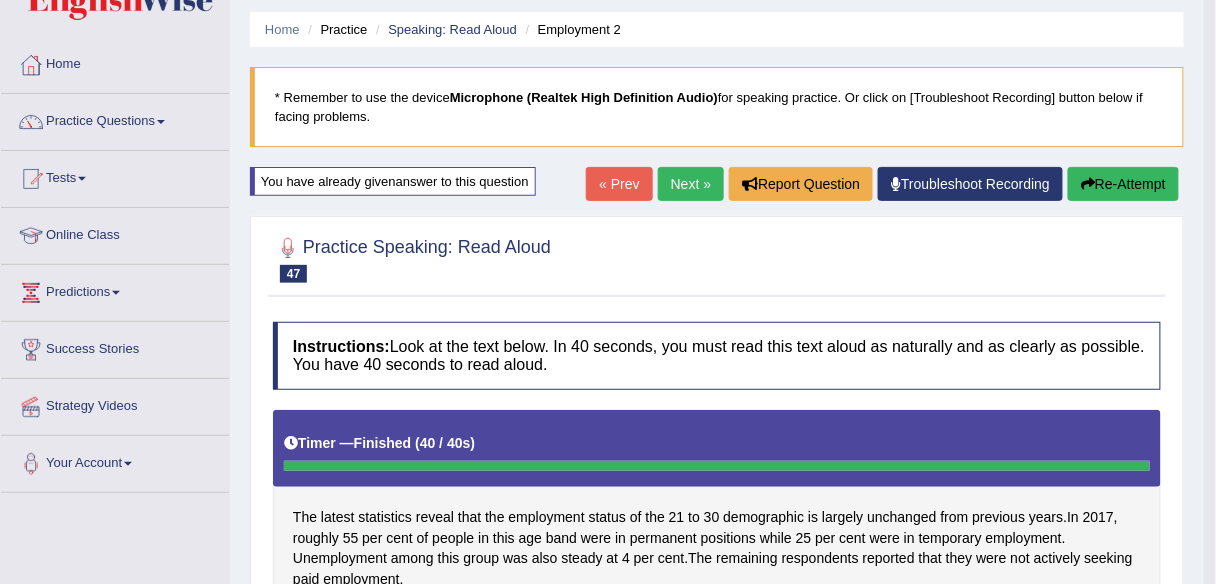 click on "« Prev" at bounding box center [619, 184] 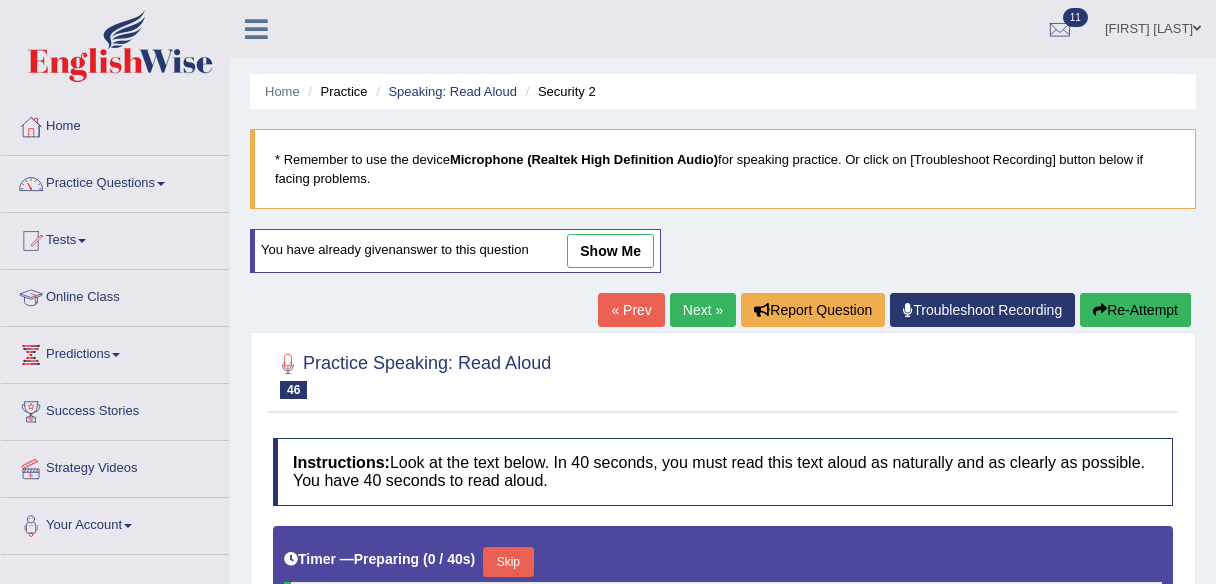 scroll, scrollTop: 0, scrollLeft: 0, axis: both 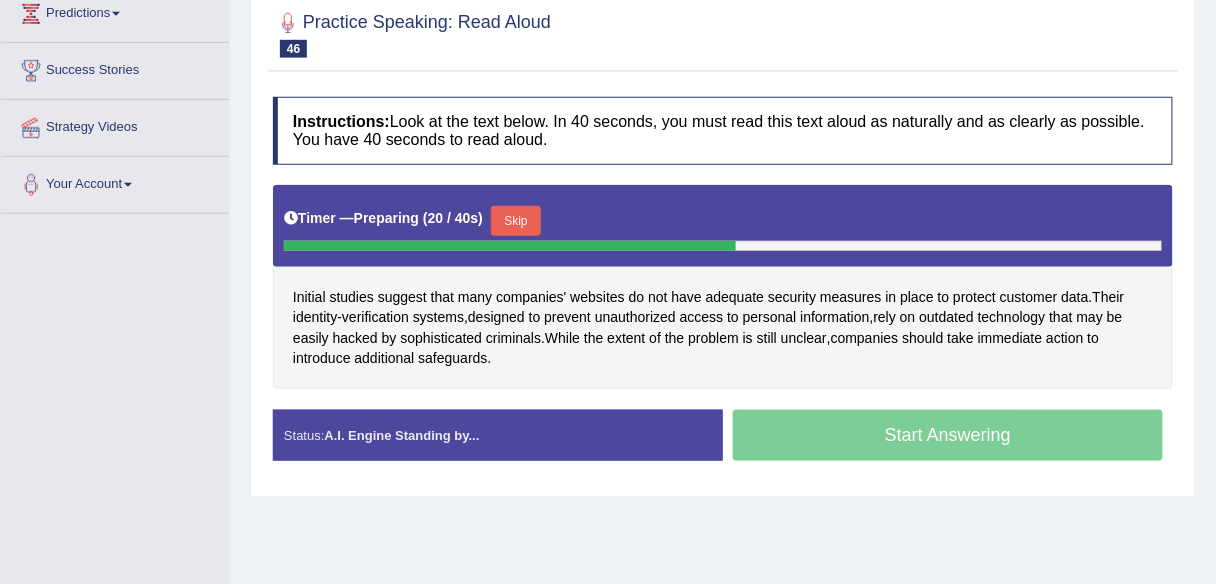 click on "Skip" at bounding box center [516, 221] 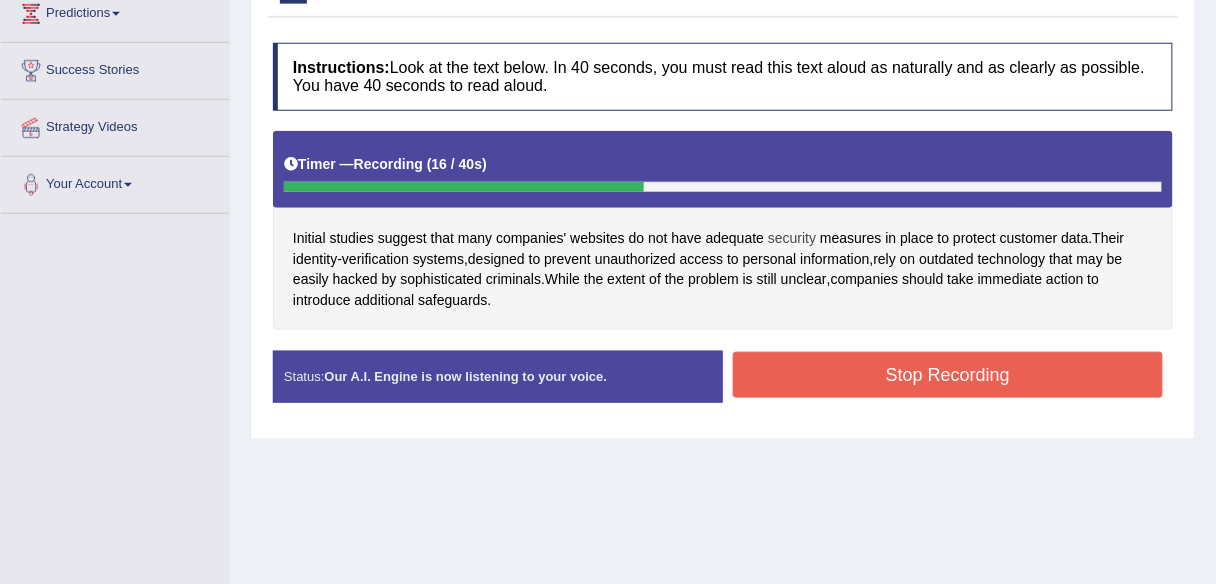drag, startPoint x: 761, startPoint y: 240, endPoint x: 807, endPoint y: 242, distance: 46.043457 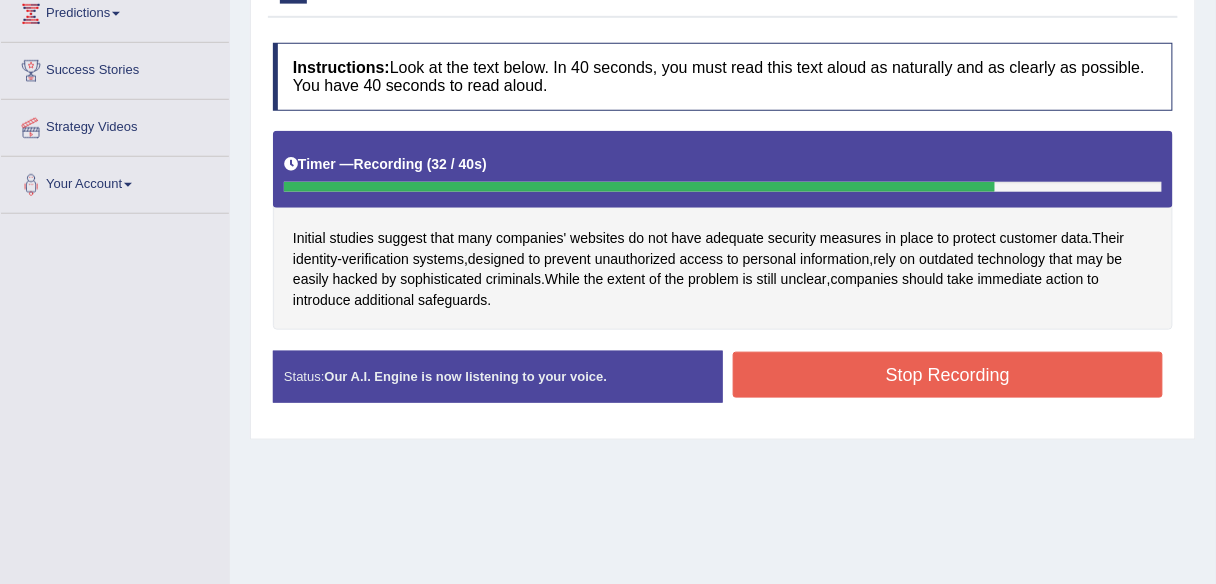click on "Stop Recording" at bounding box center [948, 375] 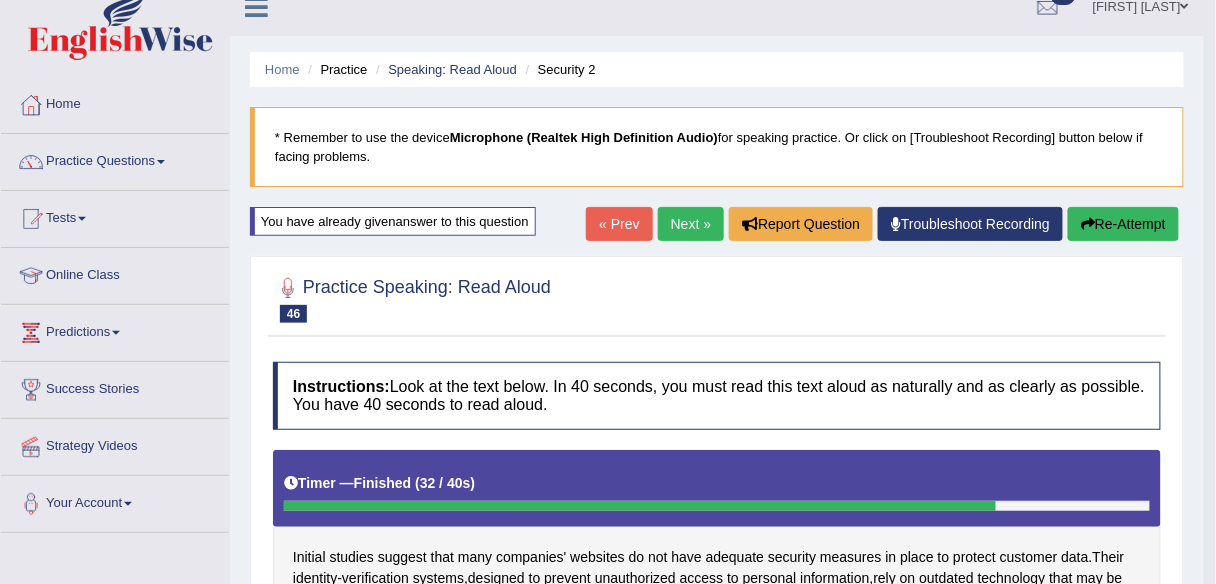 scroll, scrollTop: 0, scrollLeft: 0, axis: both 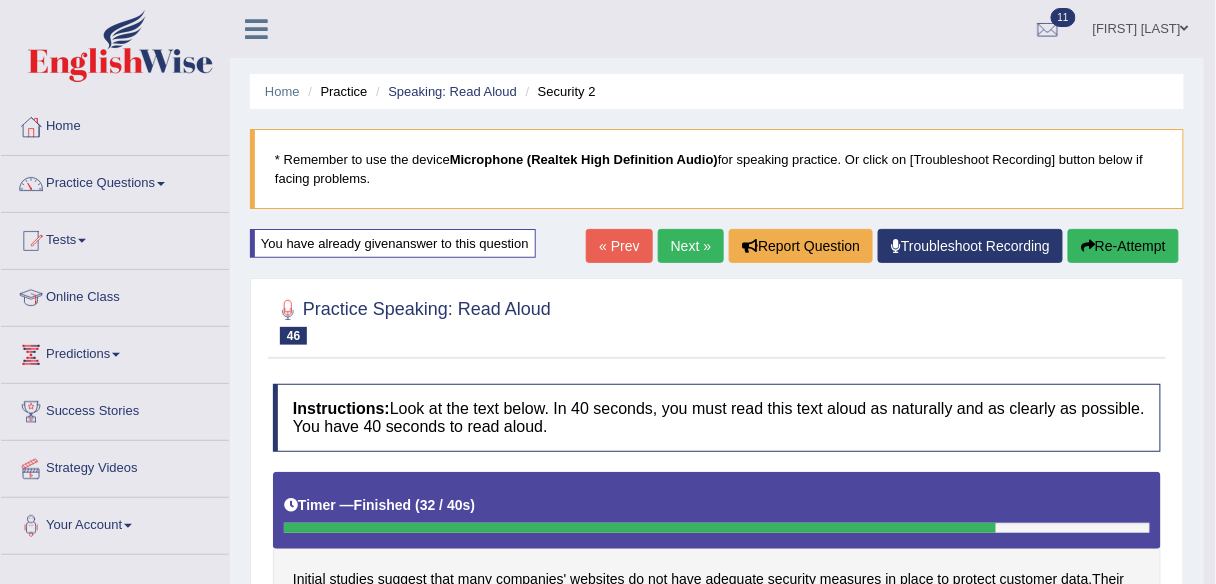 click on "« Prev" at bounding box center (619, 246) 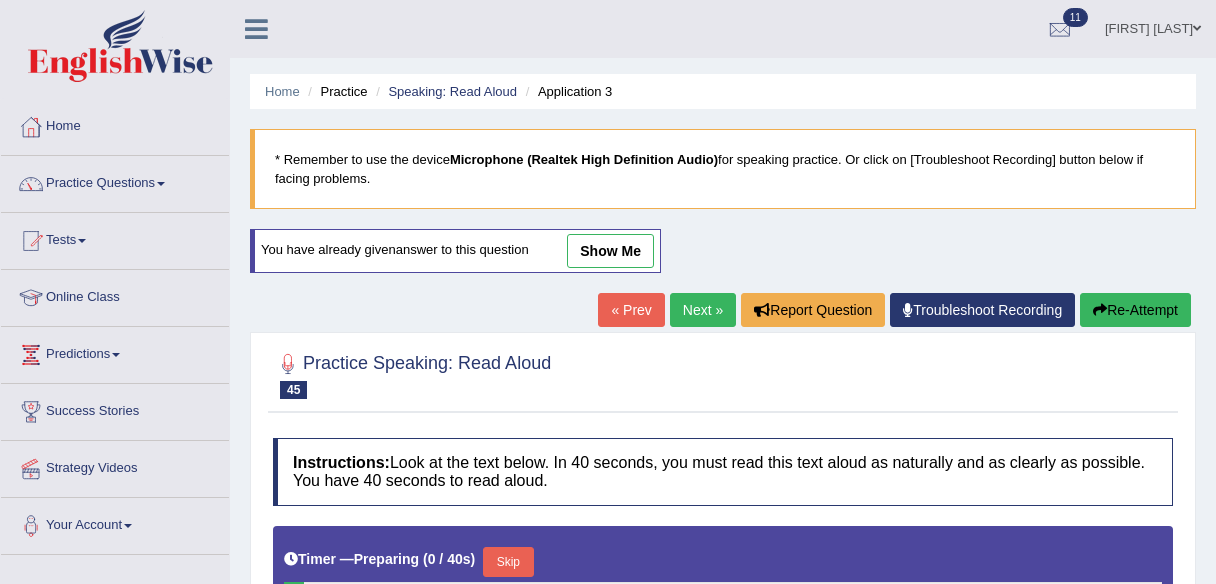 scroll, scrollTop: 282, scrollLeft: 0, axis: vertical 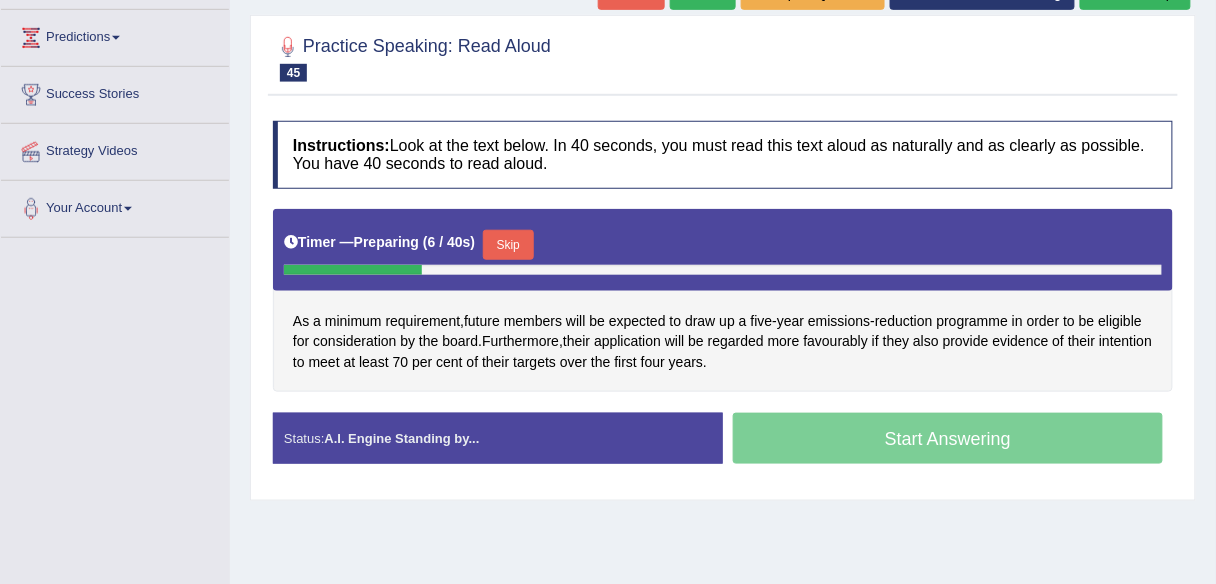 click on "Skip" at bounding box center (508, 245) 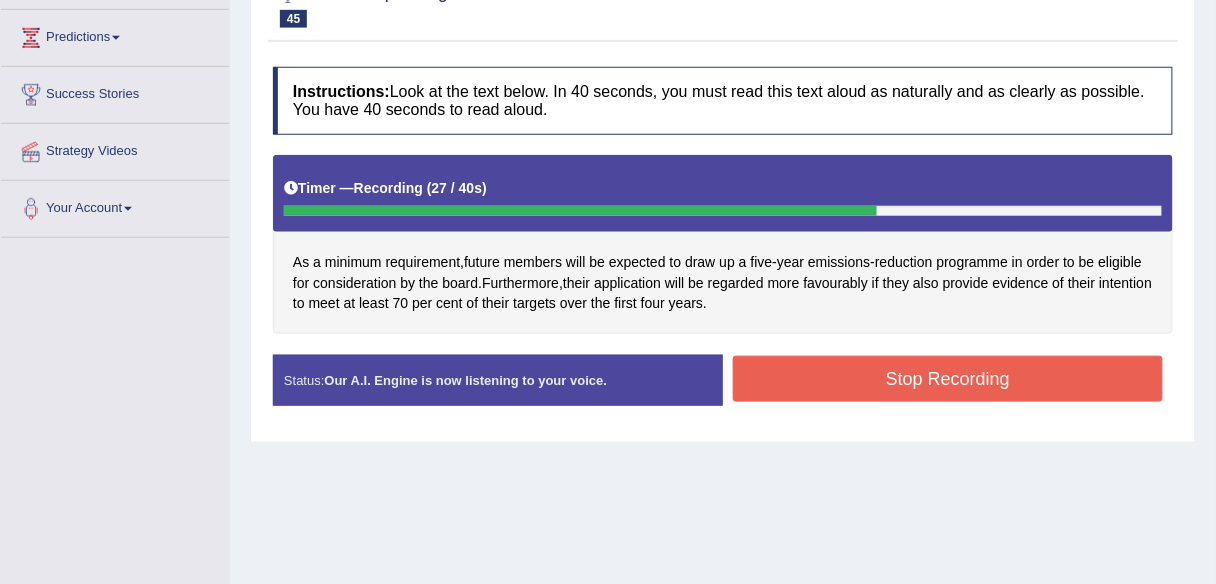 click on "Stop Recording" at bounding box center (948, 379) 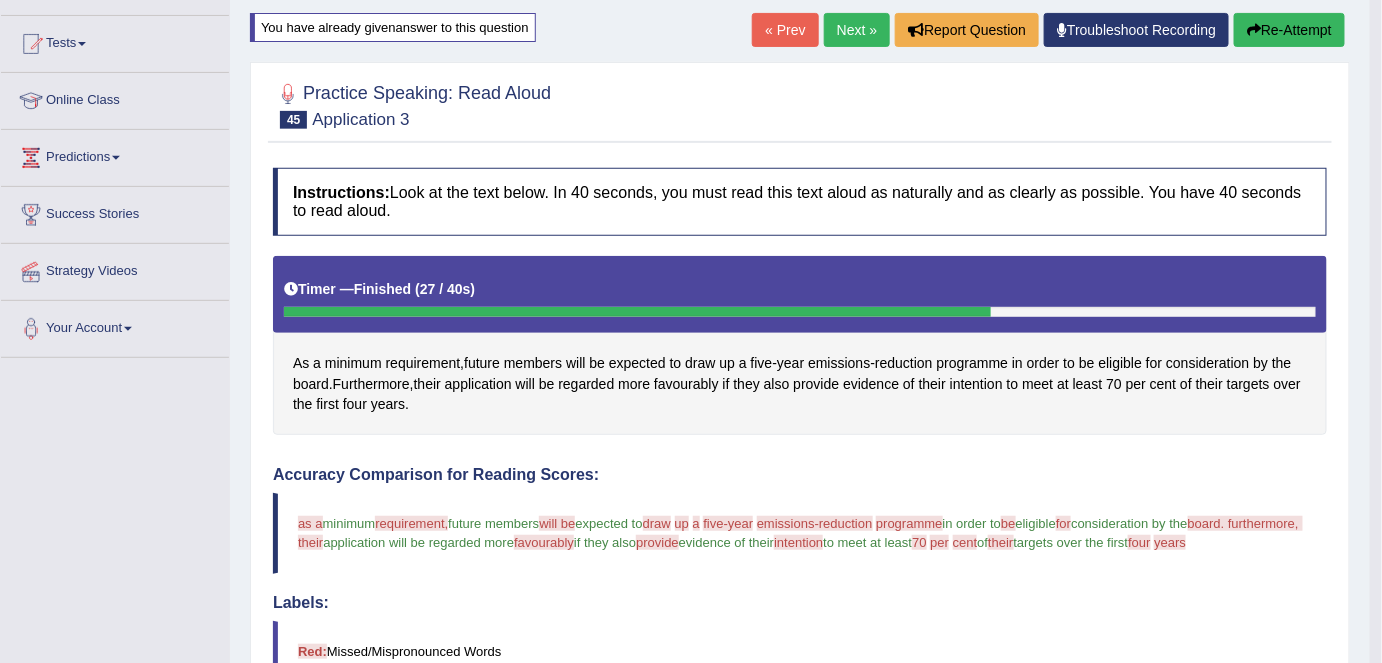 scroll, scrollTop: 183, scrollLeft: 0, axis: vertical 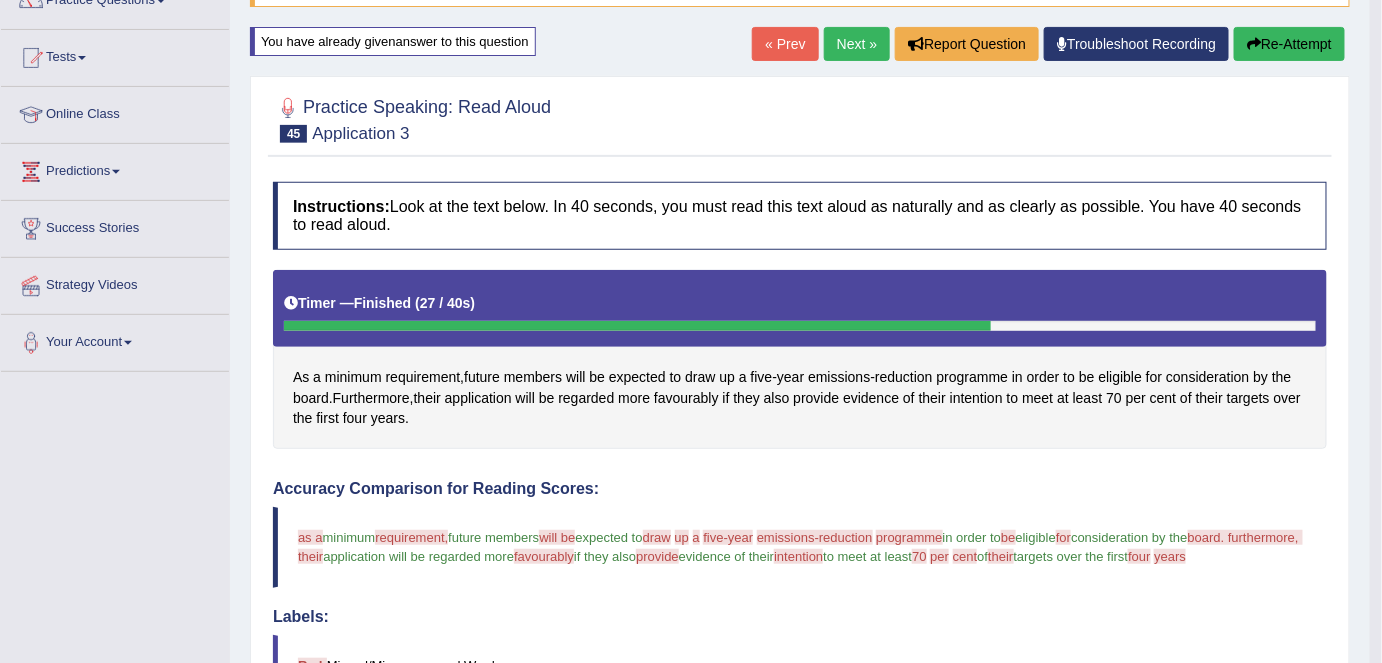 click on "« Prev" at bounding box center (785, 44) 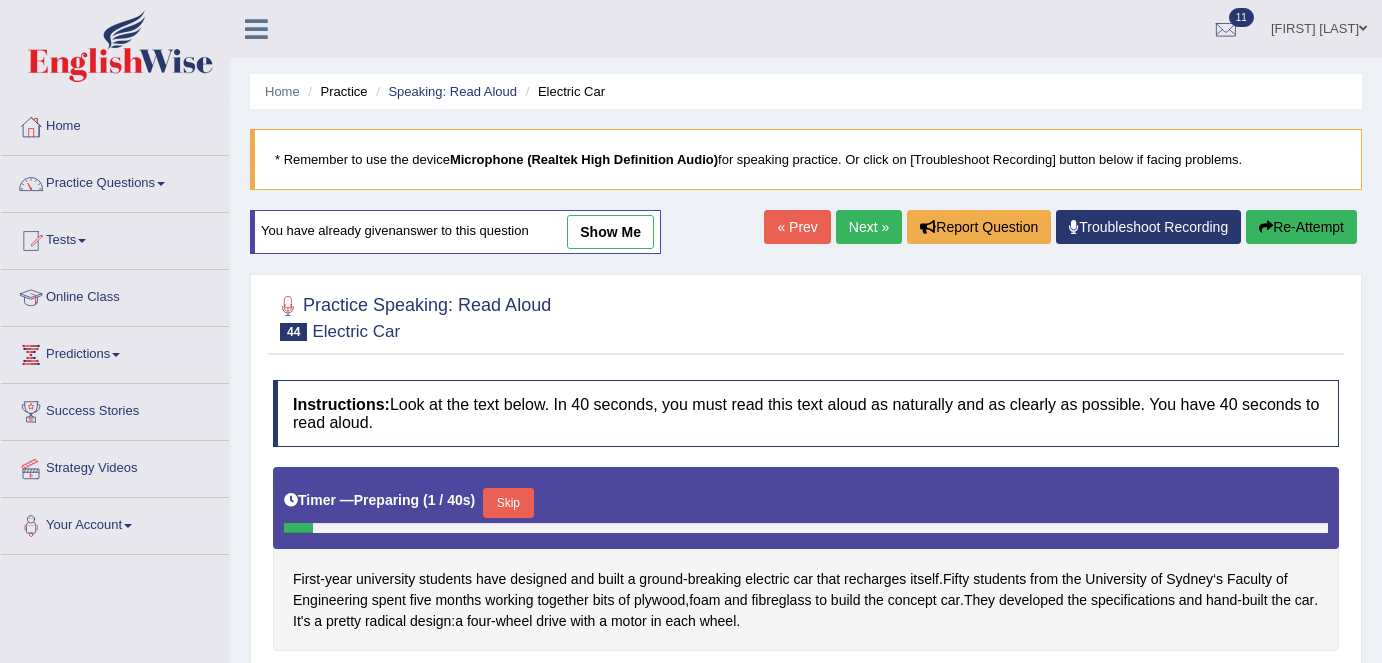scroll, scrollTop: 209, scrollLeft: 0, axis: vertical 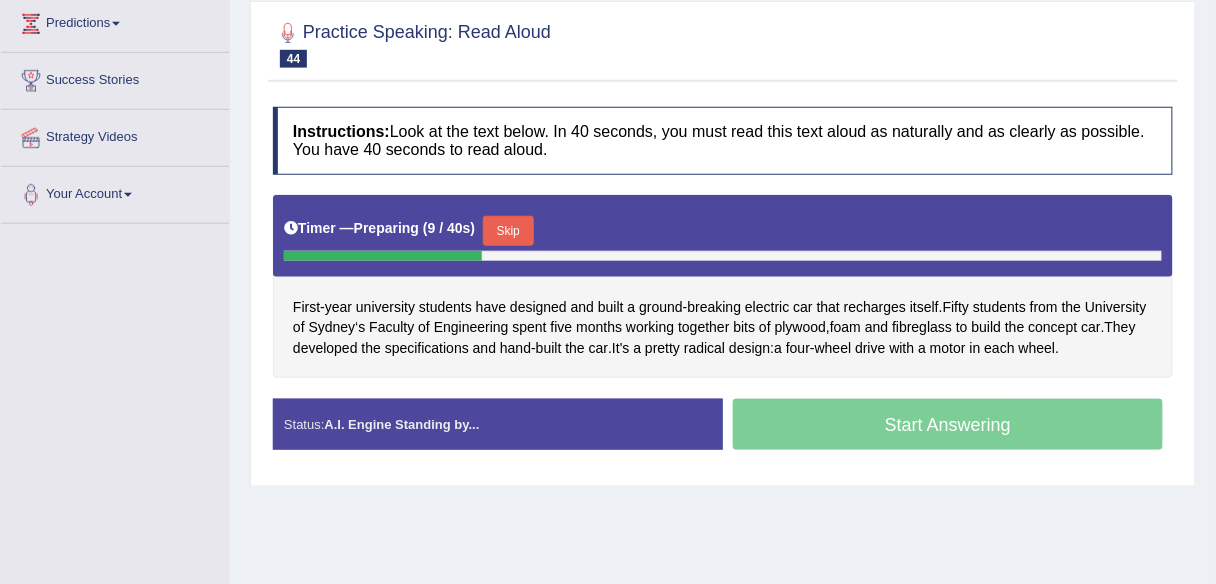 click on "Skip" at bounding box center [508, 231] 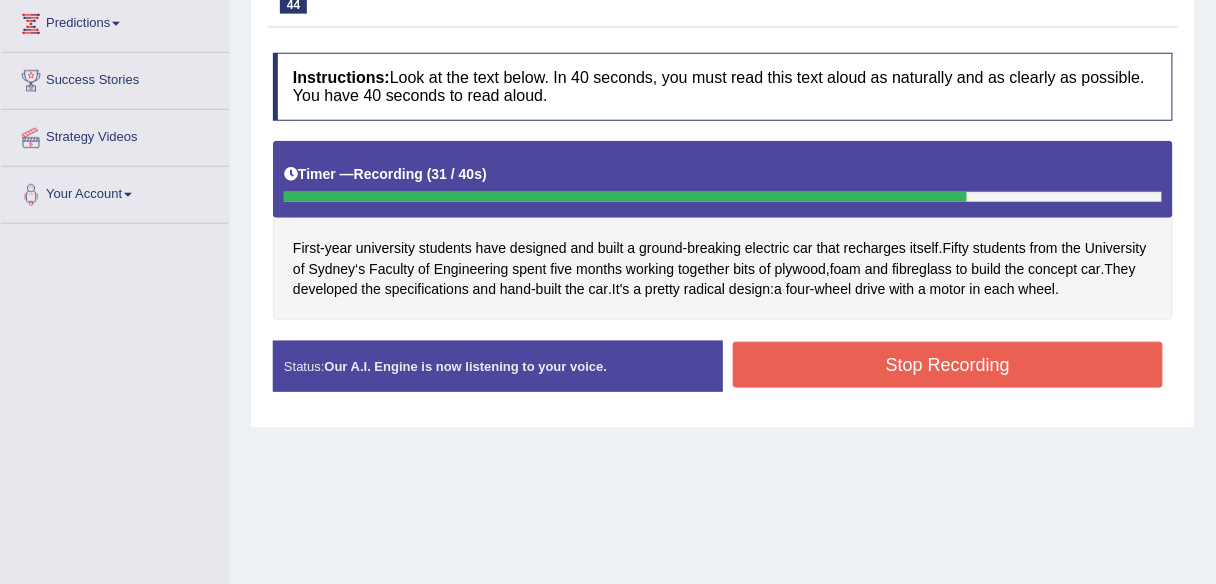 click on "Stop Recording" at bounding box center (948, 365) 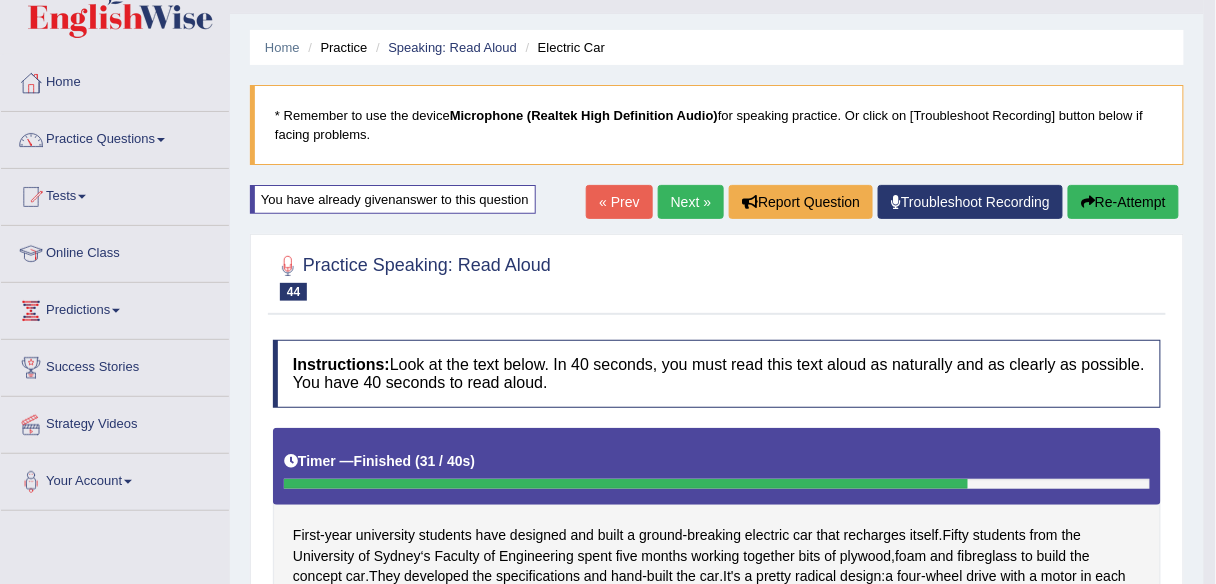scroll, scrollTop: 0, scrollLeft: 0, axis: both 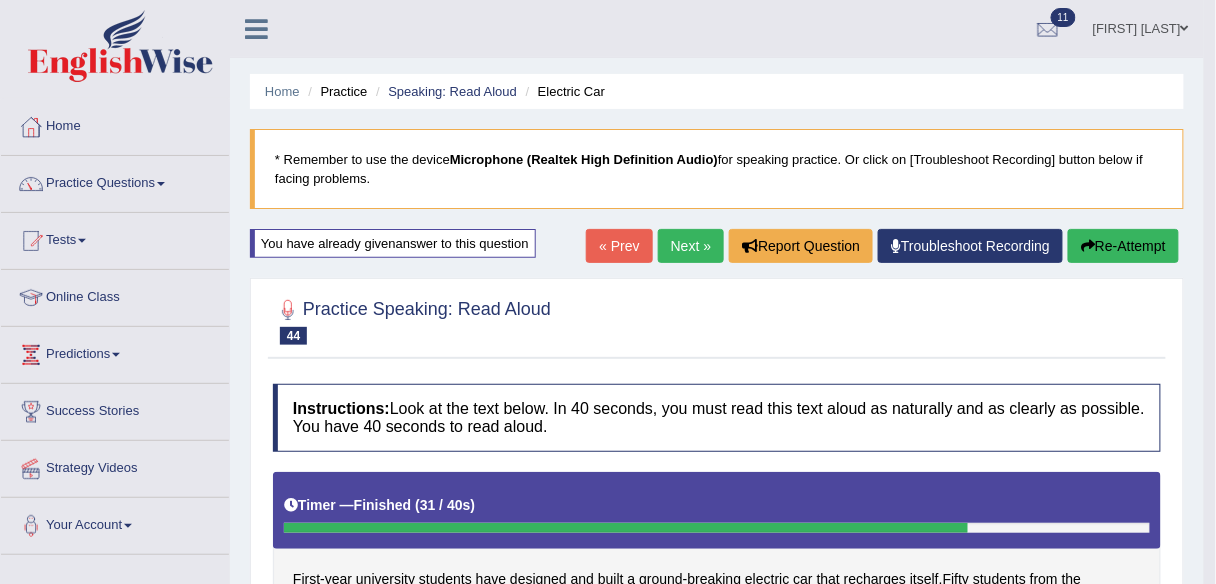 click on "« Prev" at bounding box center [619, 246] 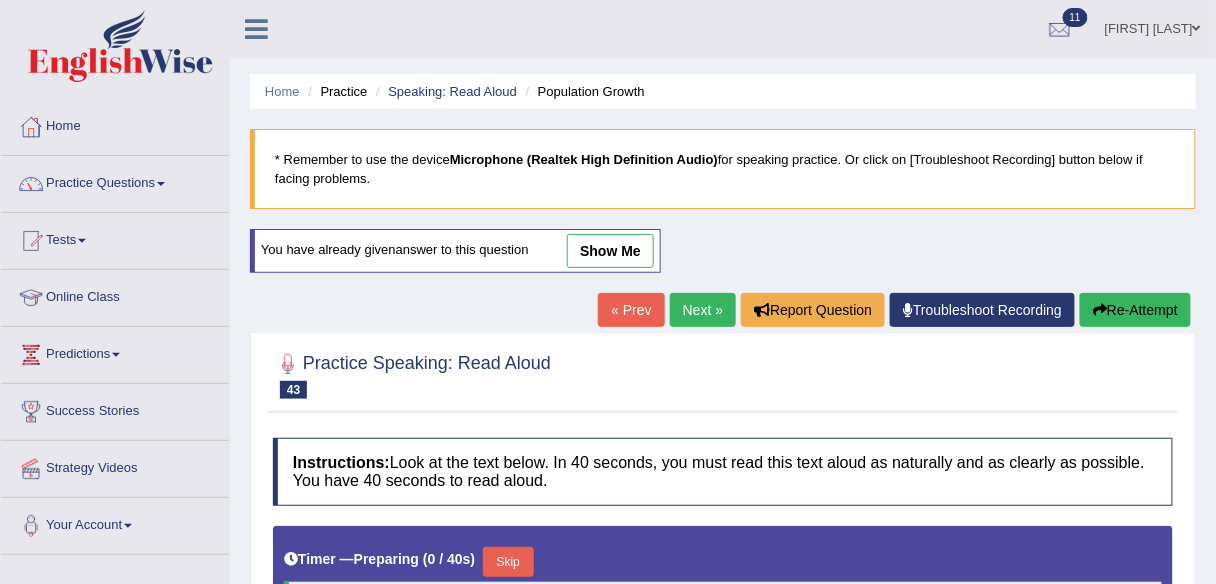 scroll, scrollTop: 0, scrollLeft: 0, axis: both 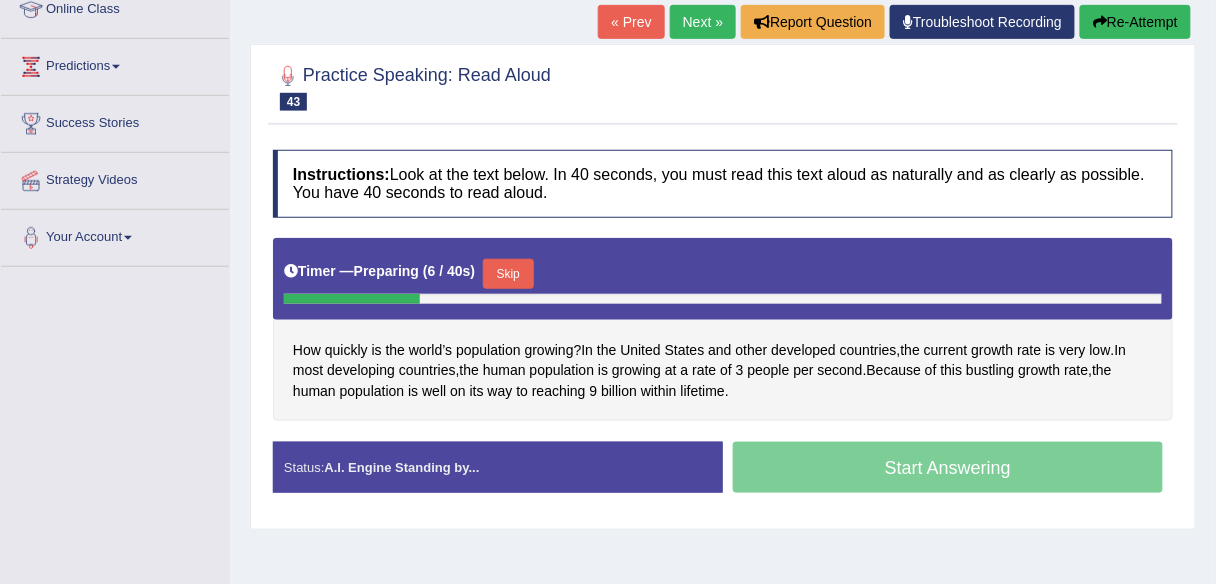 click on "Skip" at bounding box center (508, 274) 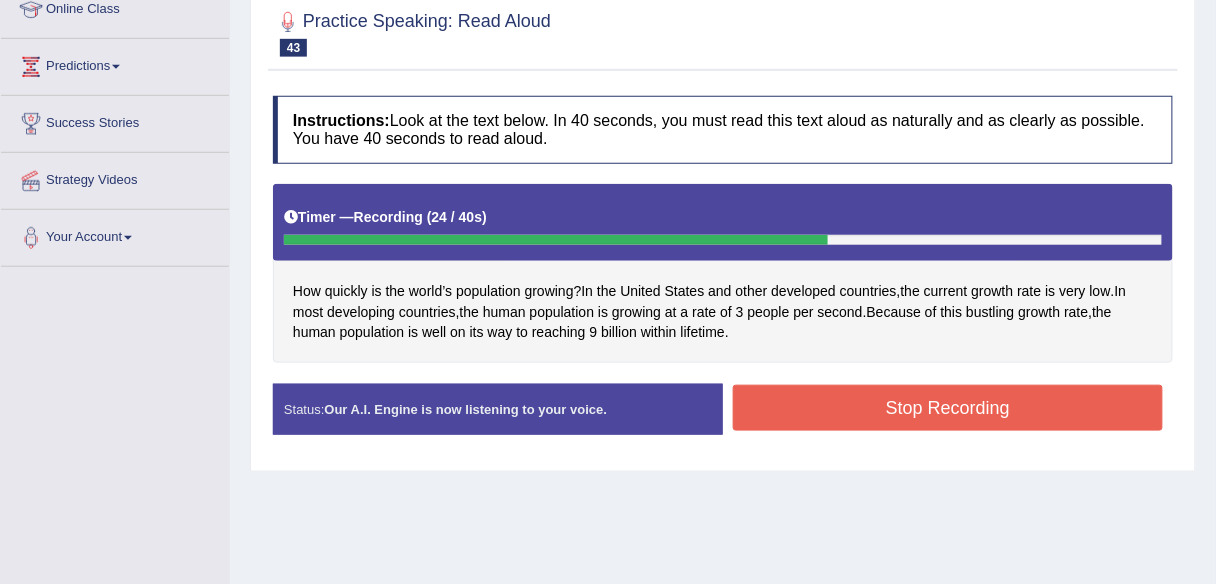 click on "Stop Recording" at bounding box center [948, 408] 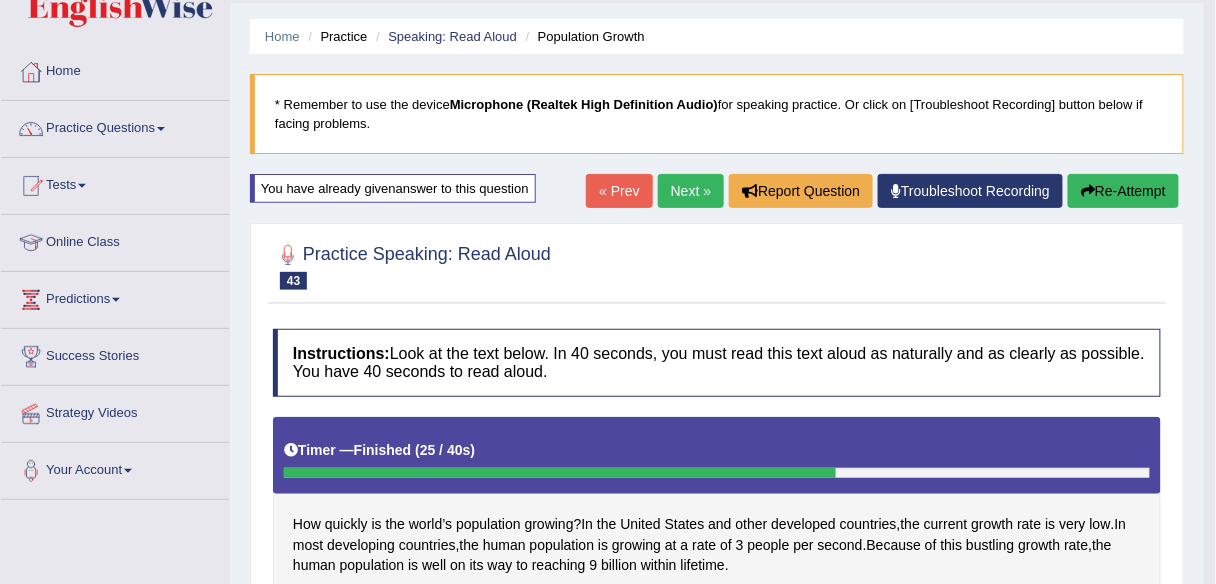 scroll, scrollTop: 0, scrollLeft: 0, axis: both 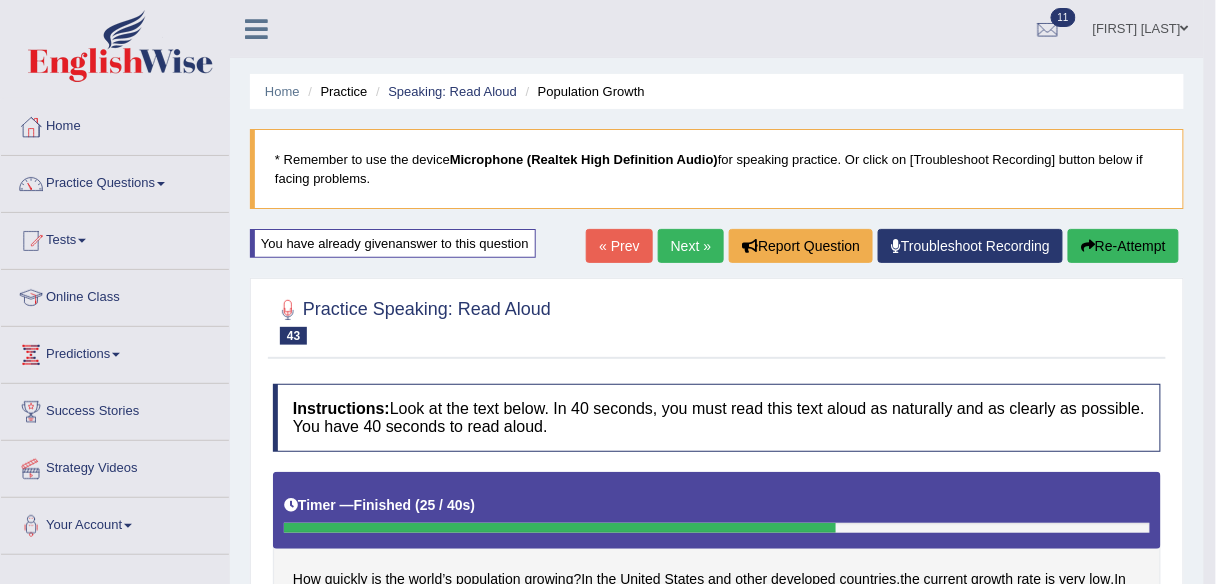 click on "Practice Questions" at bounding box center [115, 181] 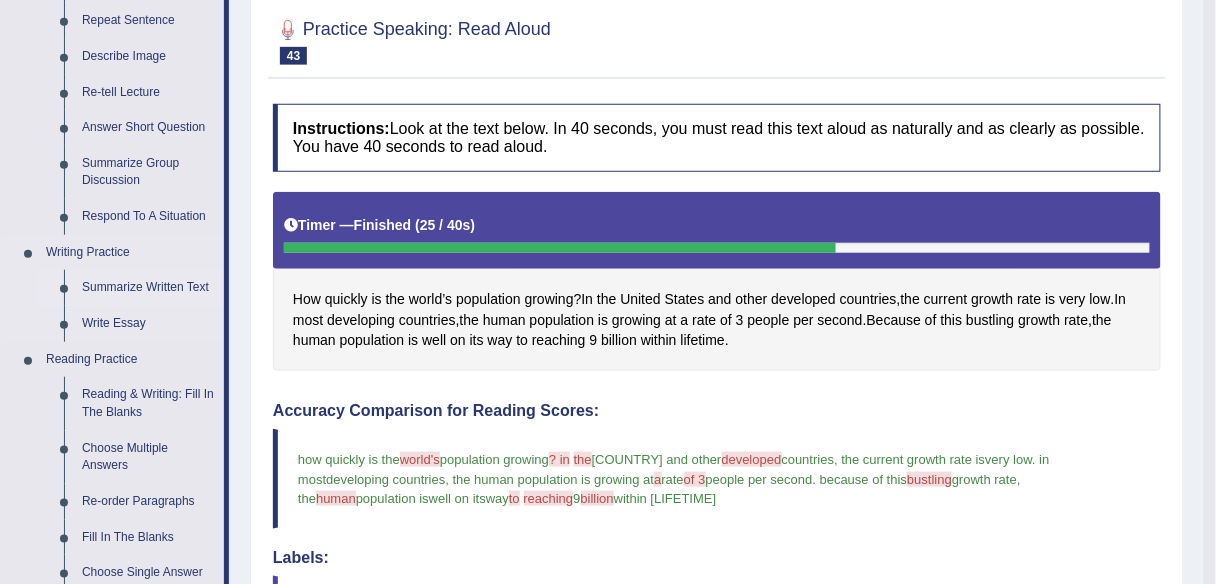 scroll, scrollTop: 317, scrollLeft: 0, axis: vertical 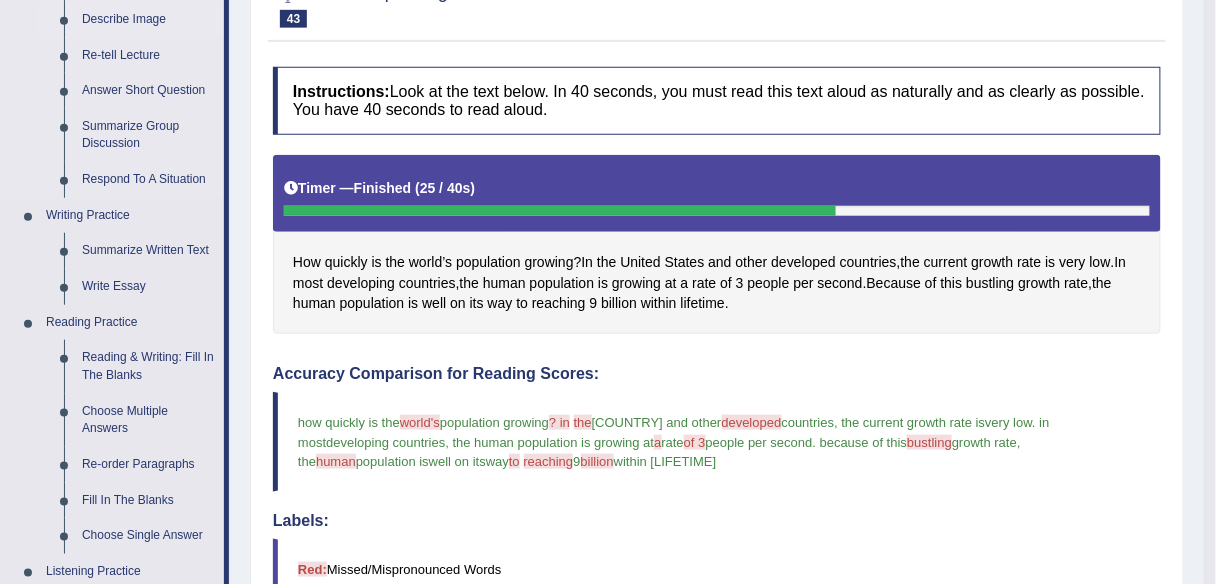 click on "Describe Image" at bounding box center (148, 20) 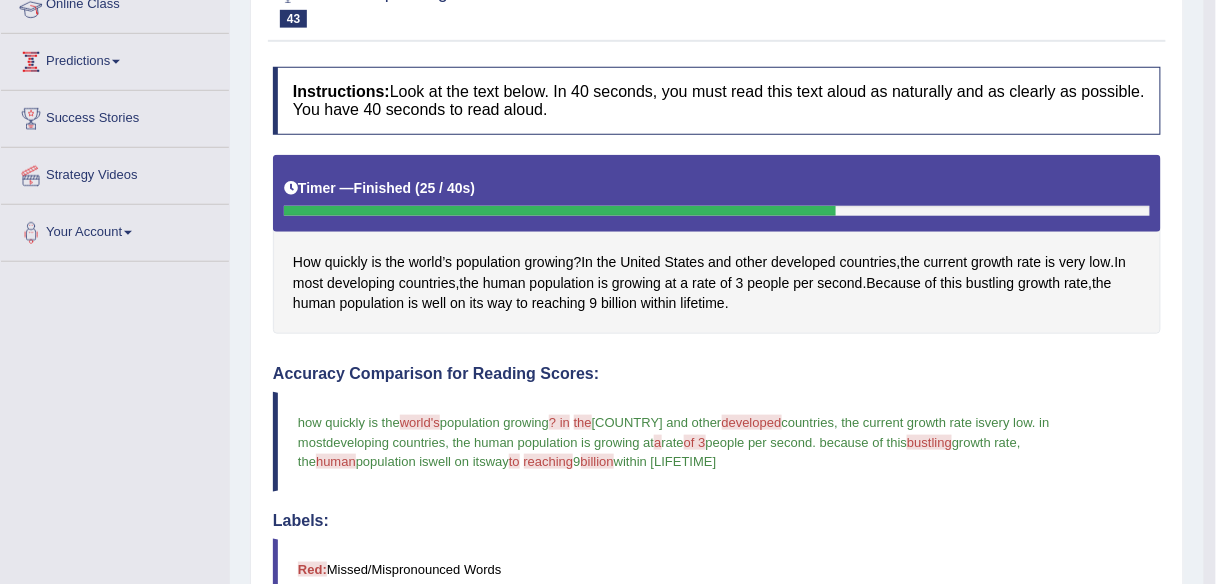 scroll, scrollTop: 454, scrollLeft: 0, axis: vertical 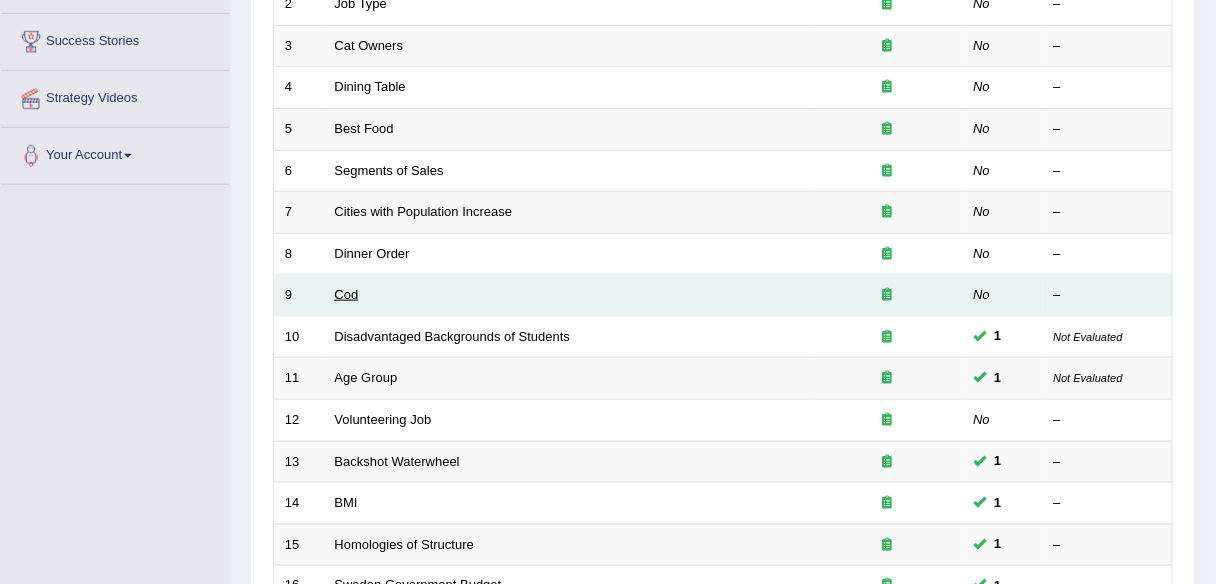 click on "Cod" at bounding box center (347, 294) 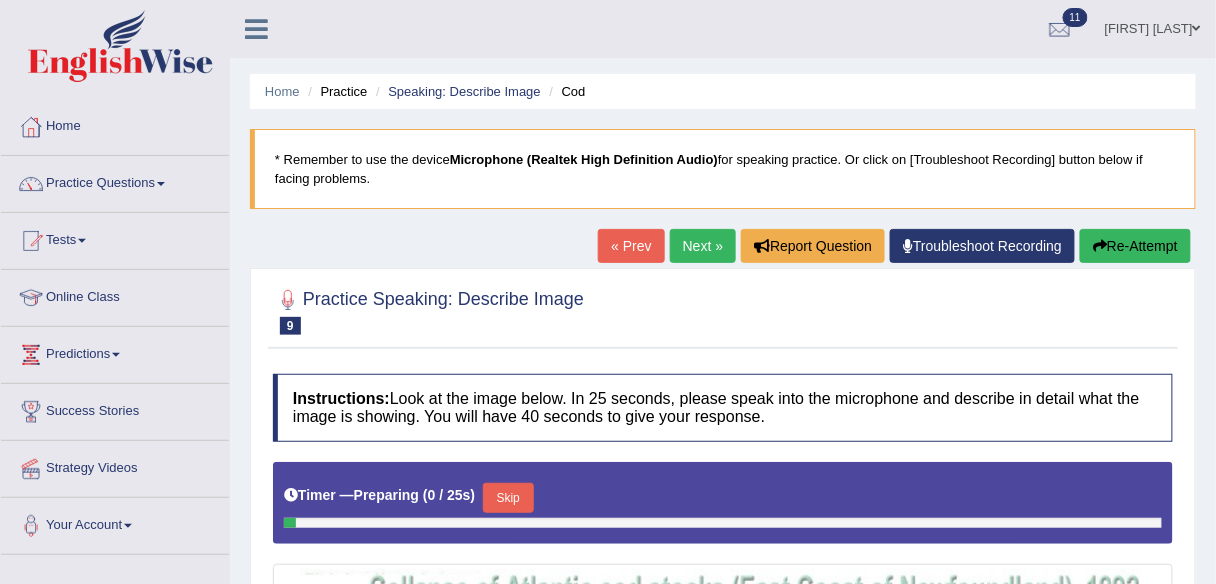 scroll, scrollTop: 301, scrollLeft: 0, axis: vertical 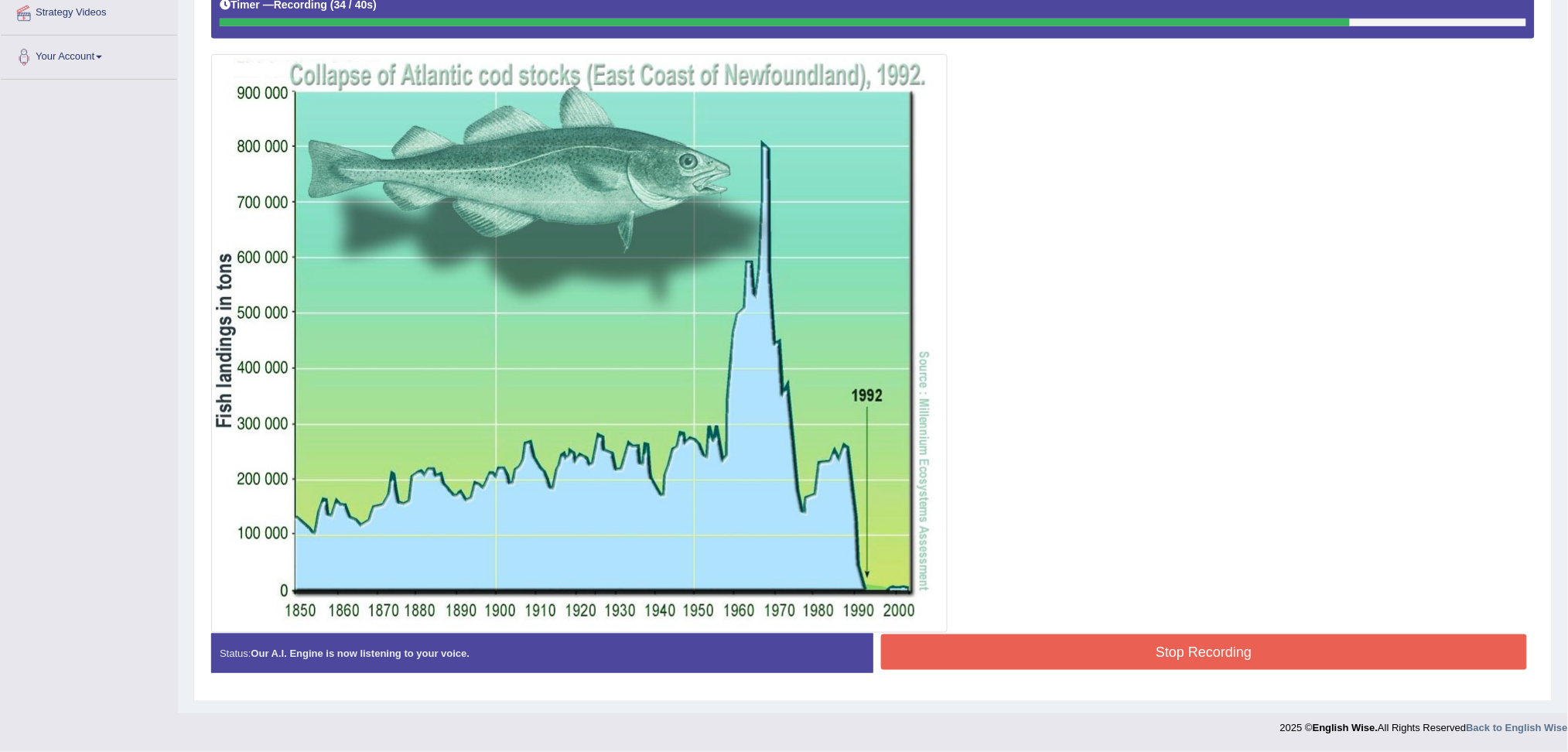 click on "Stop Recording" at bounding box center (1204, 652) 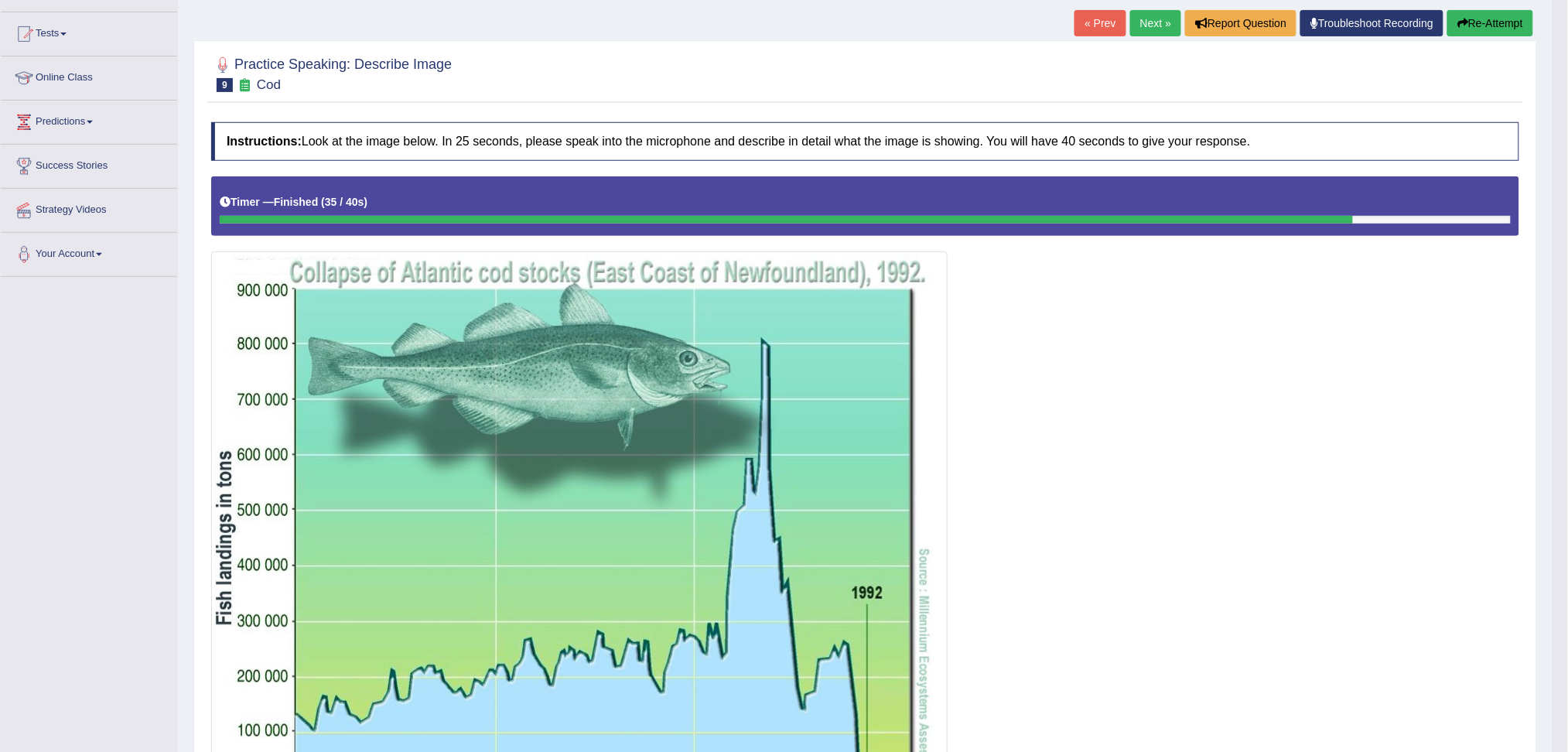 scroll, scrollTop: 0, scrollLeft: 0, axis: both 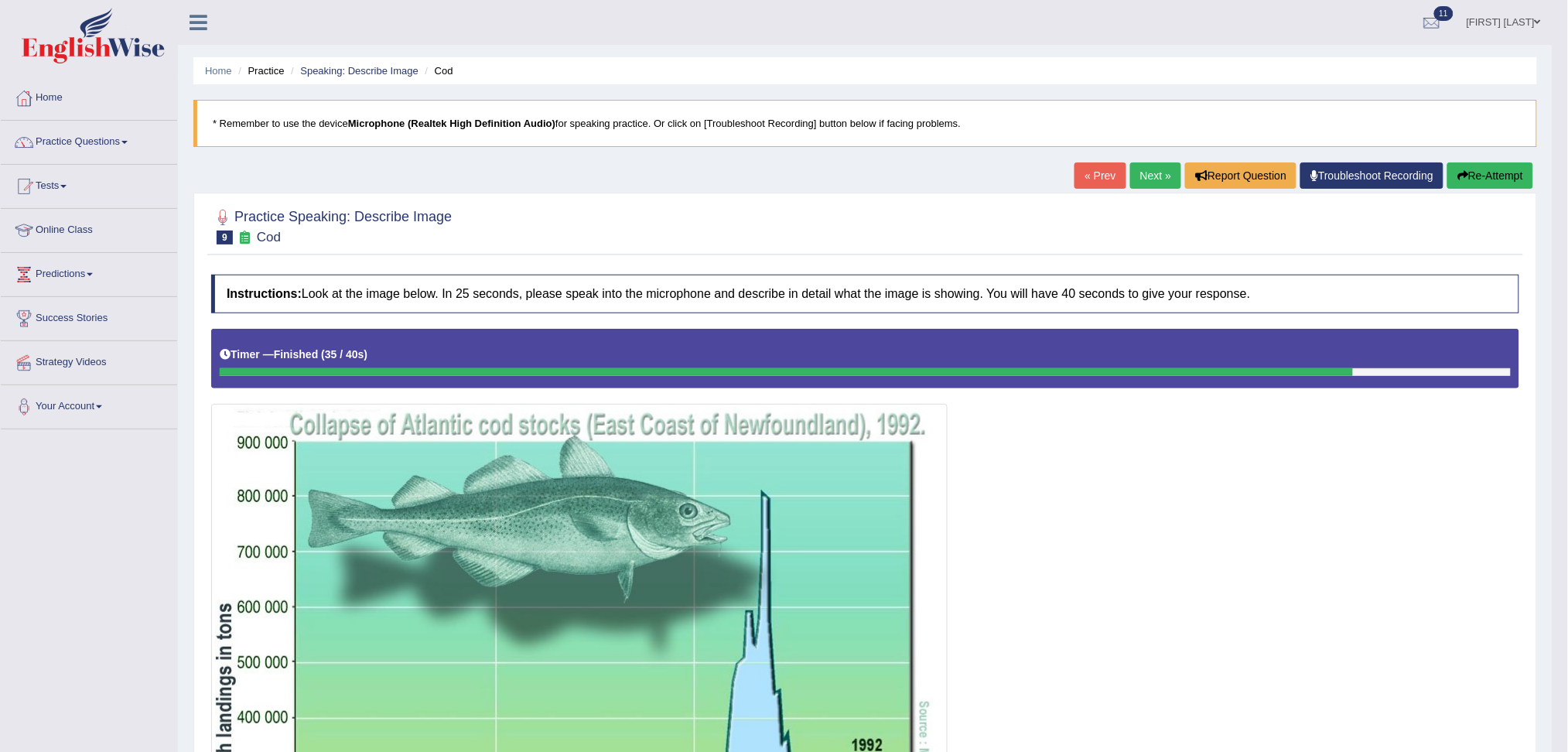 click on "Next »" at bounding box center [1156, 176] 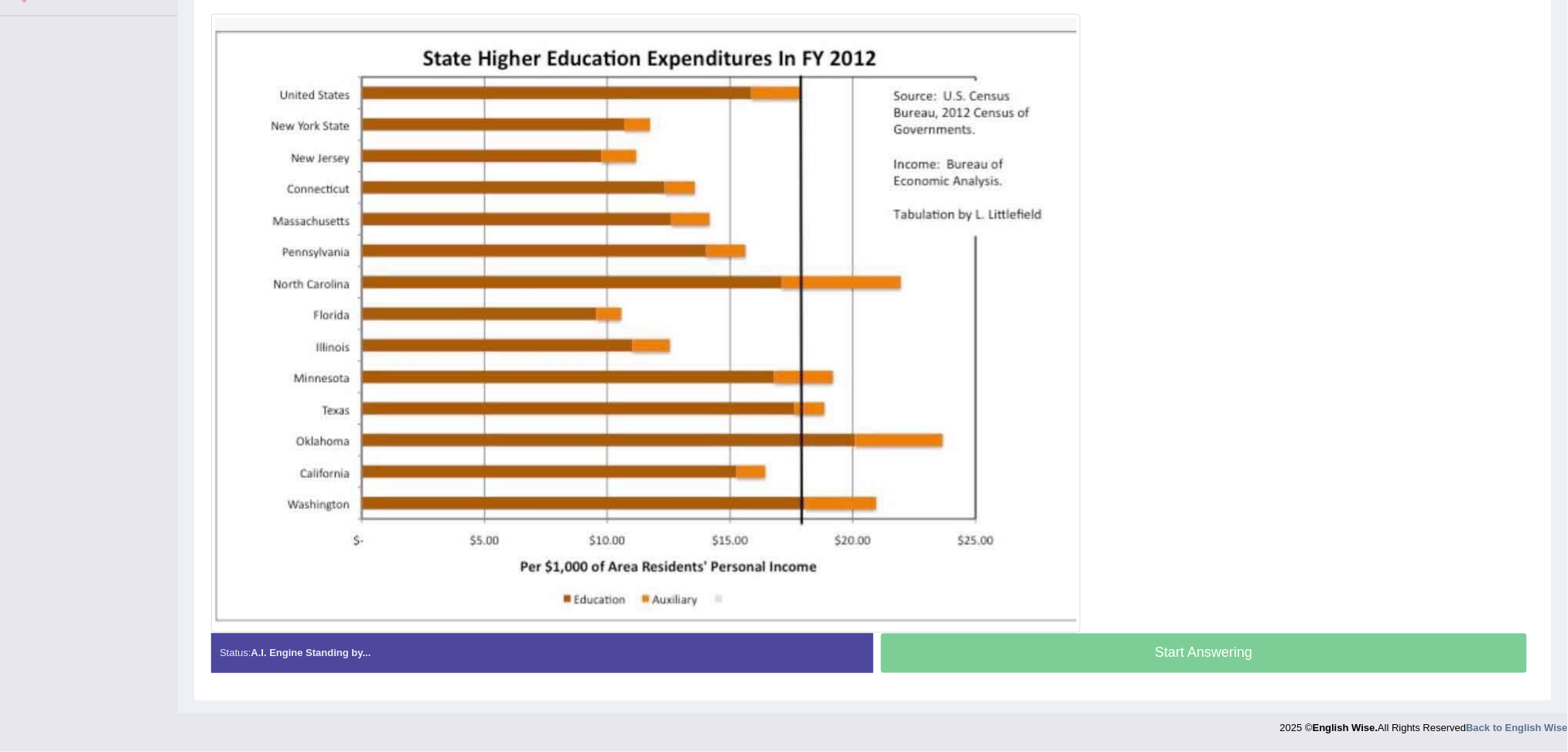 scroll, scrollTop: 0, scrollLeft: 0, axis: both 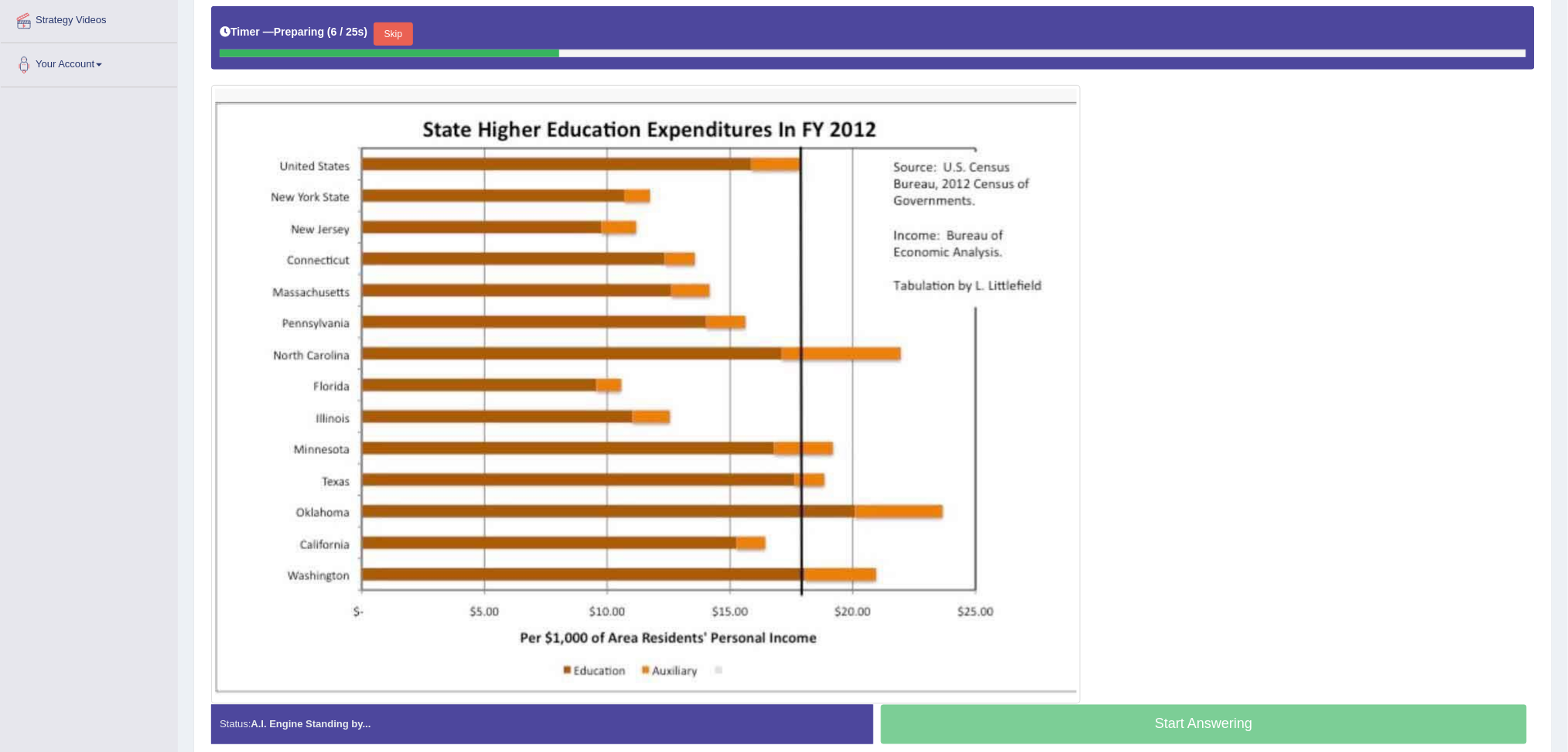drag, startPoint x: 0, startPoint y: 0, endPoint x: 1316, endPoint y: 152, distance: 1324.749 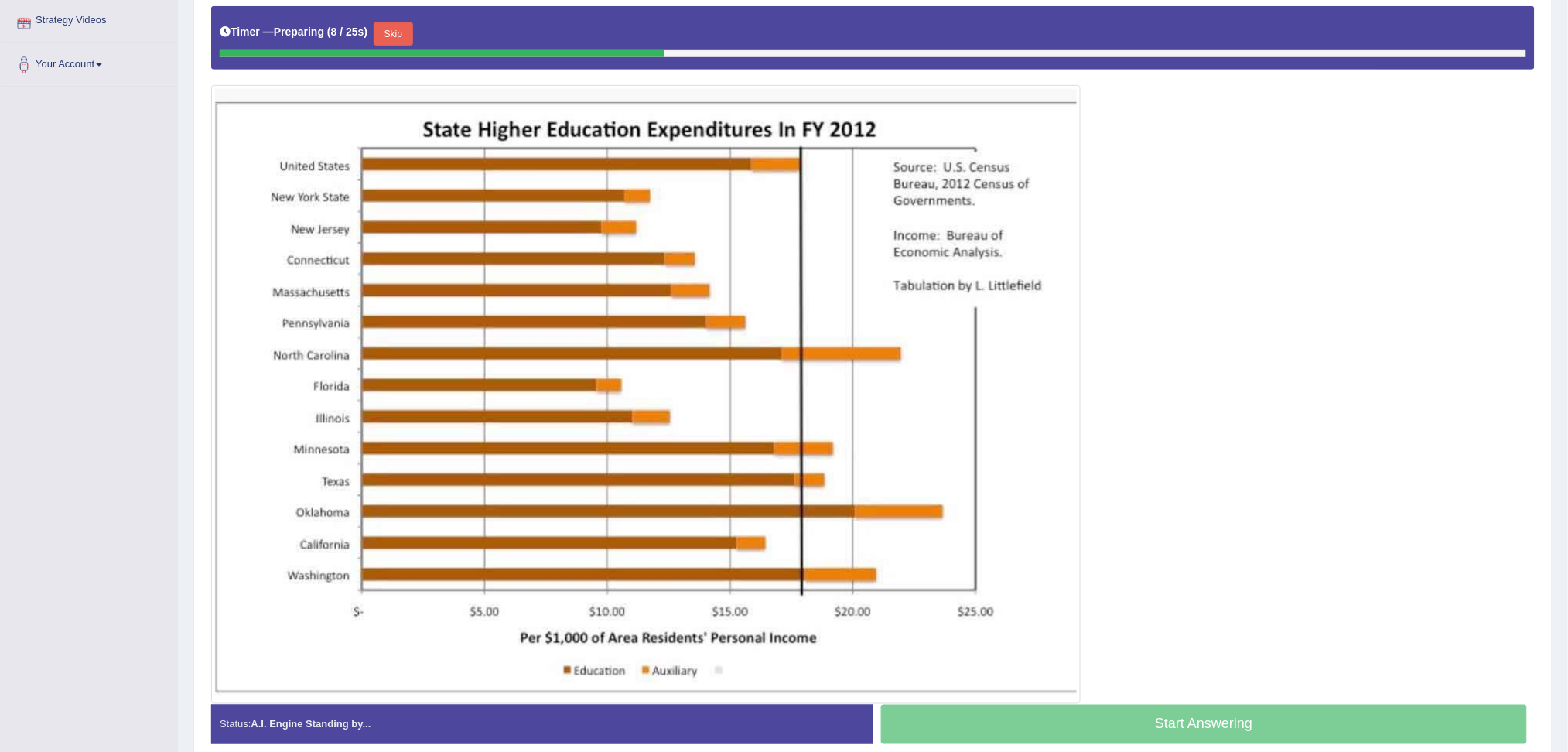 click on "Skip" at bounding box center (393, 34) 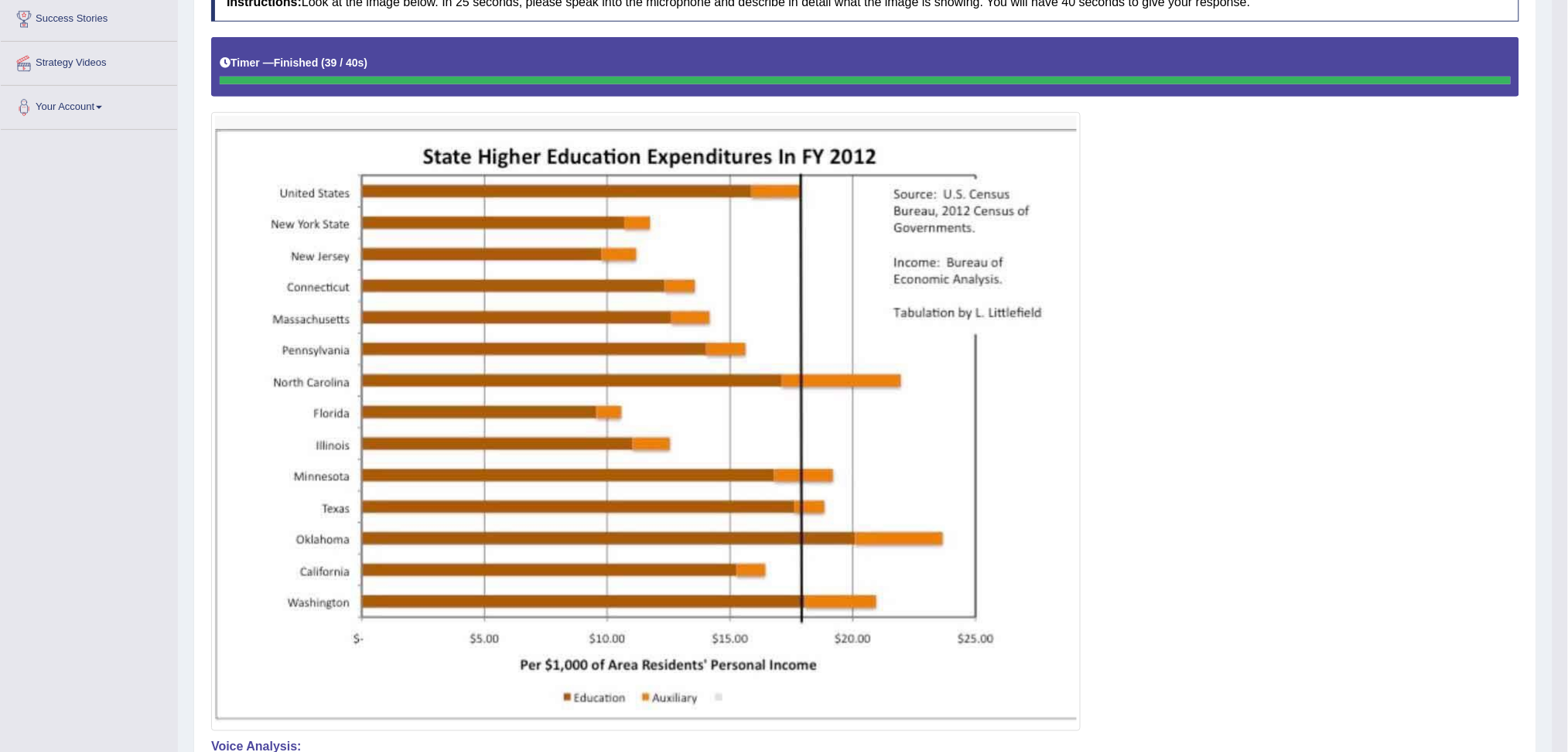 scroll, scrollTop: 0, scrollLeft: 0, axis: both 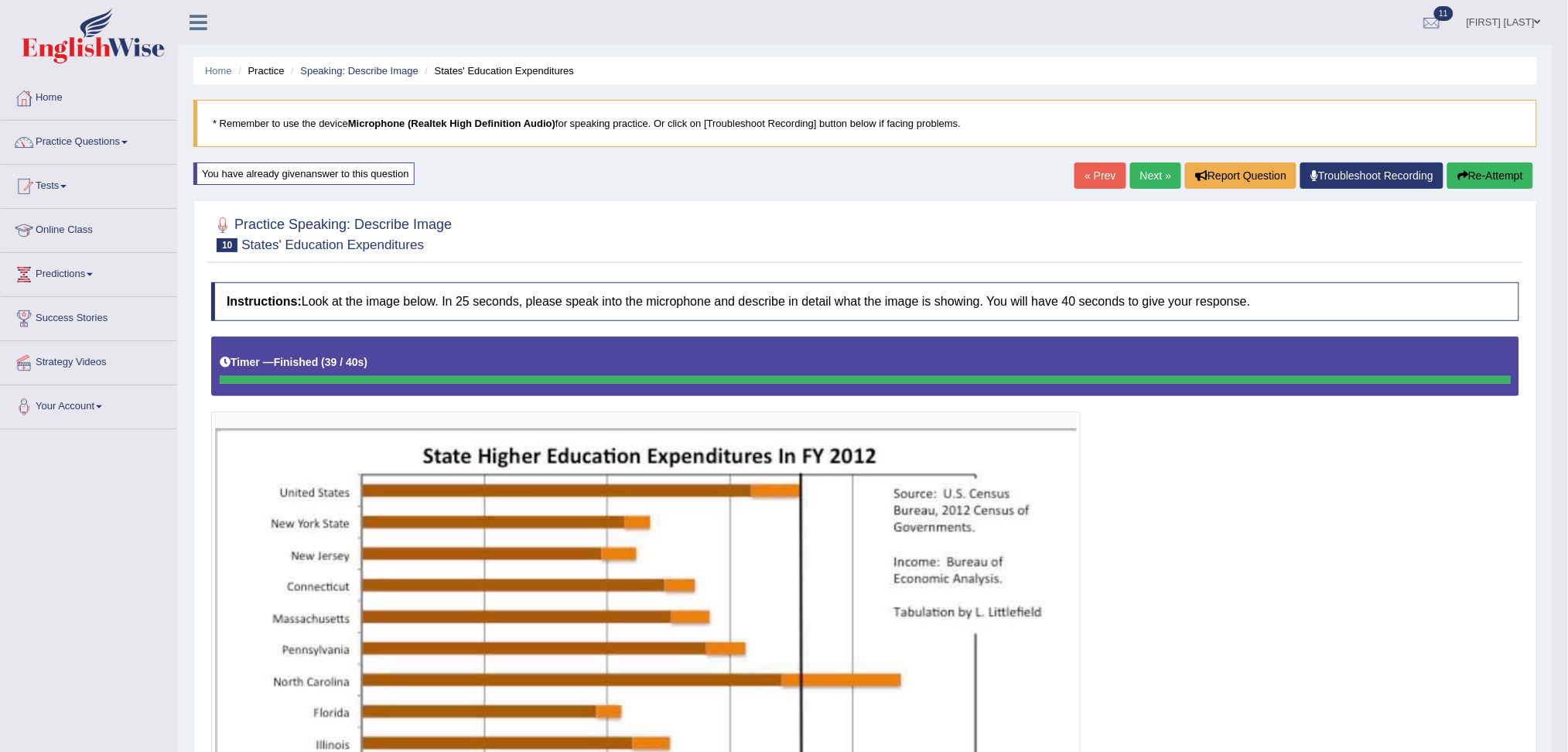 click on "Next »" at bounding box center (1156, 176) 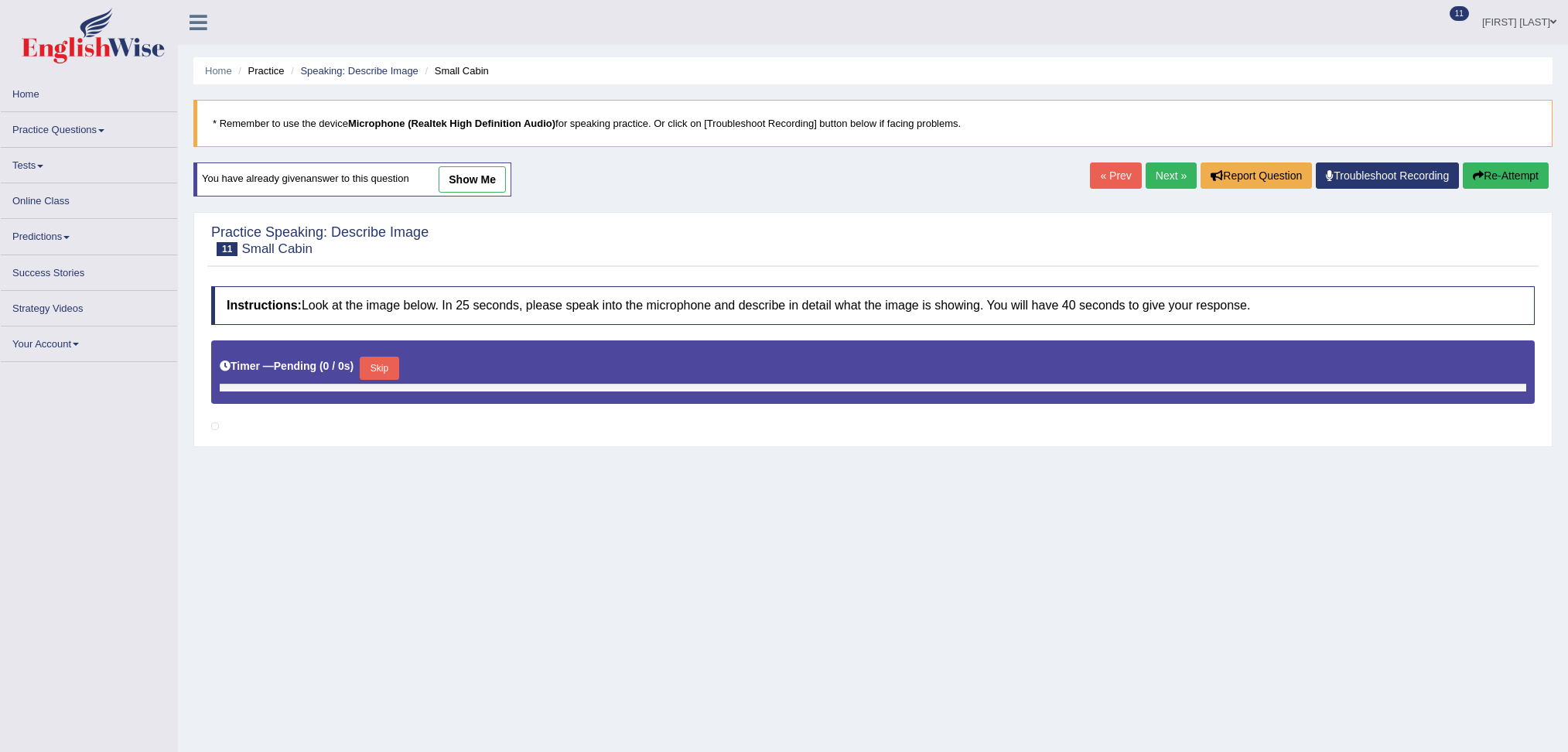 scroll, scrollTop: 0, scrollLeft: 0, axis: both 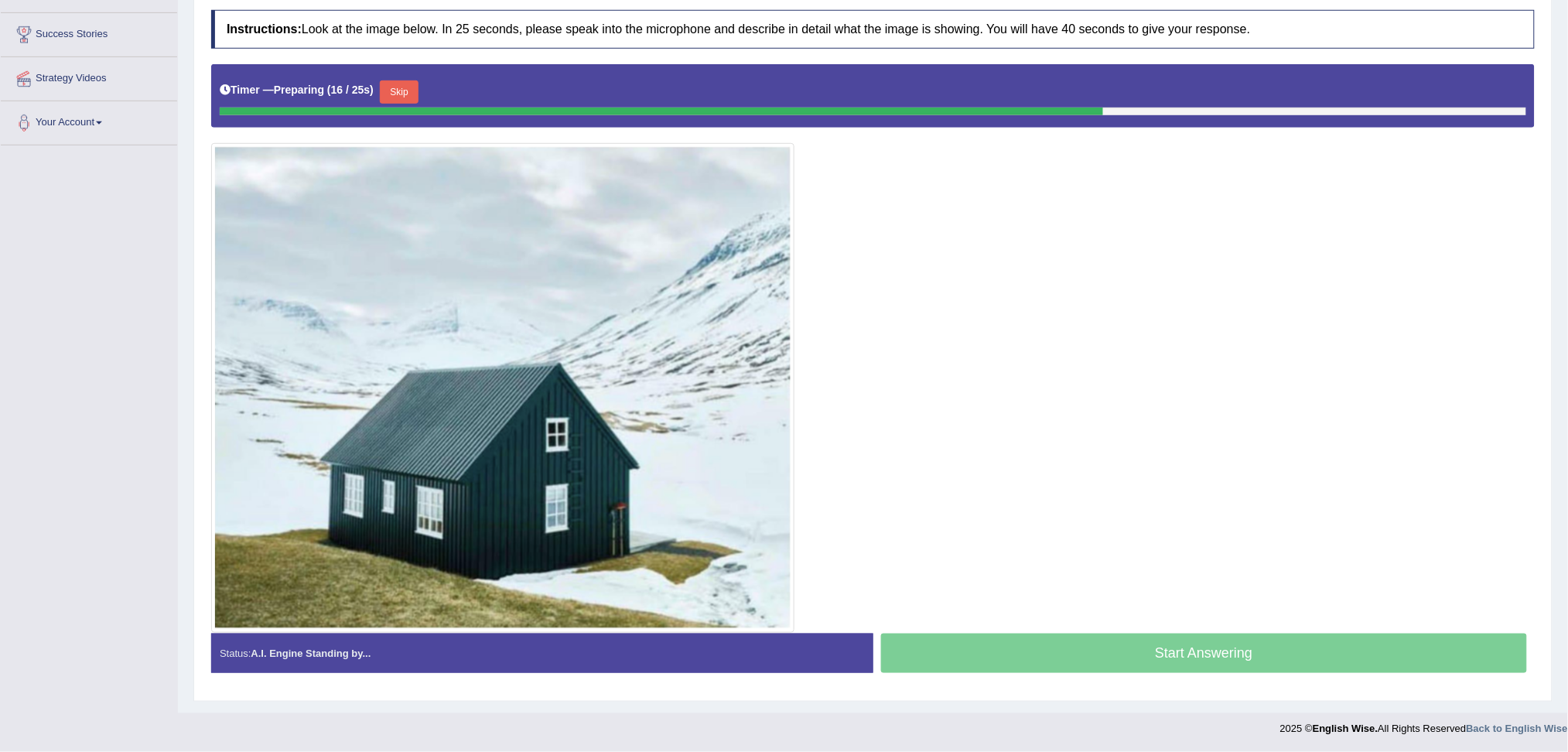 click on "Skip" at bounding box center (399, 92) 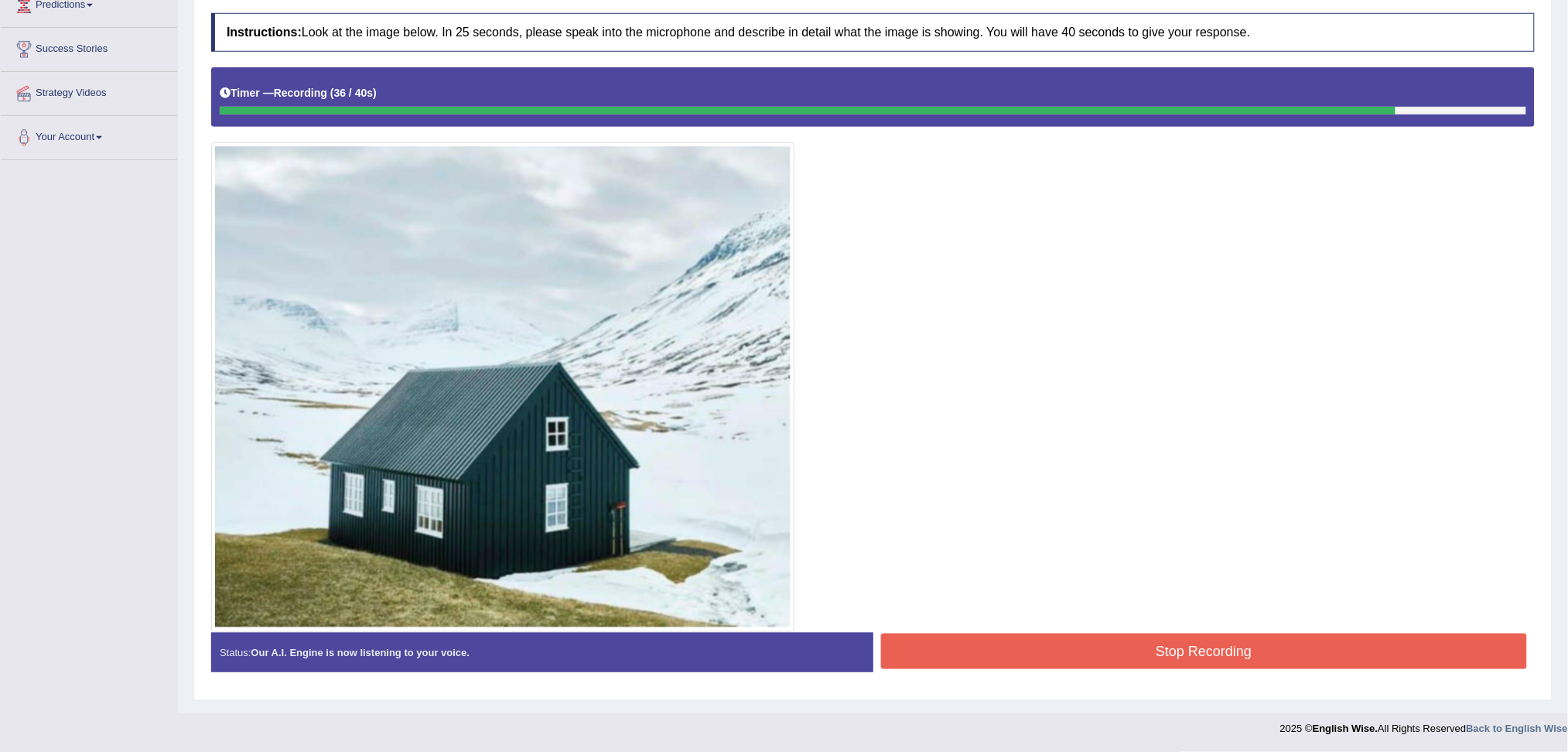 click on "Stop Recording" at bounding box center [1204, 651] 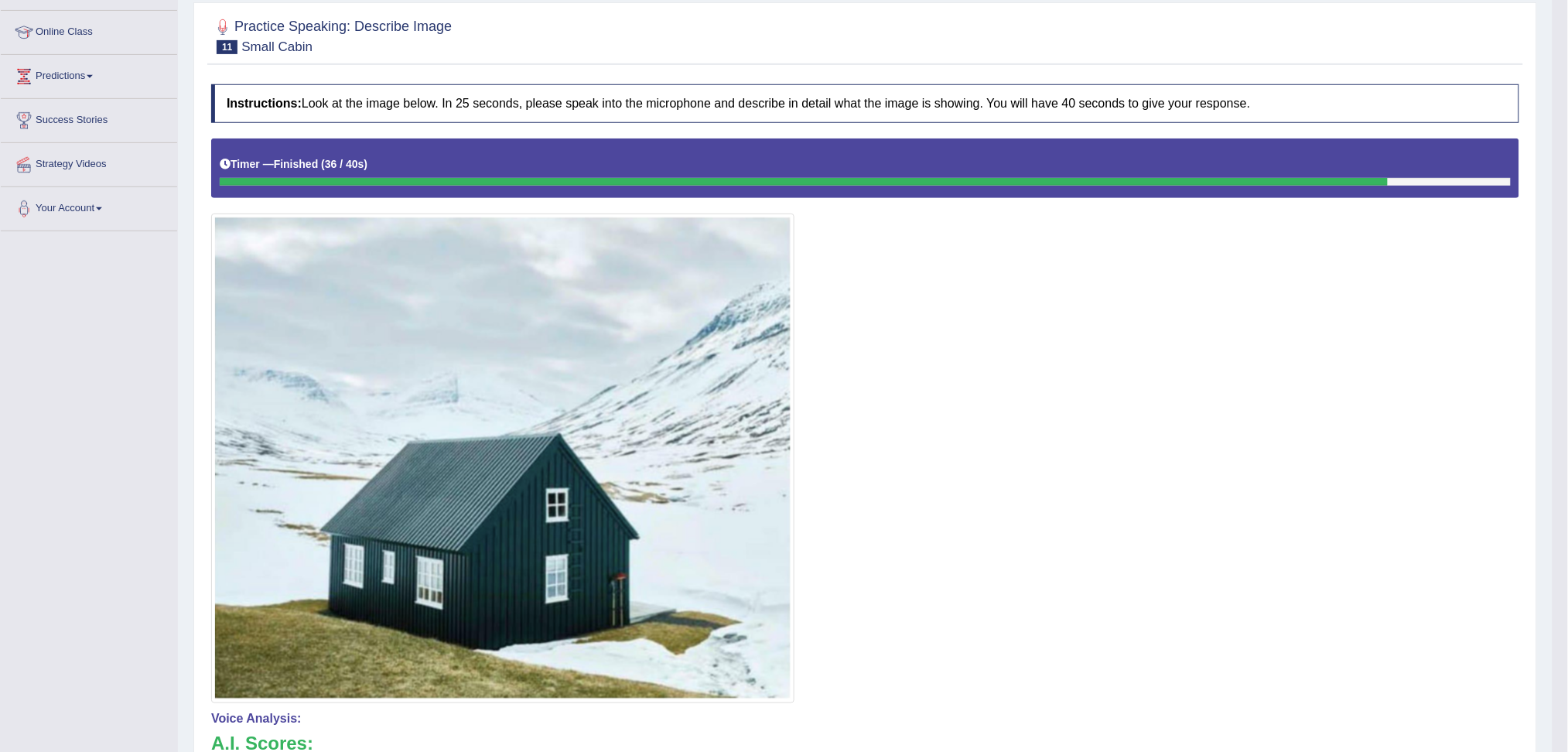 scroll, scrollTop: 584, scrollLeft: 0, axis: vertical 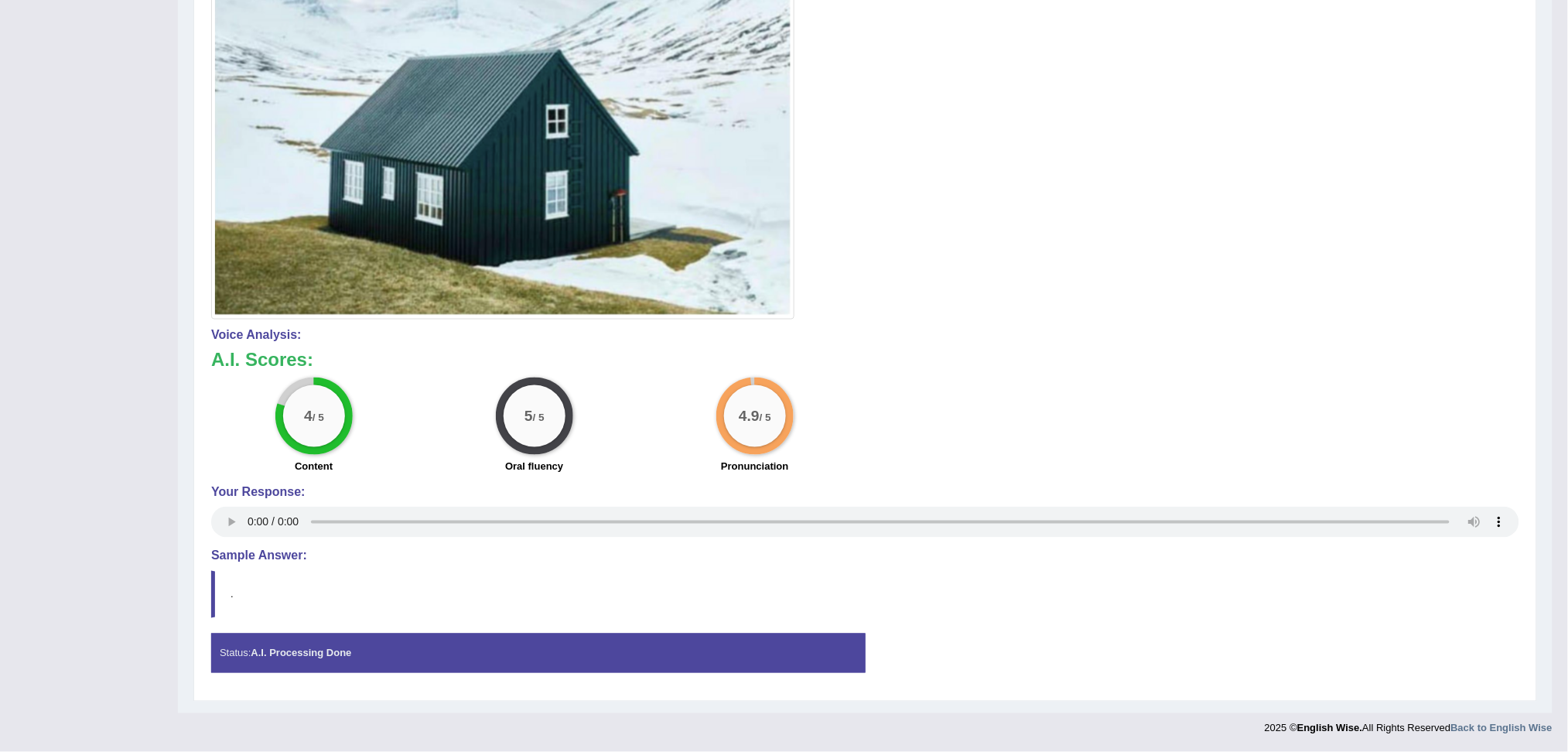 click on "Status:  A.I. Processing Done" at bounding box center (538, 653) 